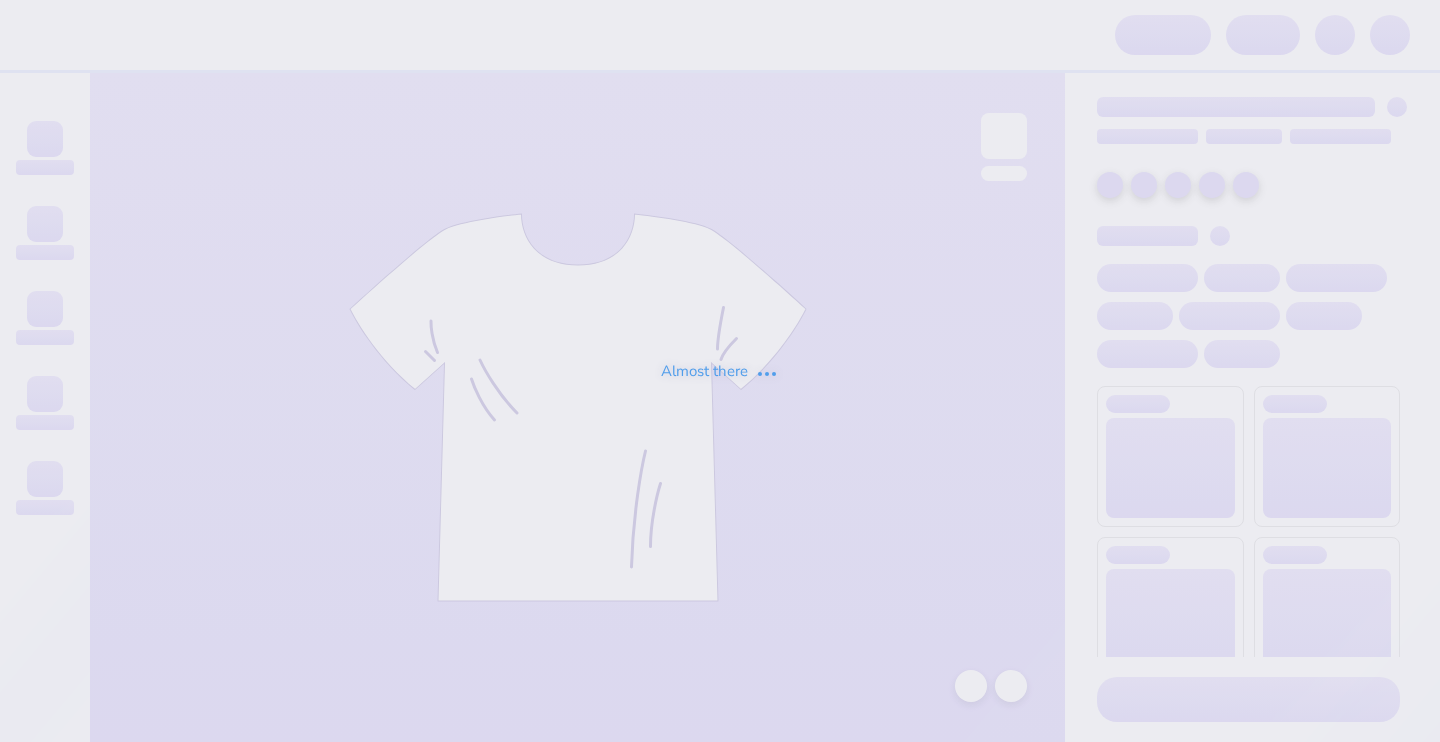 scroll, scrollTop: 0, scrollLeft: 0, axis: both 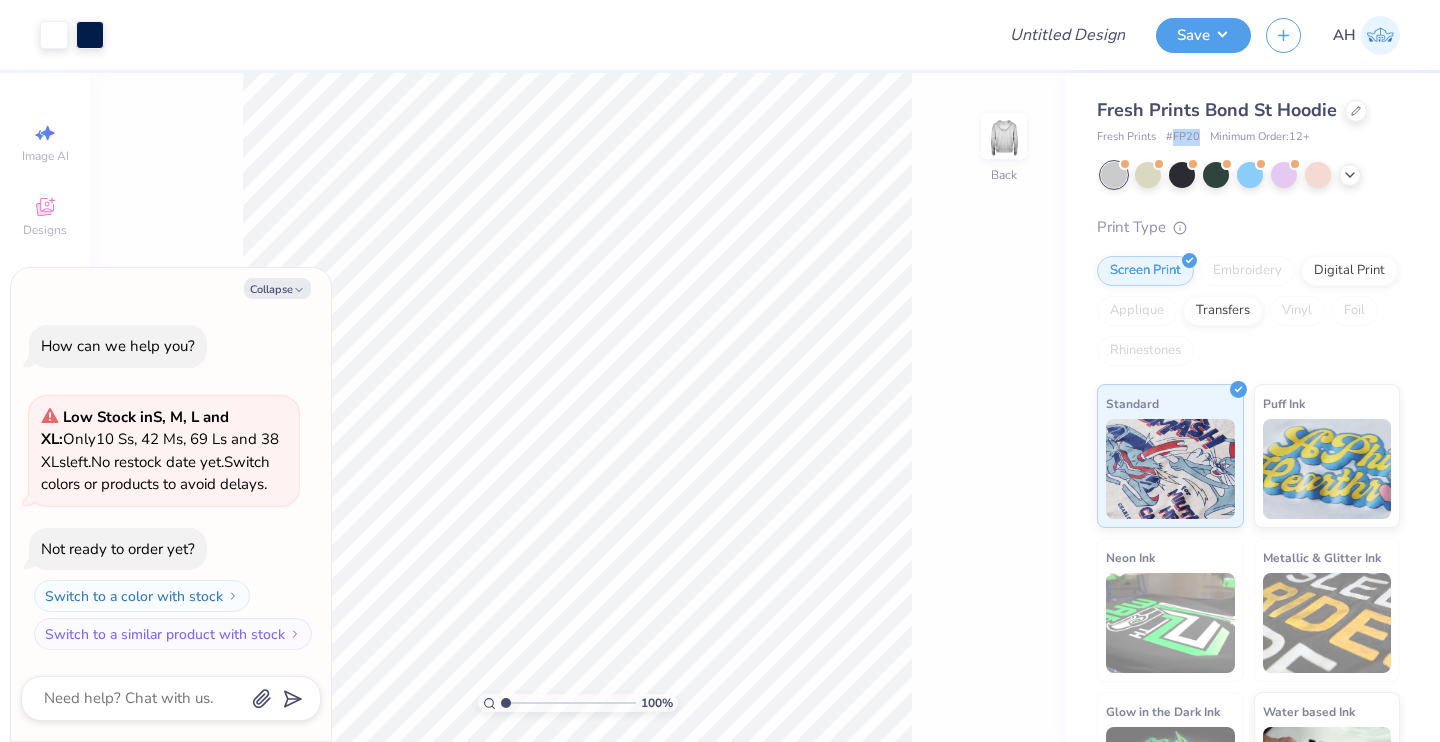 drag, startPoint x: 1198, startPoint y: 132, endPoint x: 1170, endPoint y: 135, distance: 28.160255 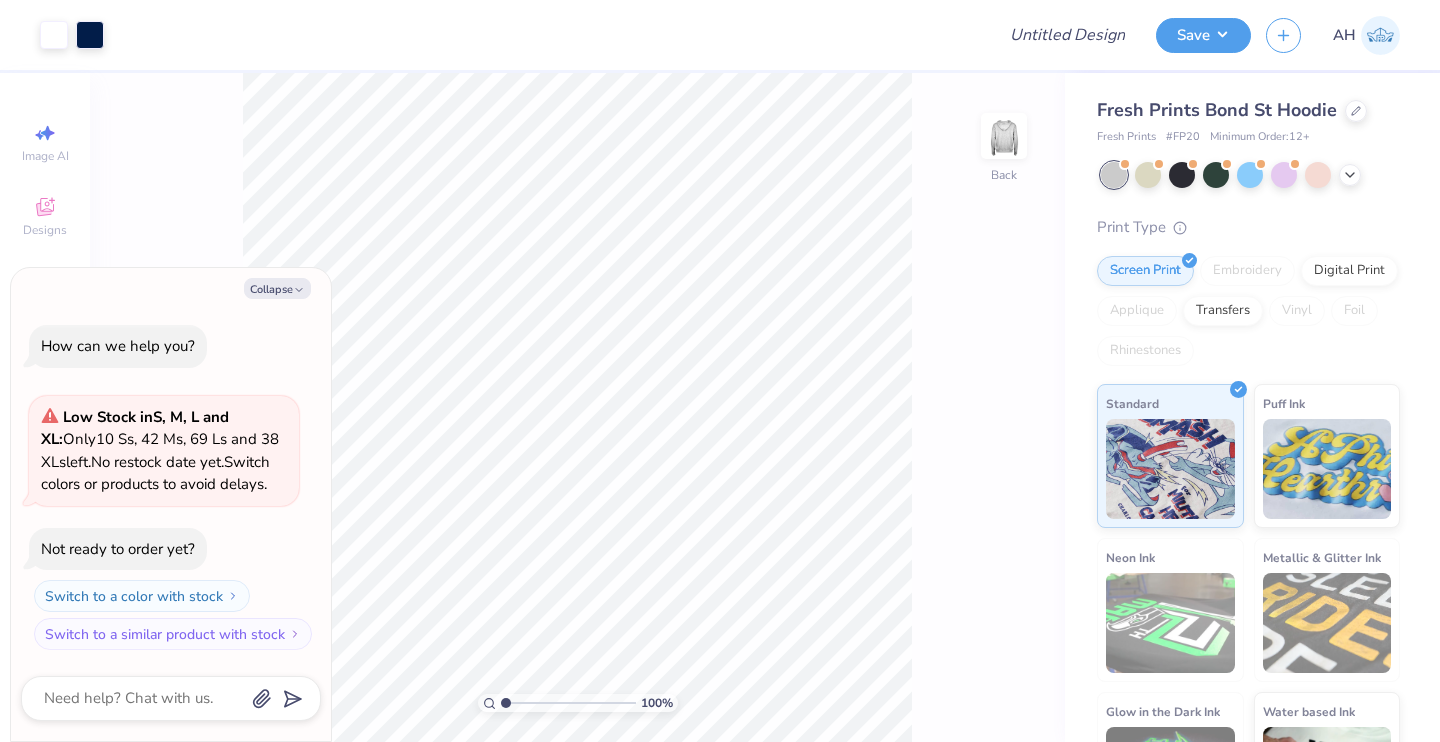click on "Fresh Prints Bond St Hoodie Fresh Prints # FP20 Minimum Order:  12 +   Print Type Screen Print Embroidery Digital Print Applique Transfers Vinyl Foil Rhinestones Standard Puff Ink Neon Ink Metallic & Glitter Ink Glow in the Dark Ink Water based Ink" at bounding box center [1248, 466] 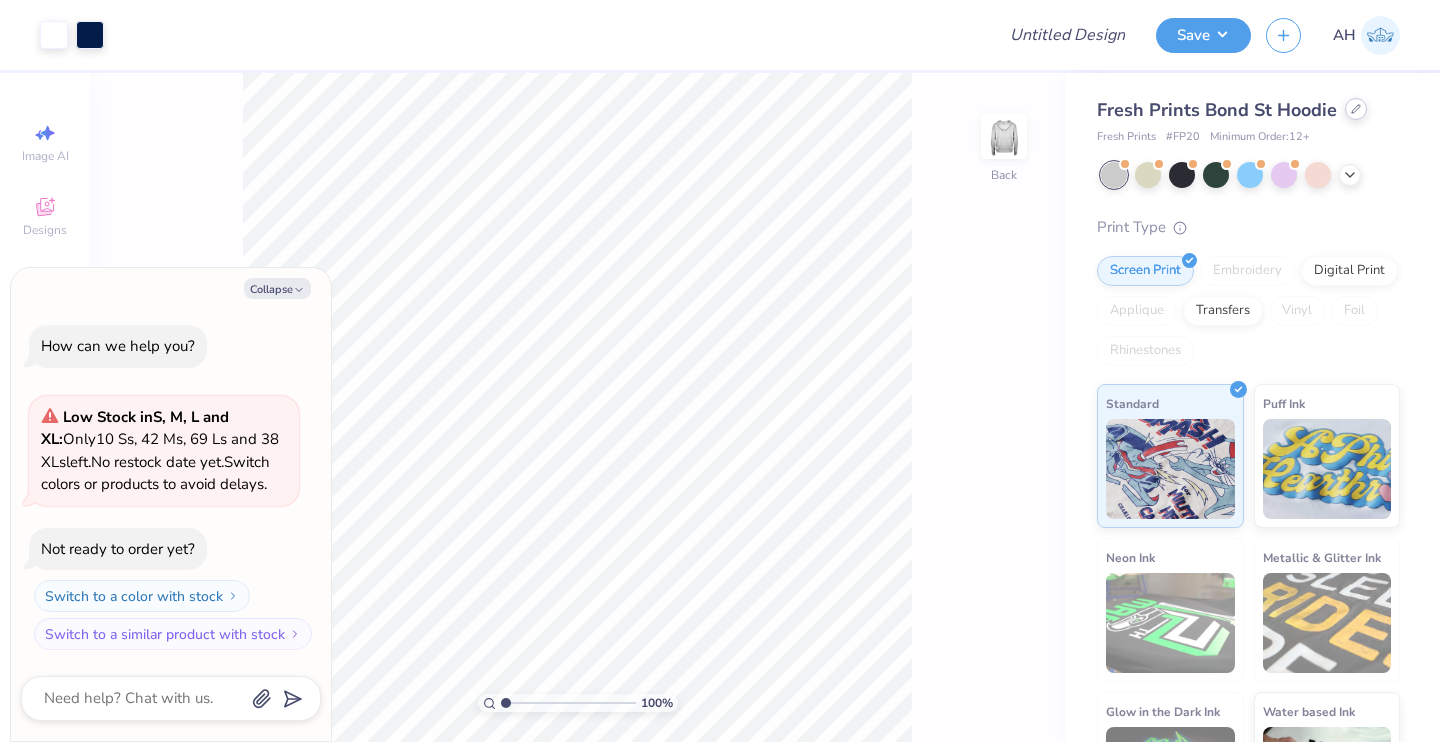 click 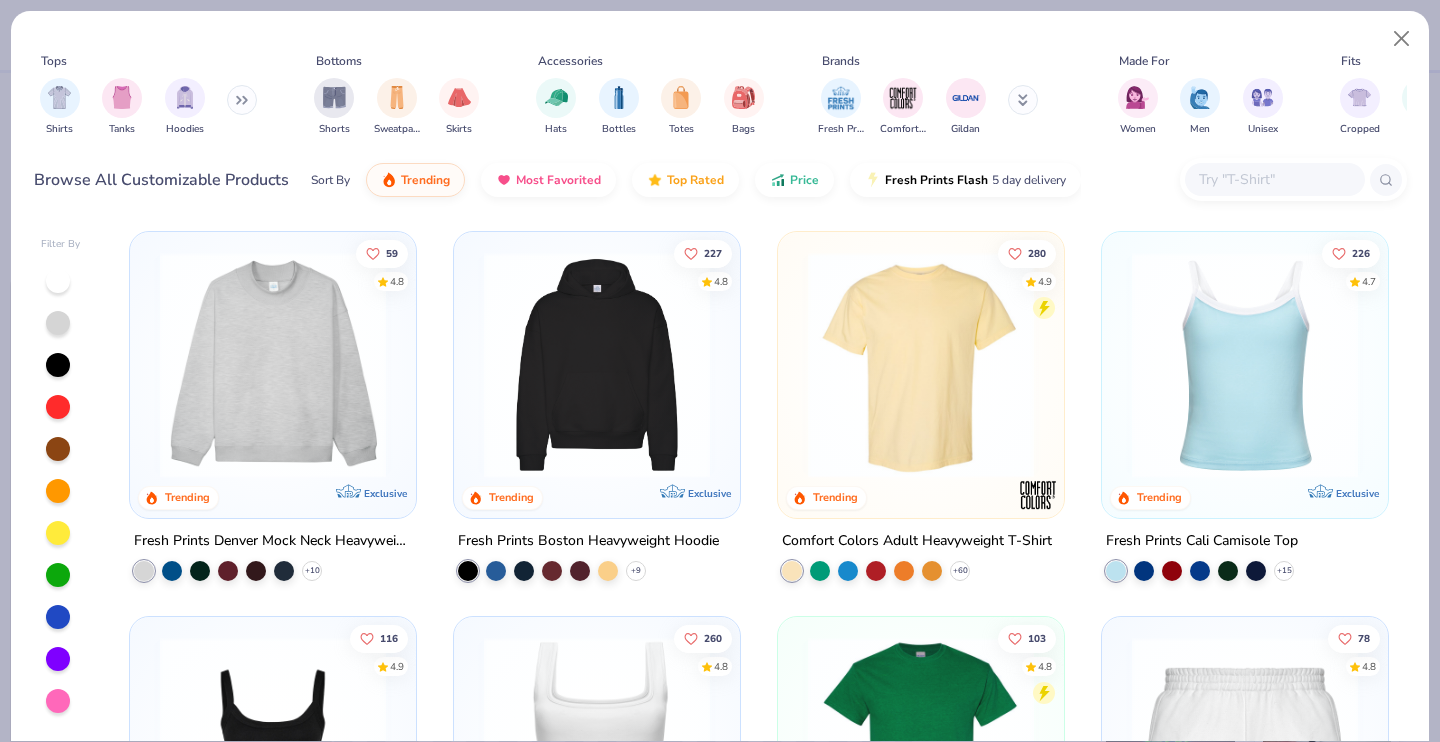 type on "x" 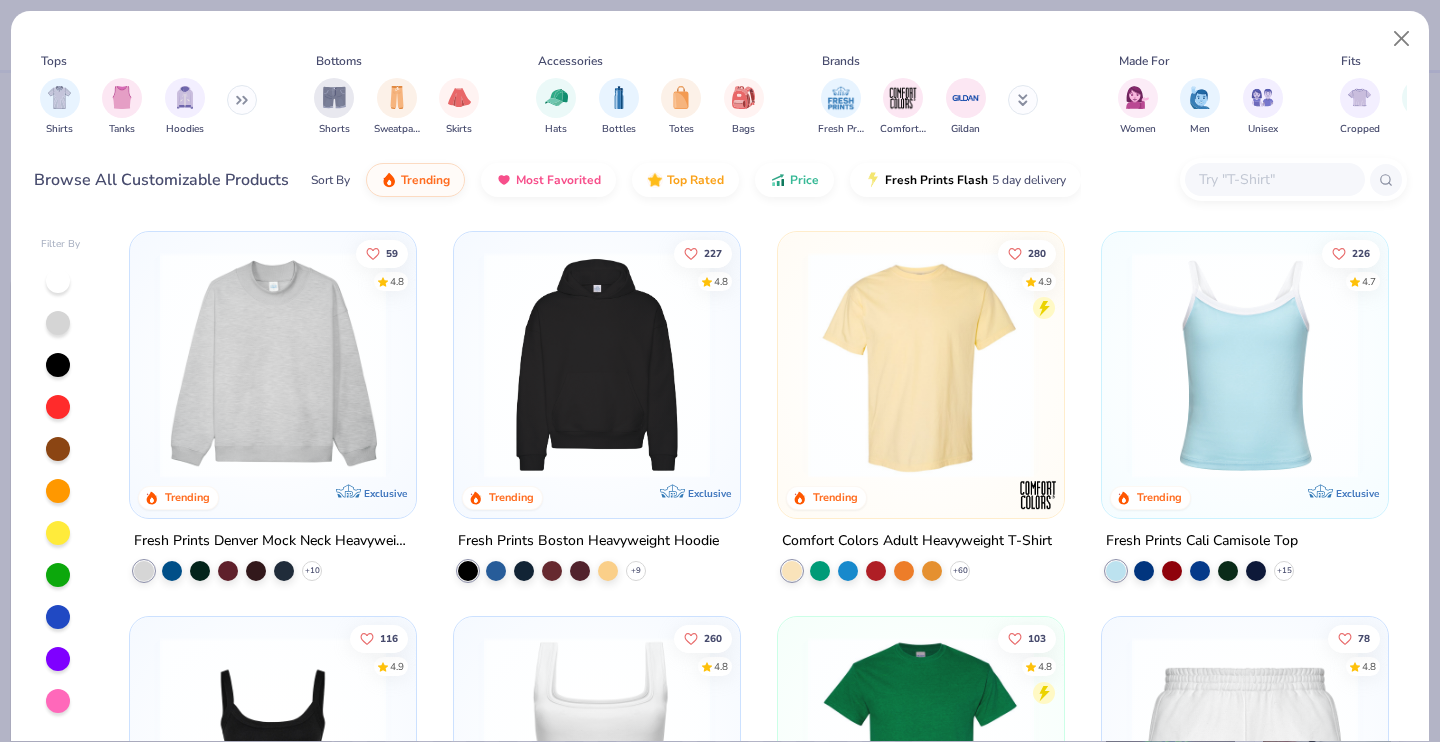 click at bounding box center [1274, 179] 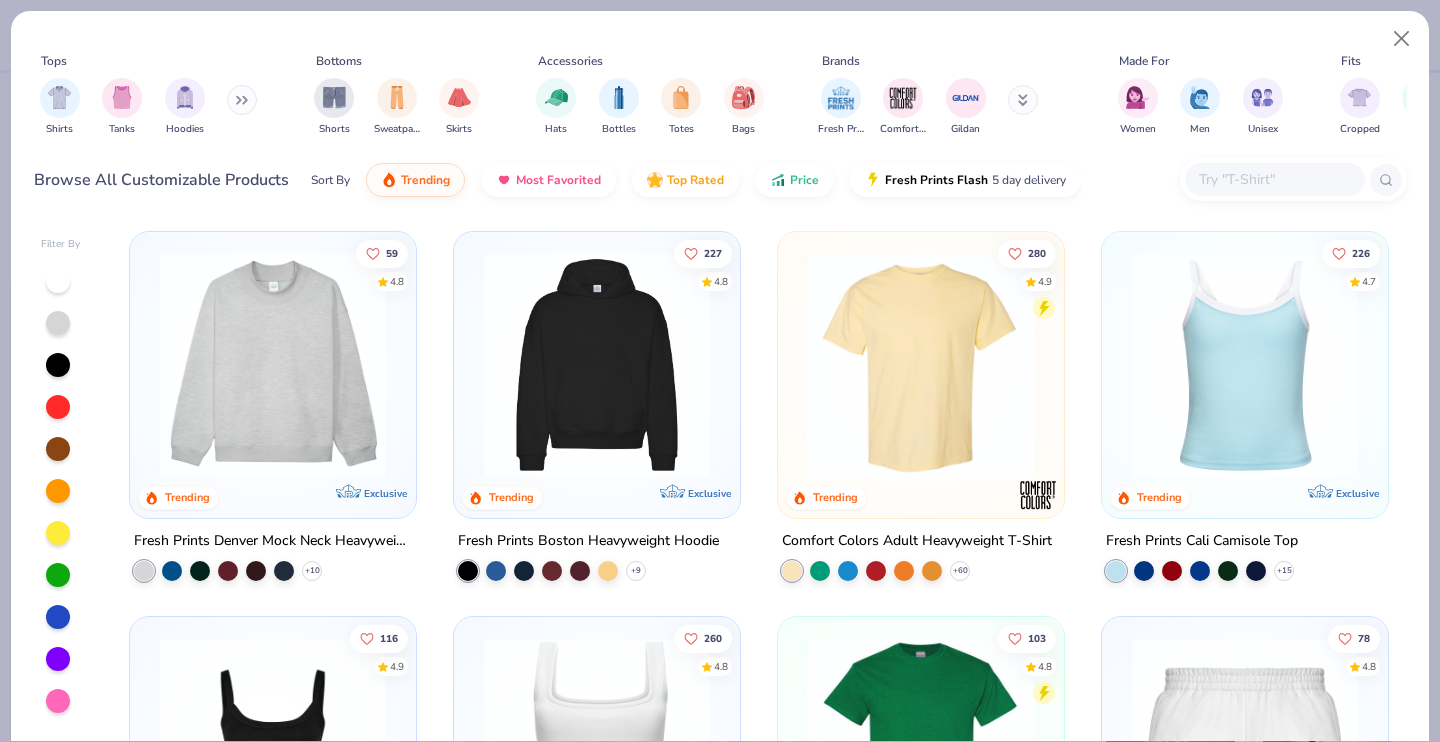 click at bounding box center [1274, 179] 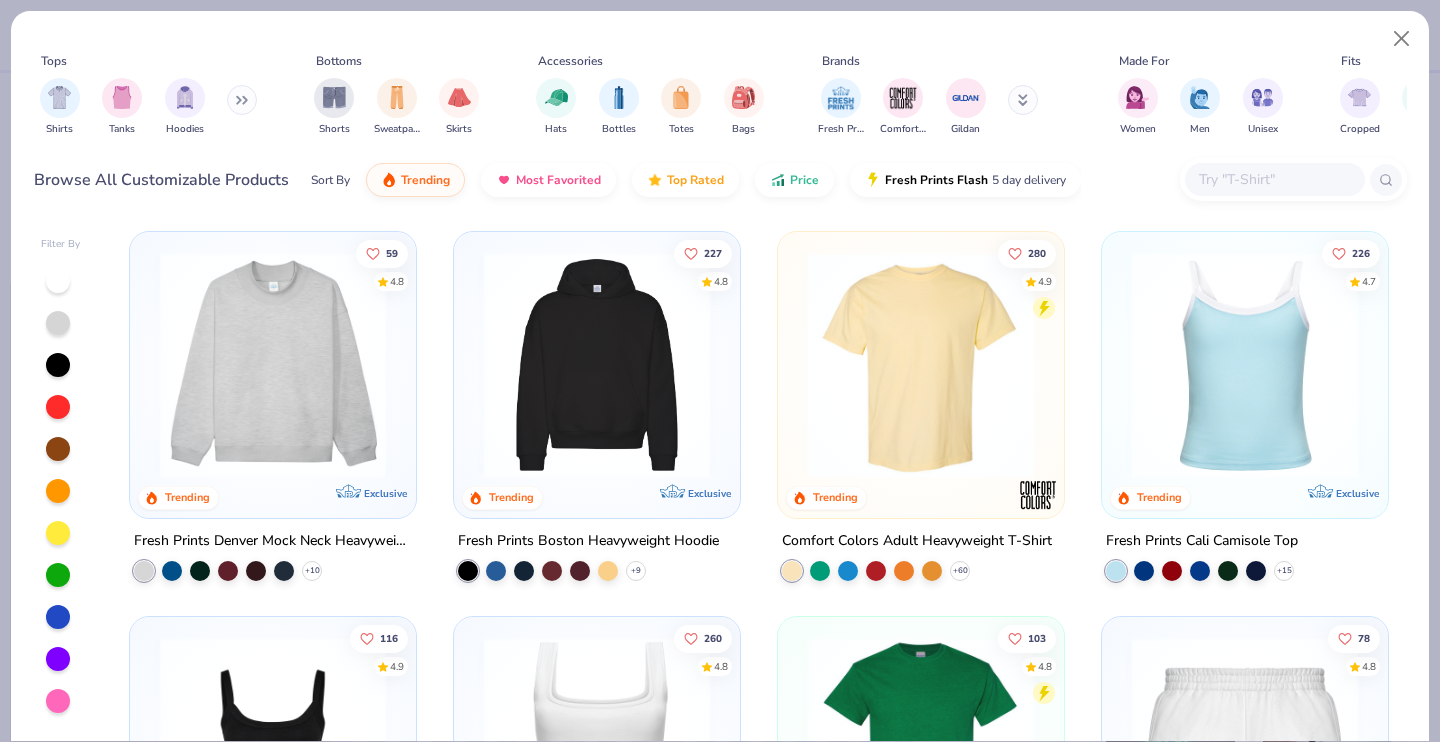 click at bounding box center (1274, 179) 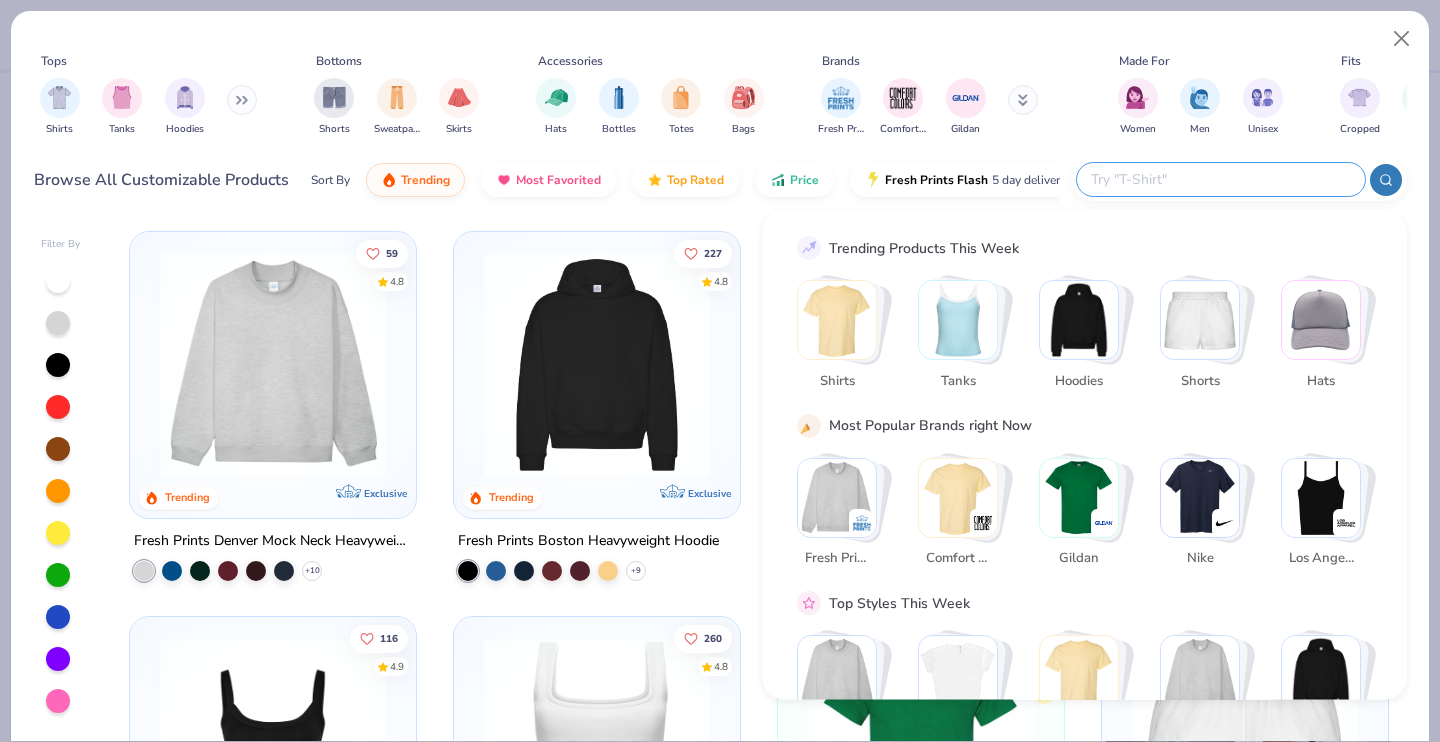 paste on "Comfort Colors C1717" 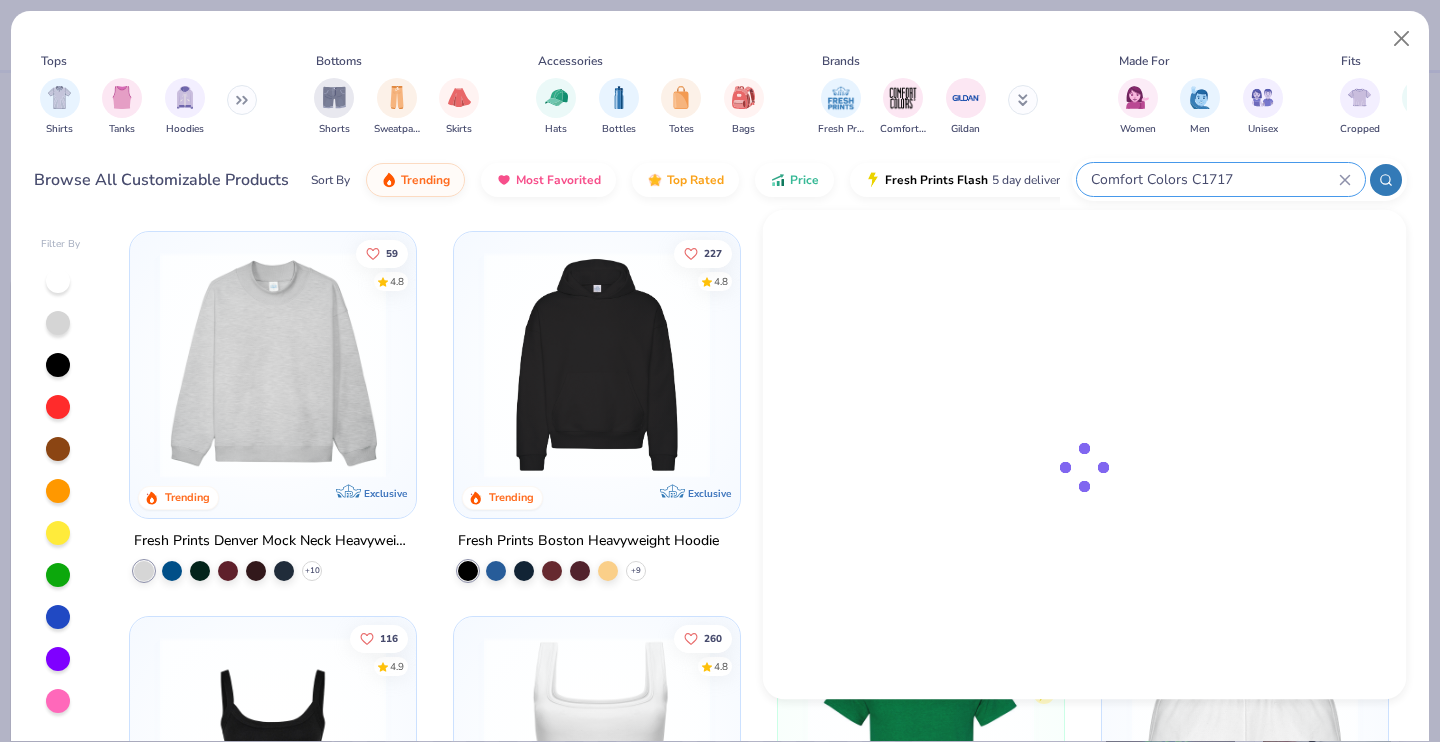 click 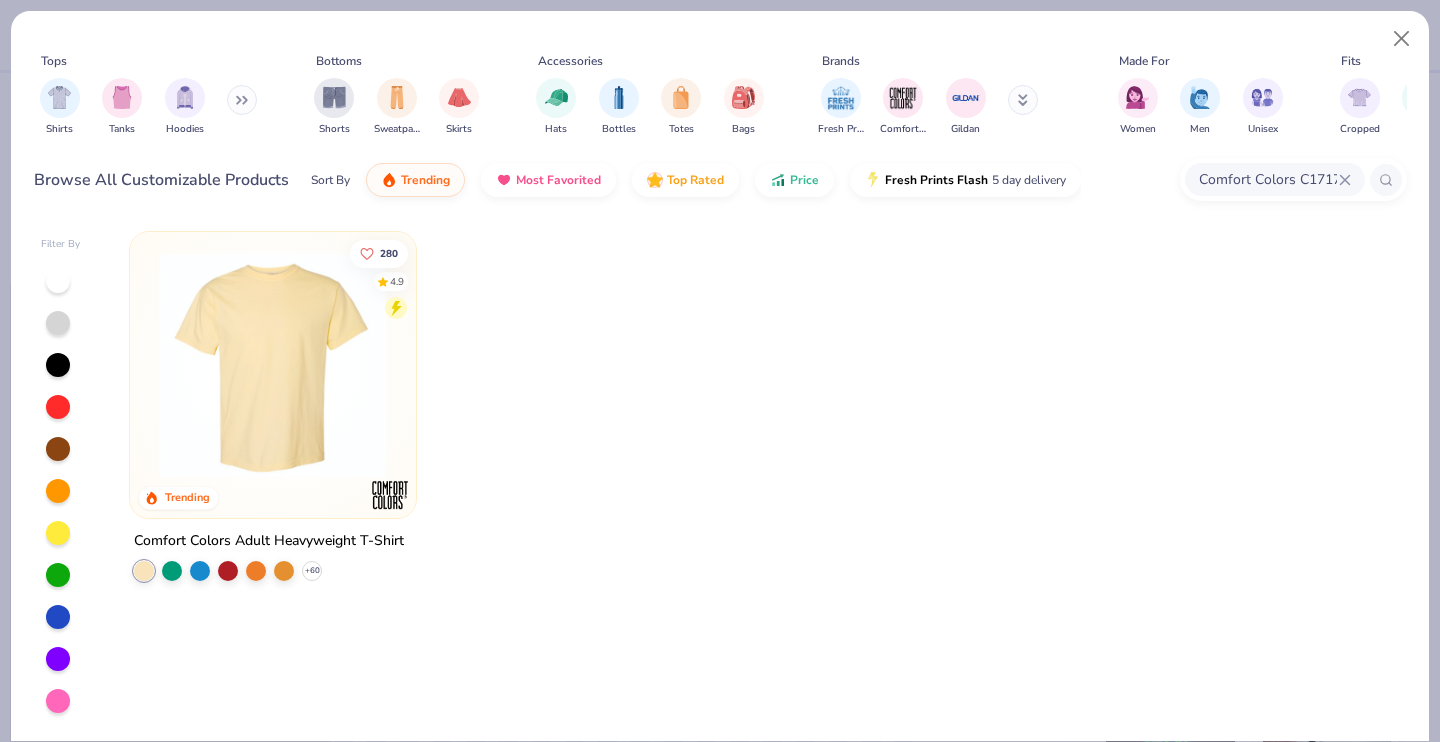 type on "Comfort Colors C1717" 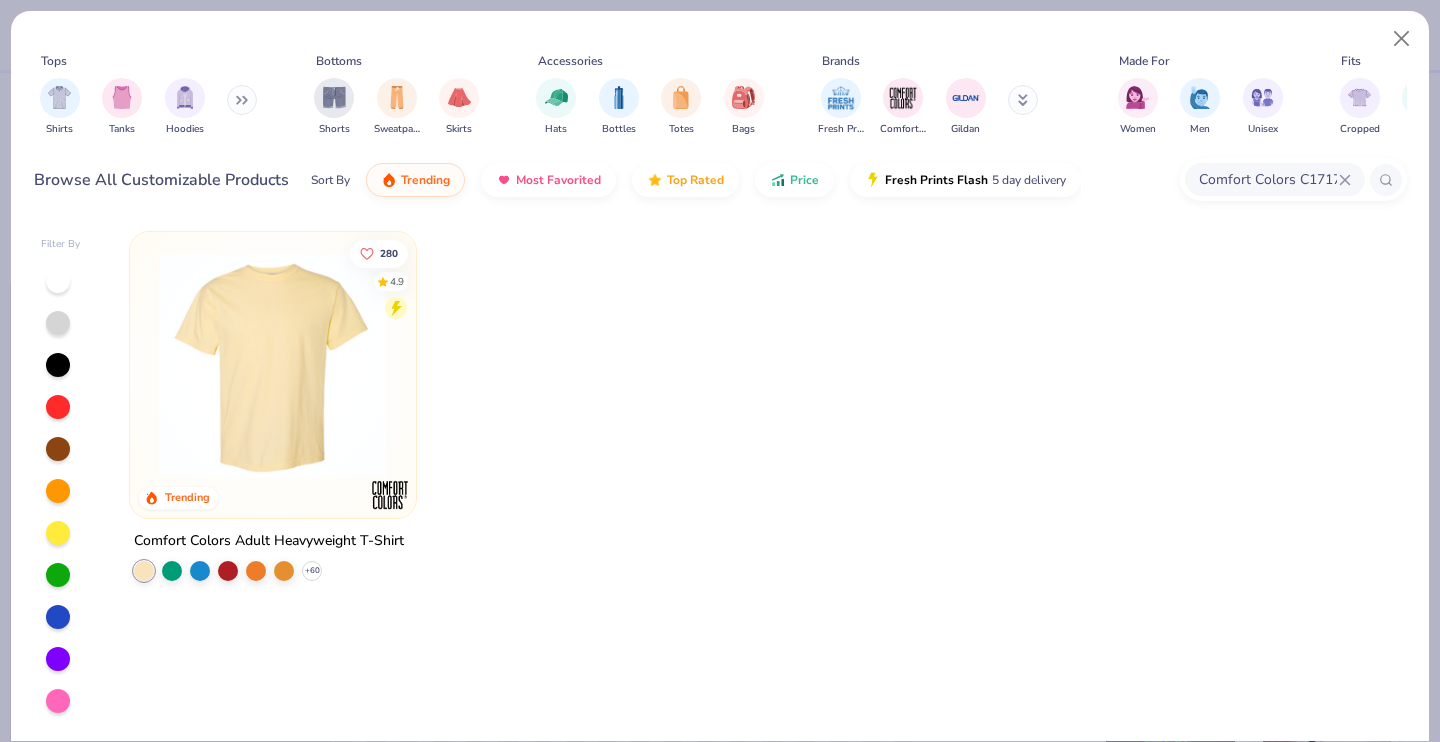 click at bounding box center (273, 365) 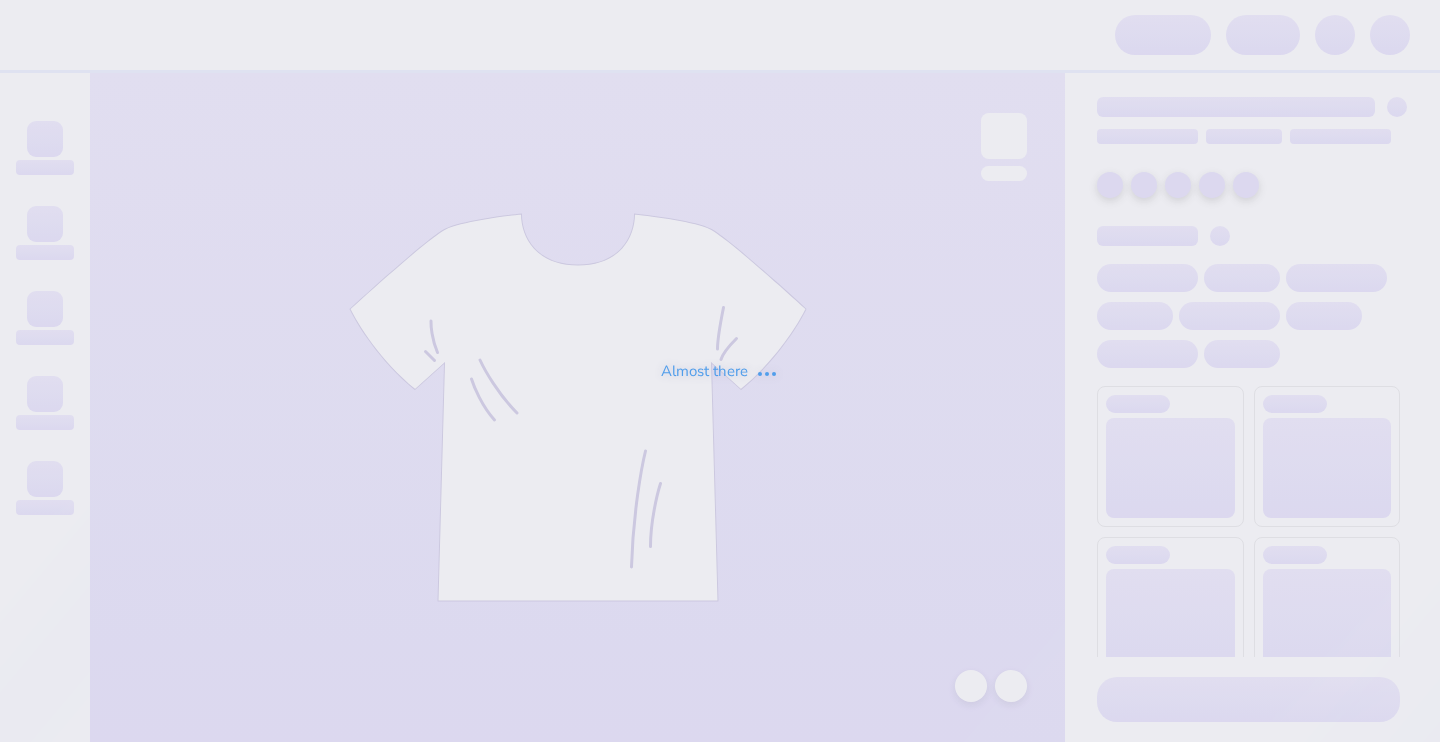 scroll, scrollTop: 0, scrollLeft: 0, axis: both 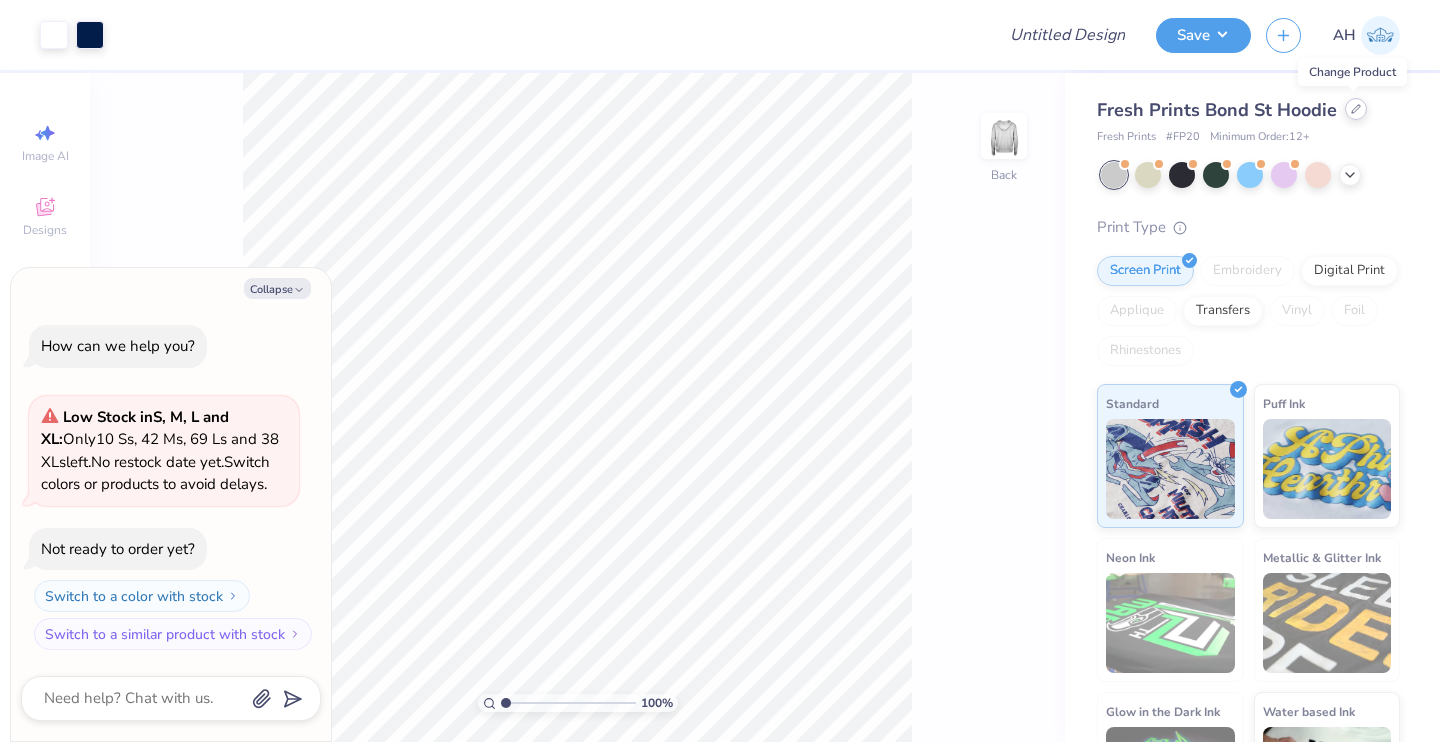 click 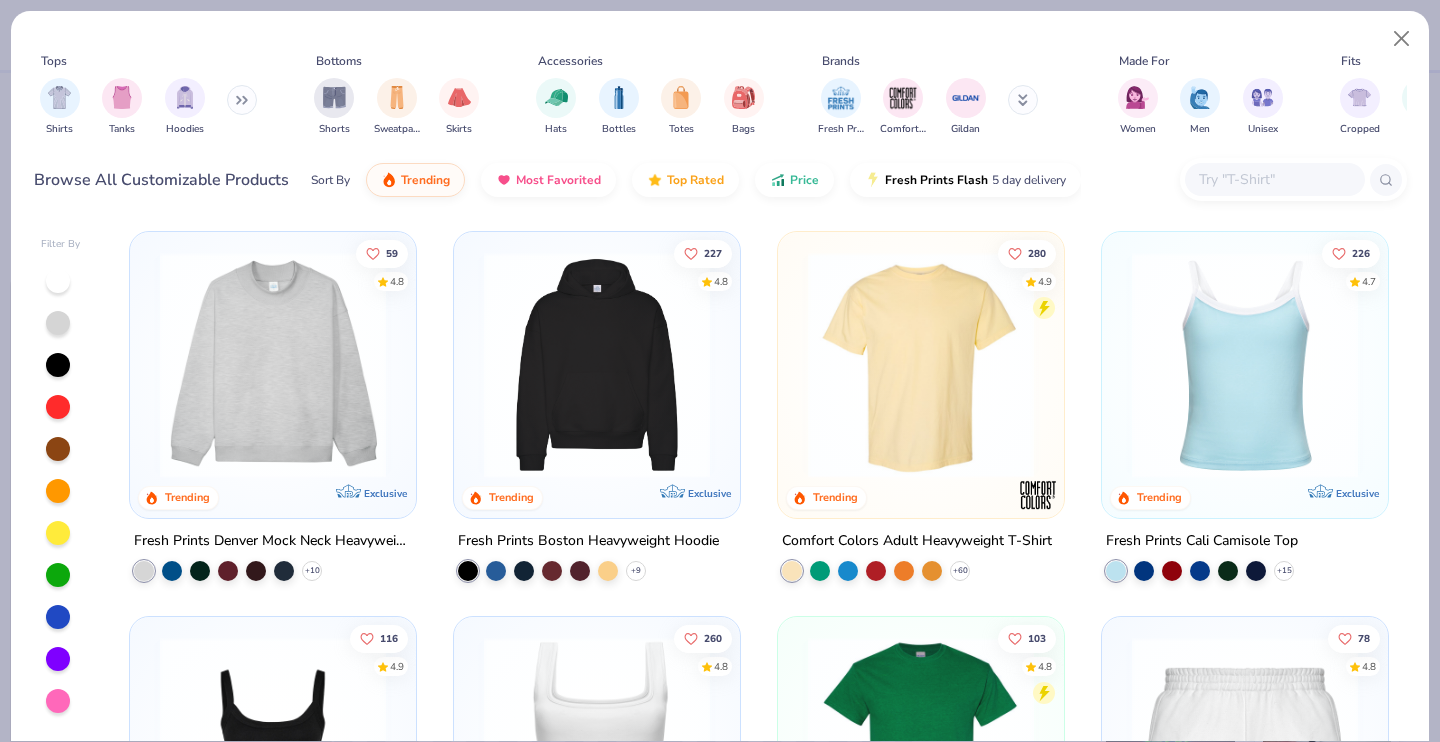 type on "x" 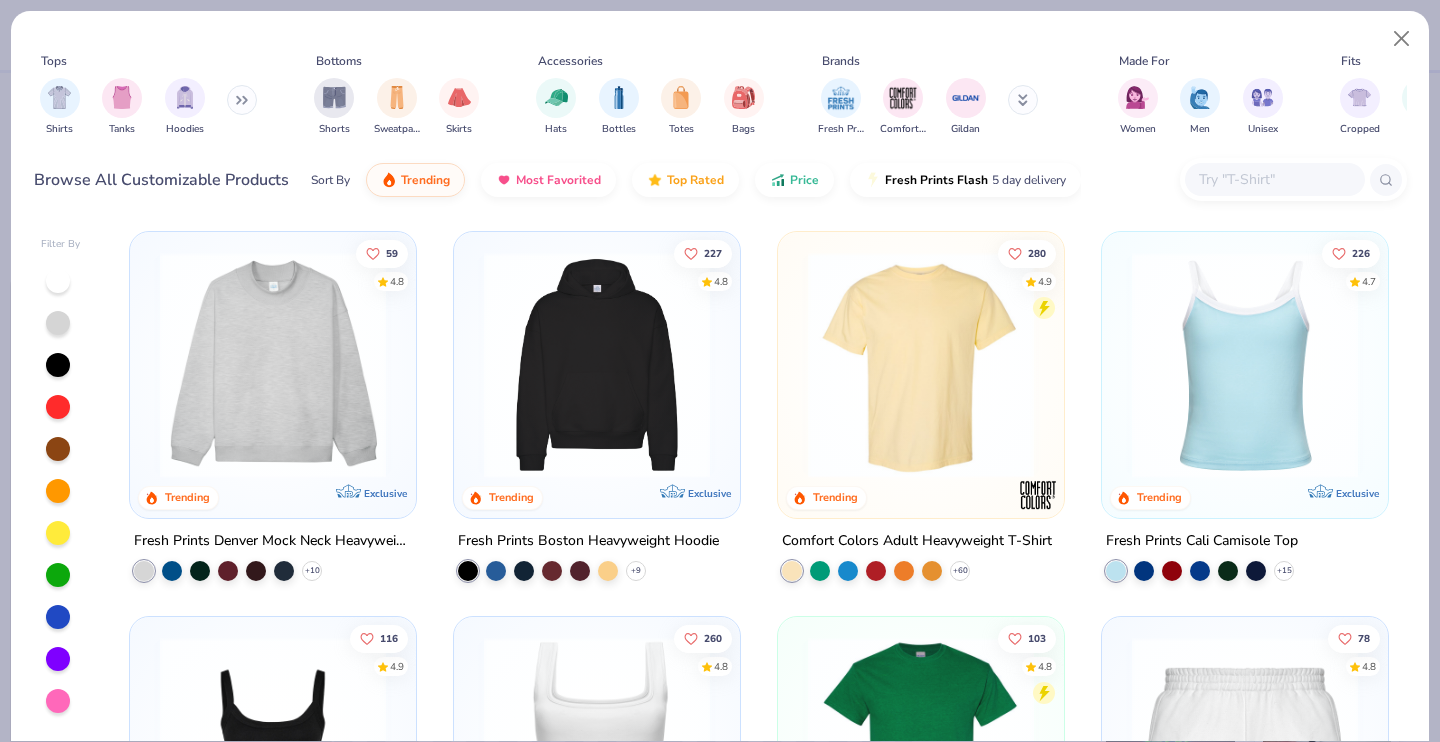 click at bounding box center [1274, 179] 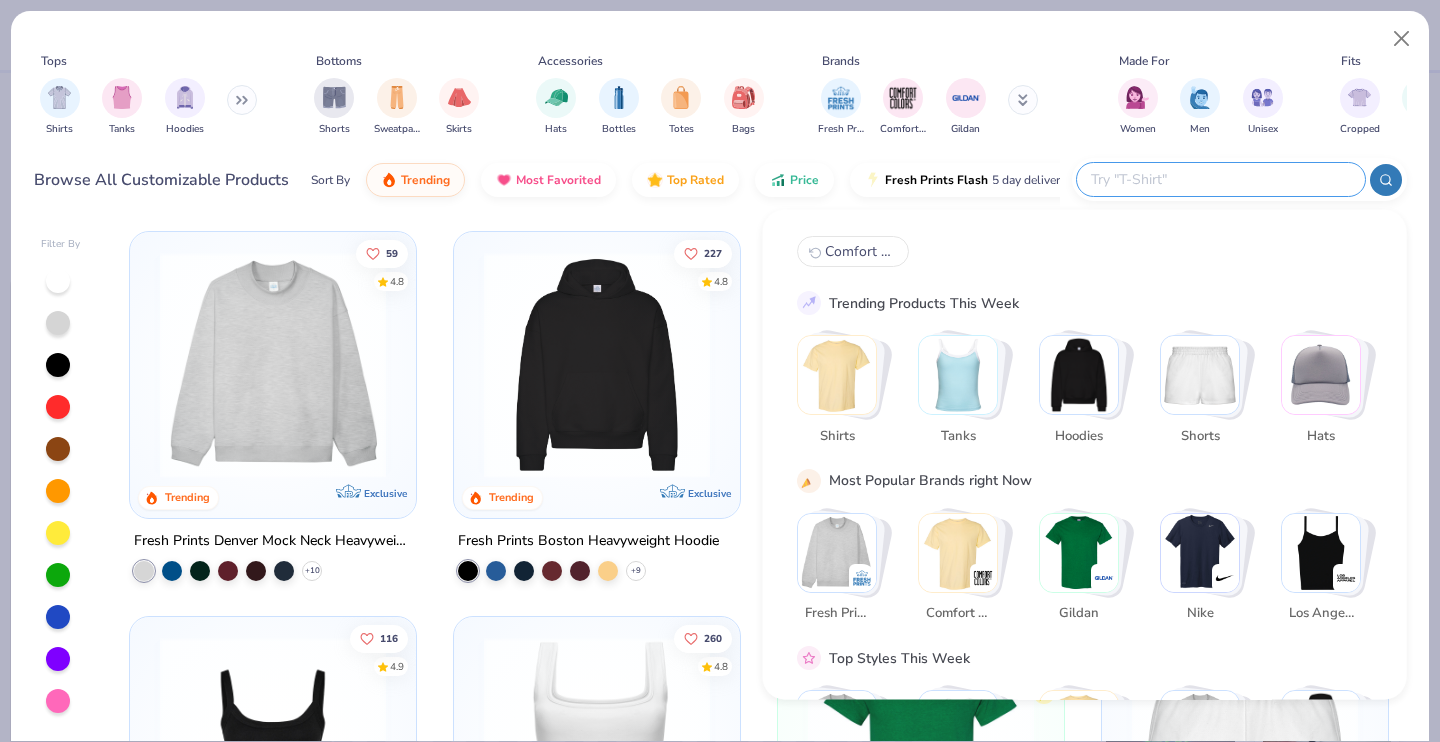 paste on "Comfort Colors C1717" 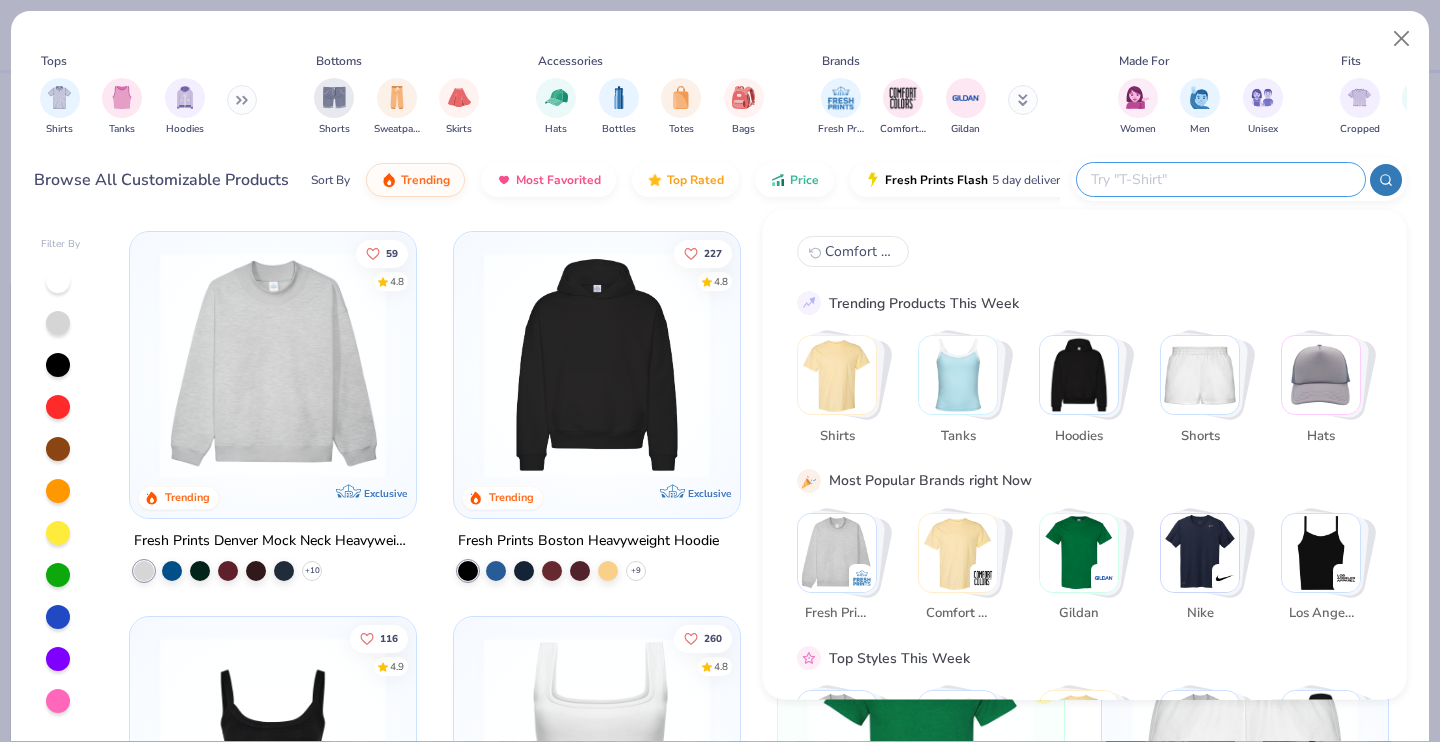 type on "Comfort Colors C1717" 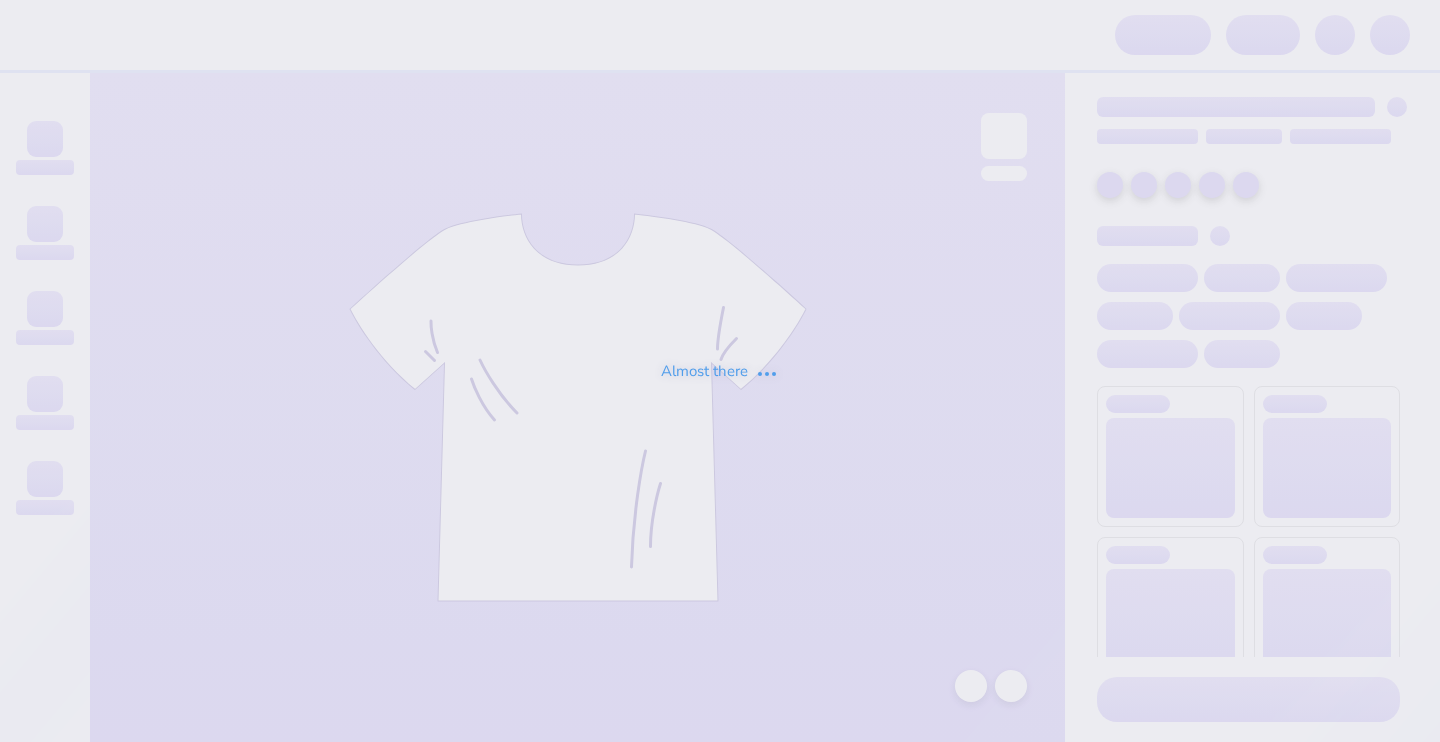 scroll, scrollTop: 0, scrollLeft: 0, axis: both 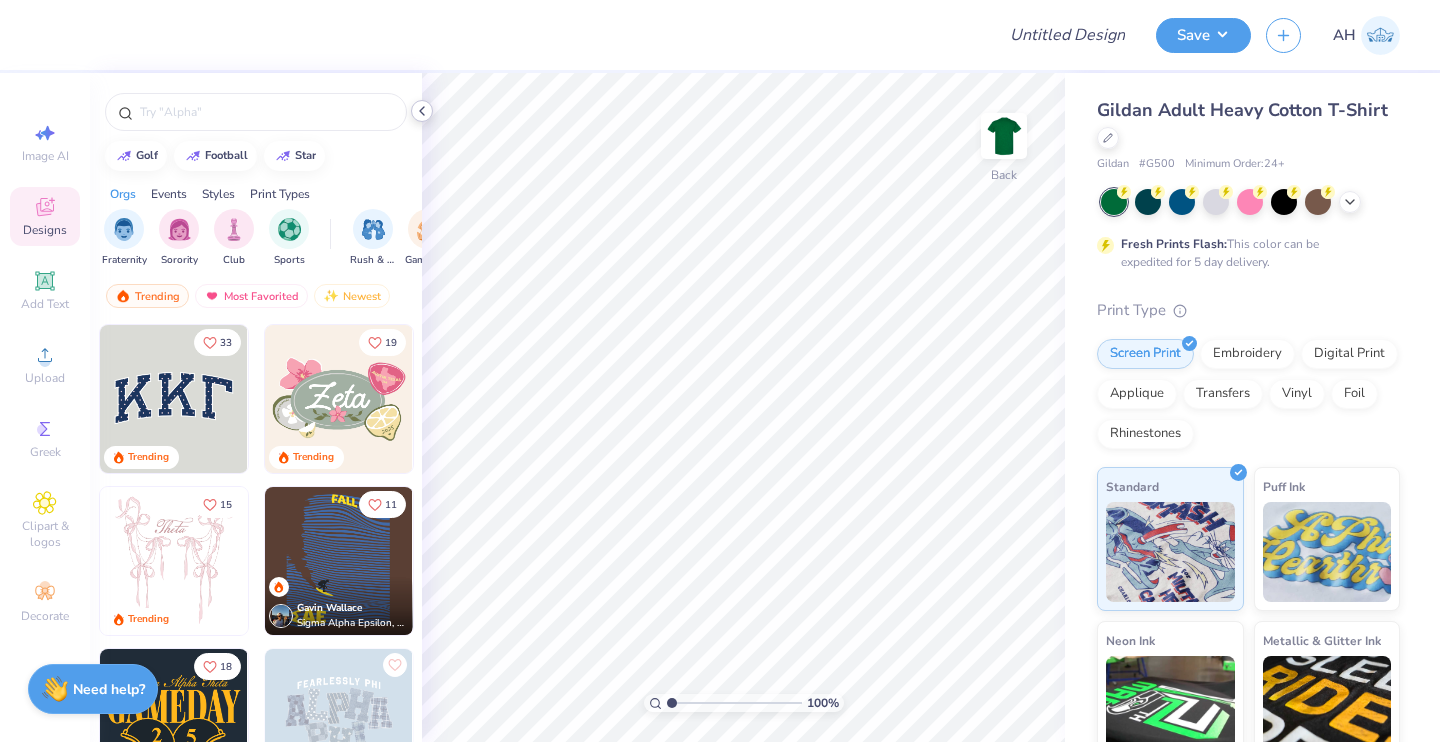 click 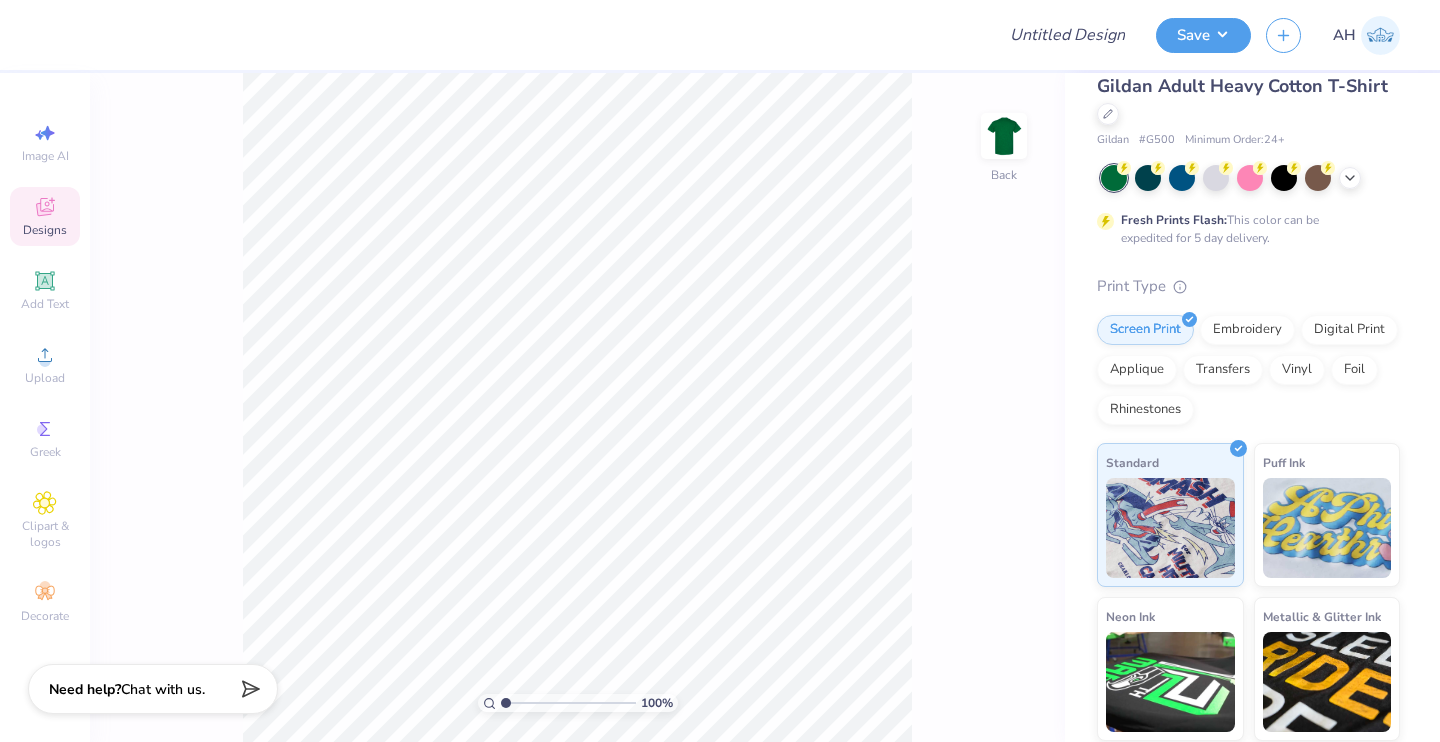 scroll, scrollTop: 0, scrollLeft: 0, axis: both 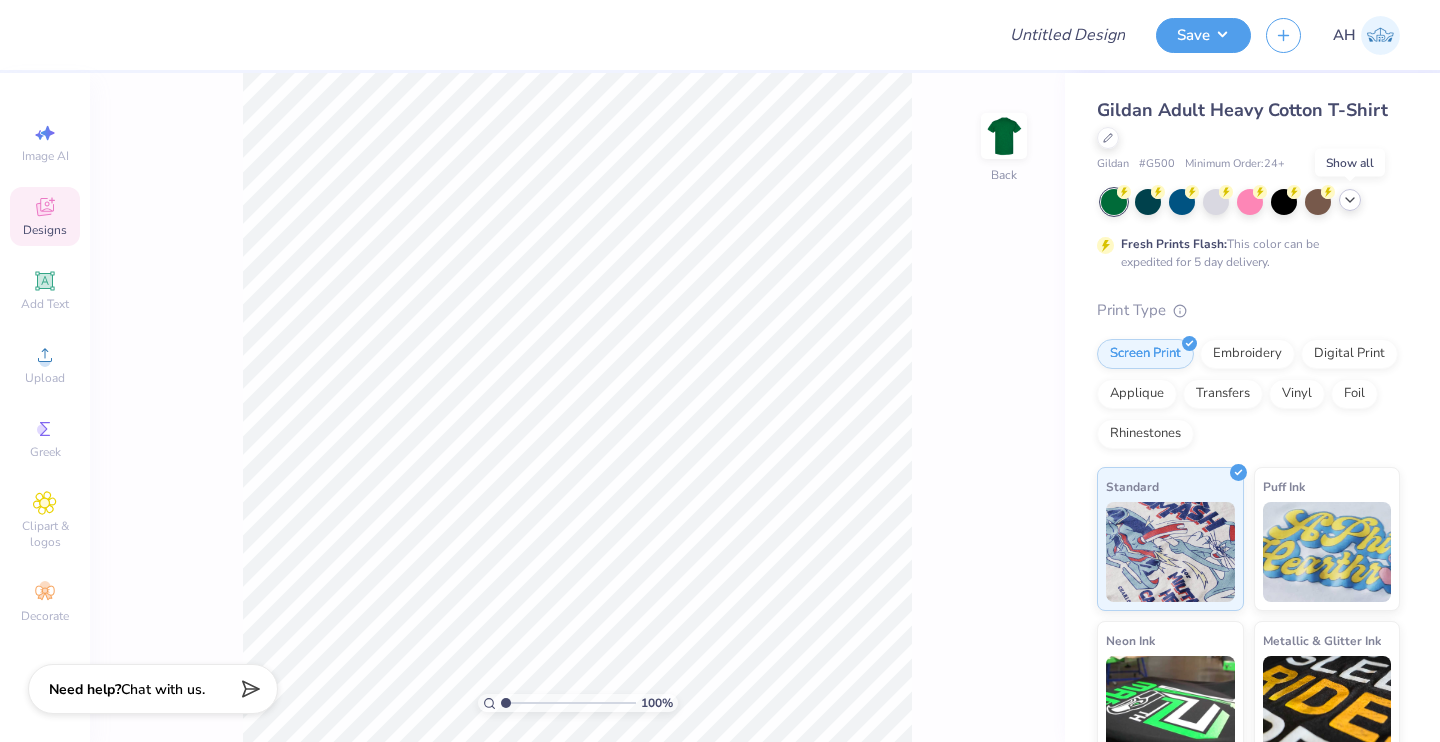 click 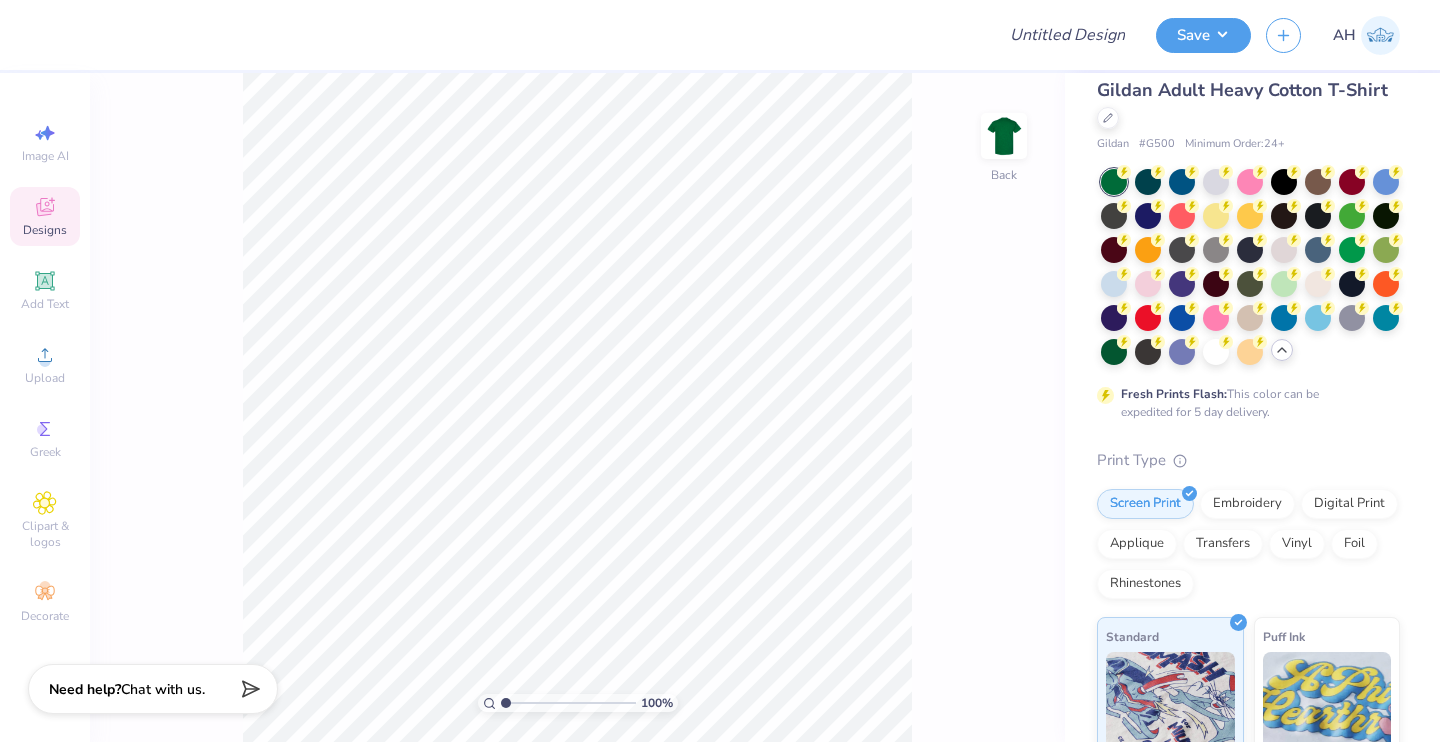 scroll, scrollTop: 0, scrollLeft: 0, axis: both 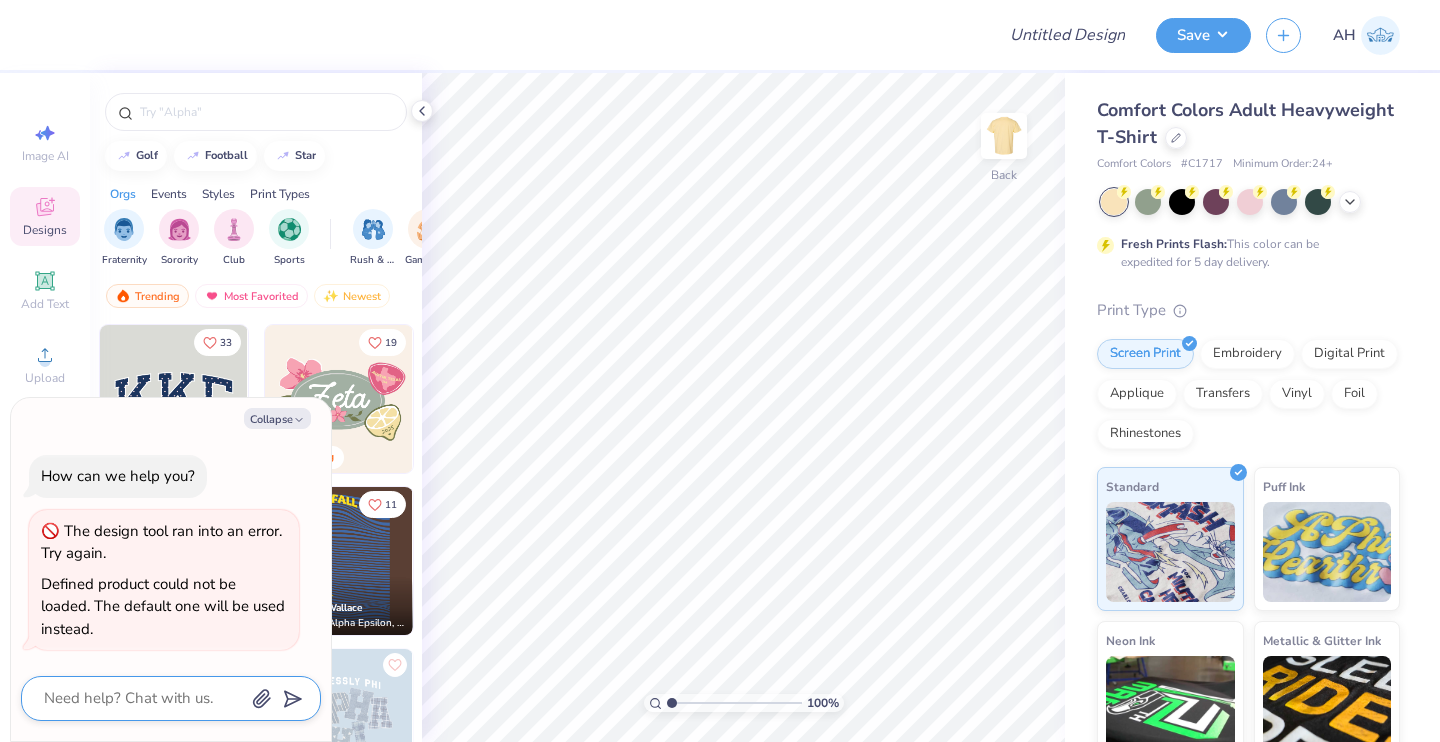 click at bounding box center [143, 698] 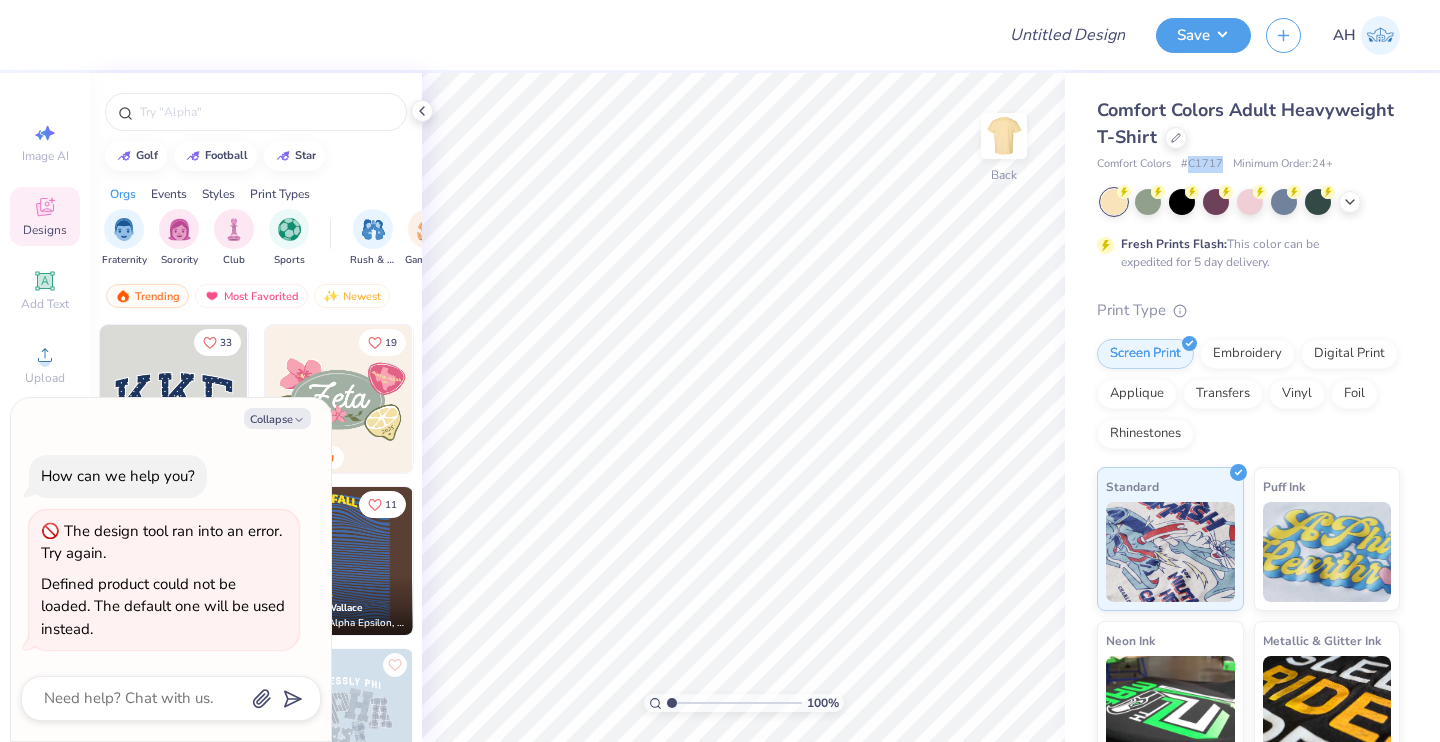 drag, startPoint x: 1222, startPoint y: 156, endPoint x: 1190, endPoint y: 159, distance: 32.140316 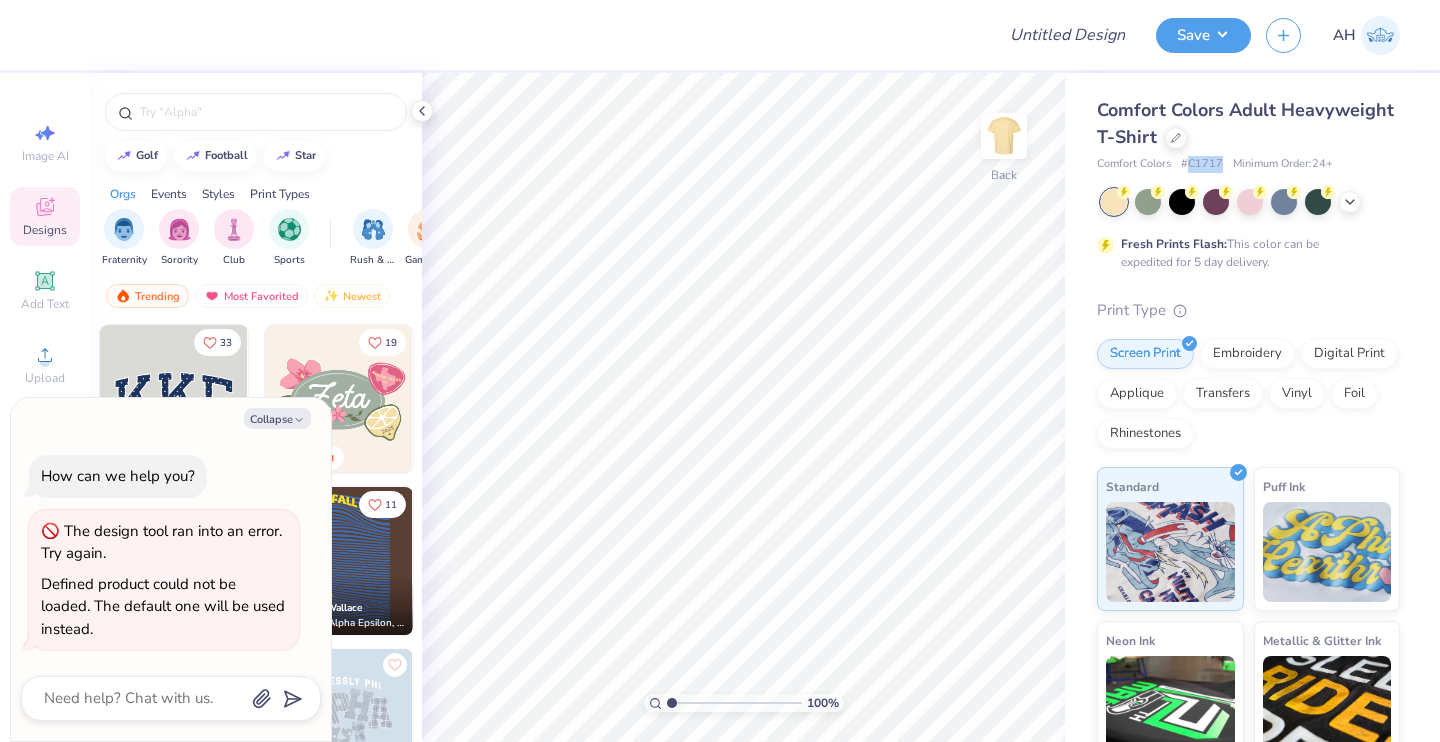 click on "Comfort Colors # C1717 Minimum Order:  24 +" at bounding box center [1248, 164] 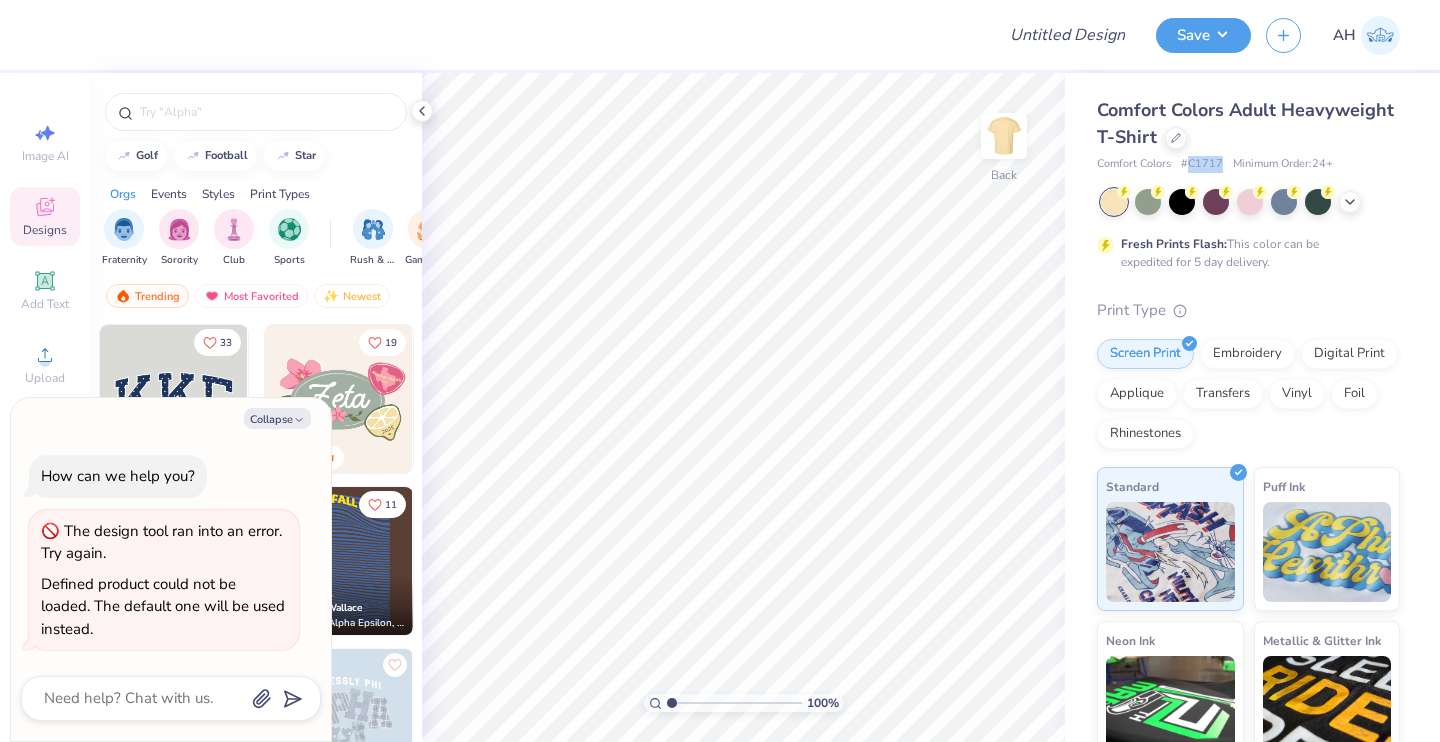 copy on "C1717" 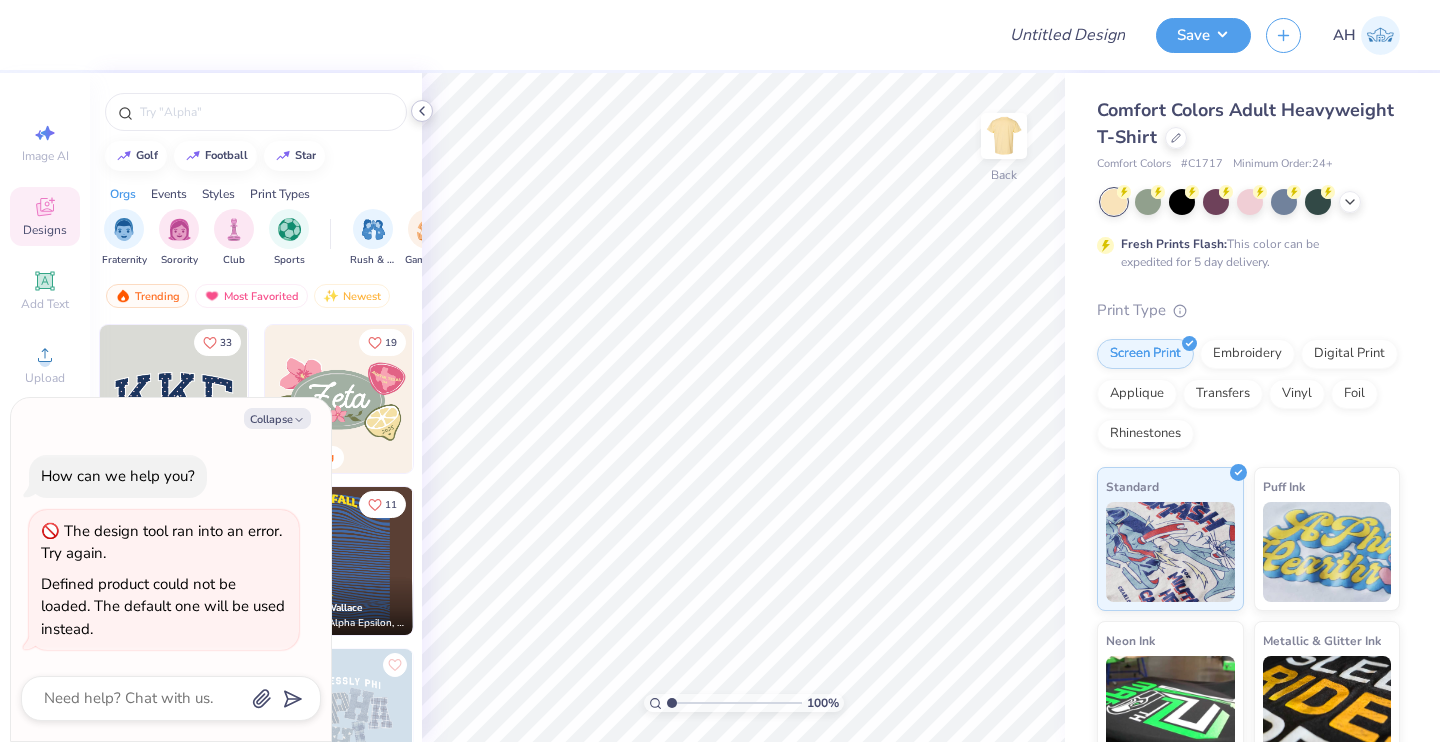 click 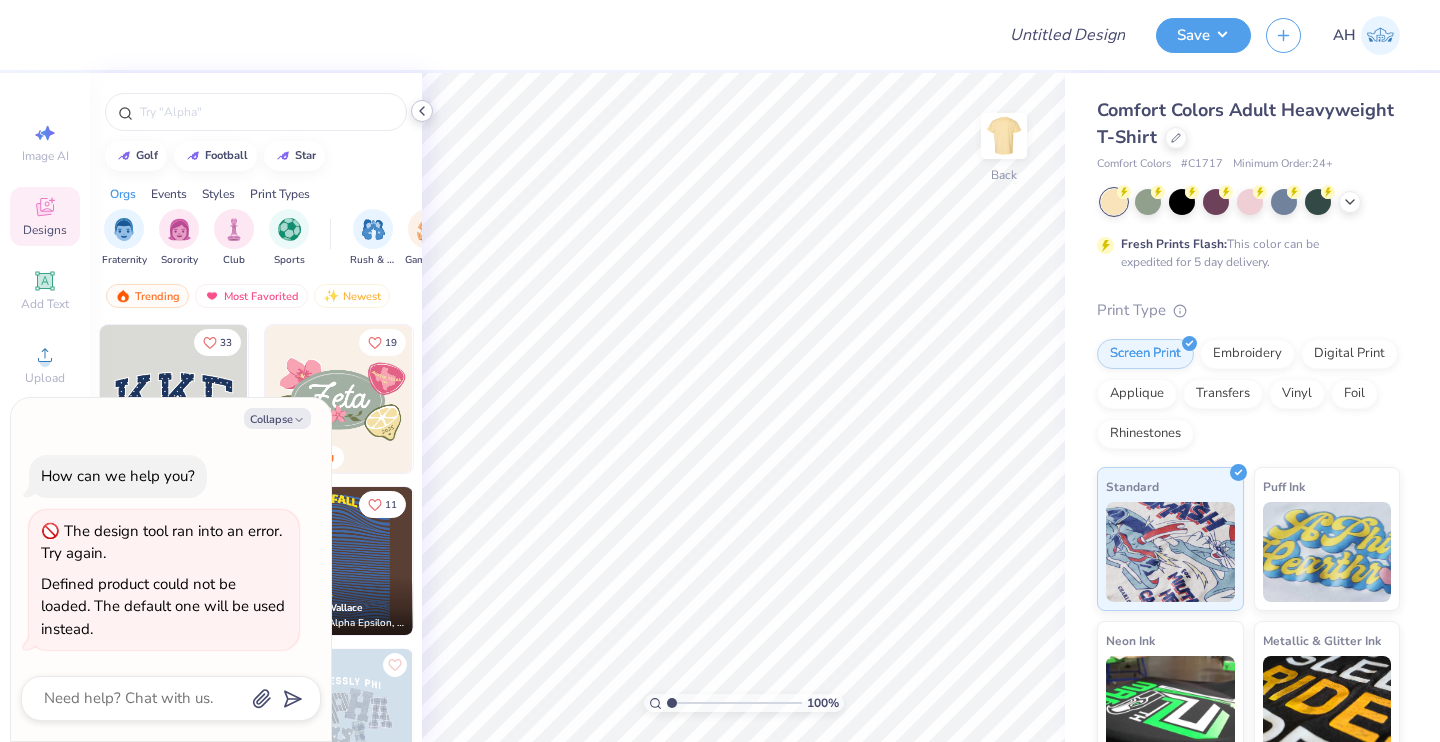 type on "x" 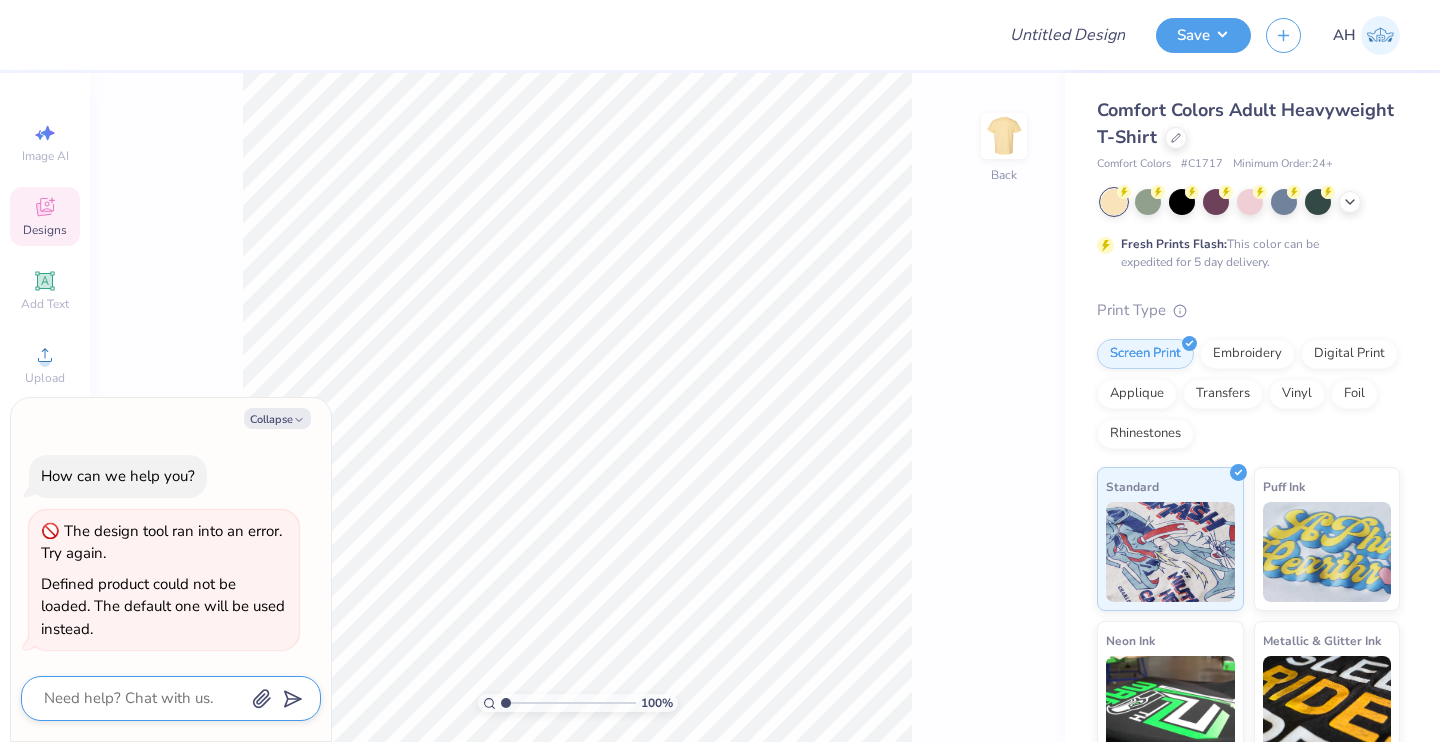 click at bounding box center (143, 698) 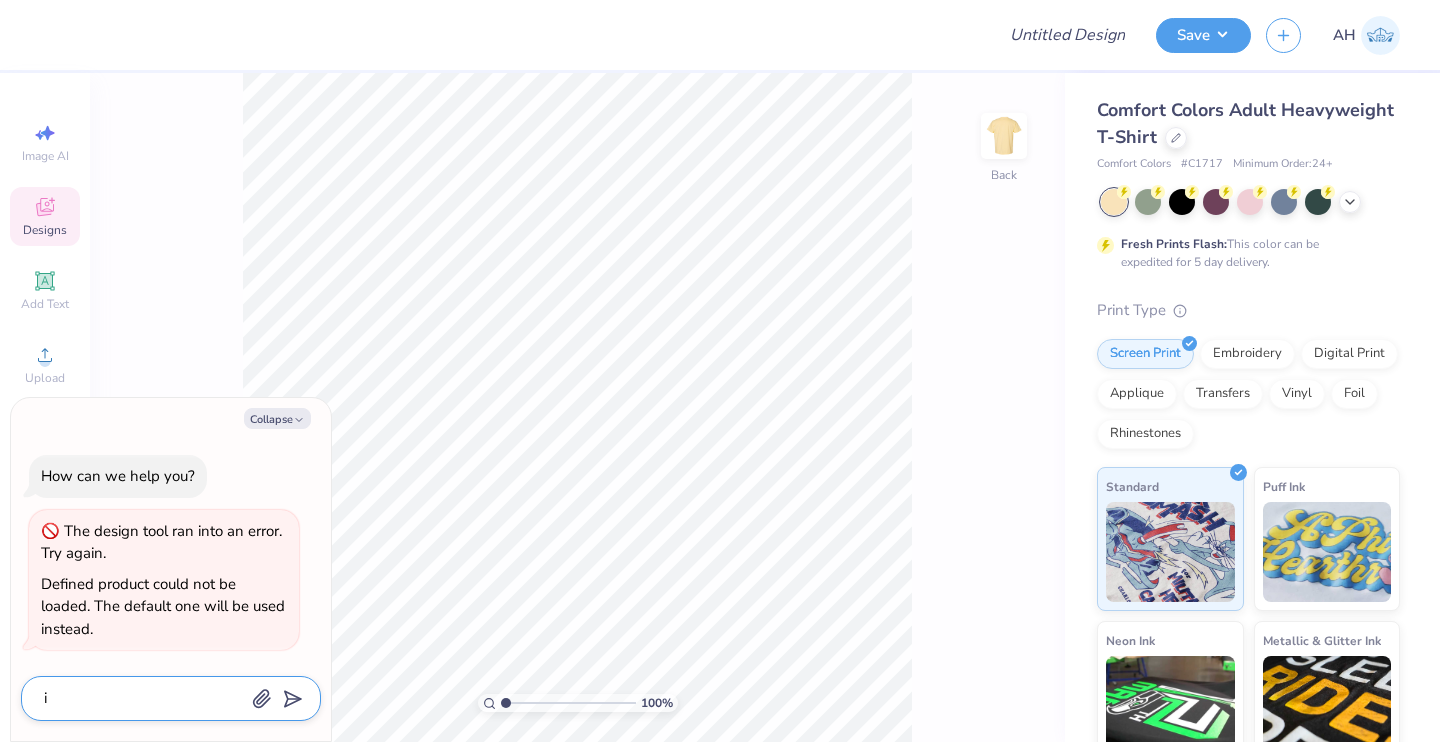 type on "is" 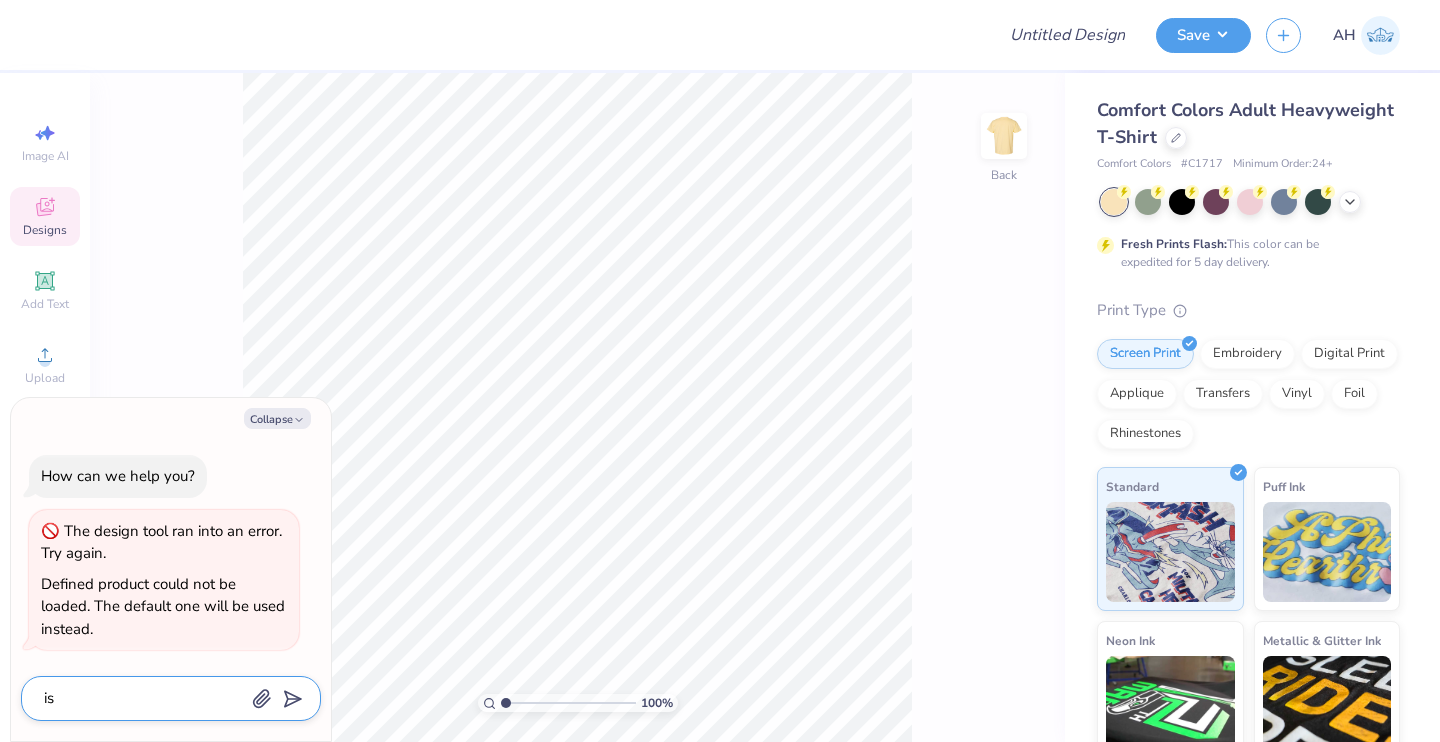 type on "x" 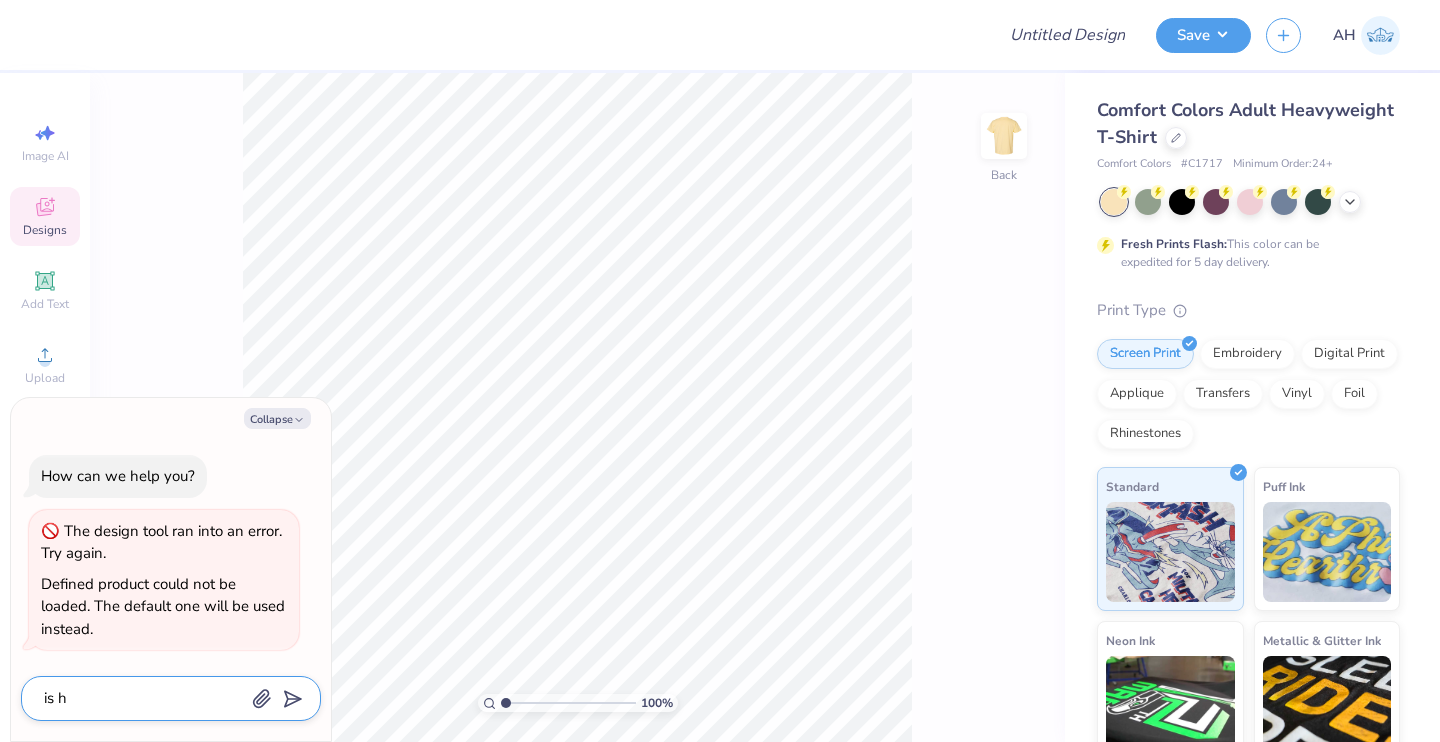 type on "is" 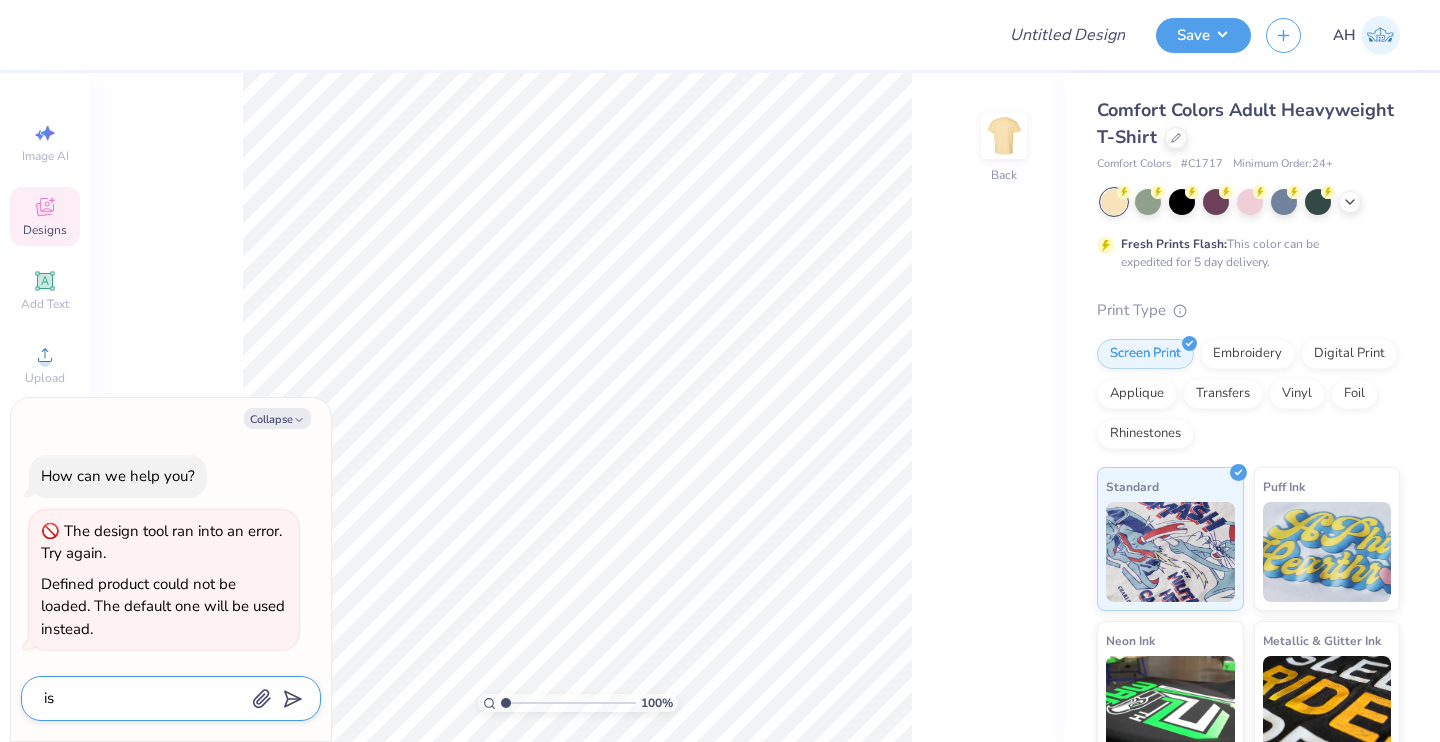 type on "is g" 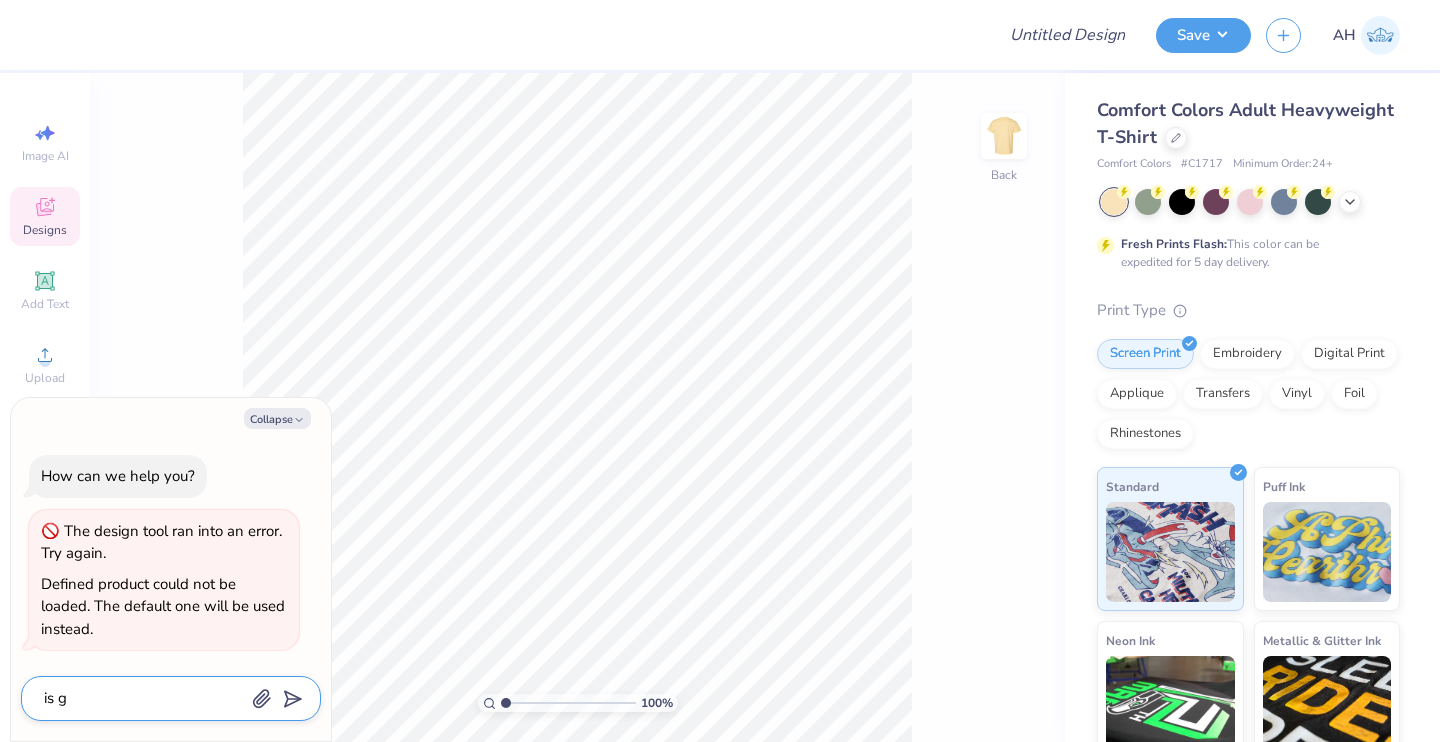 type on "is gh" 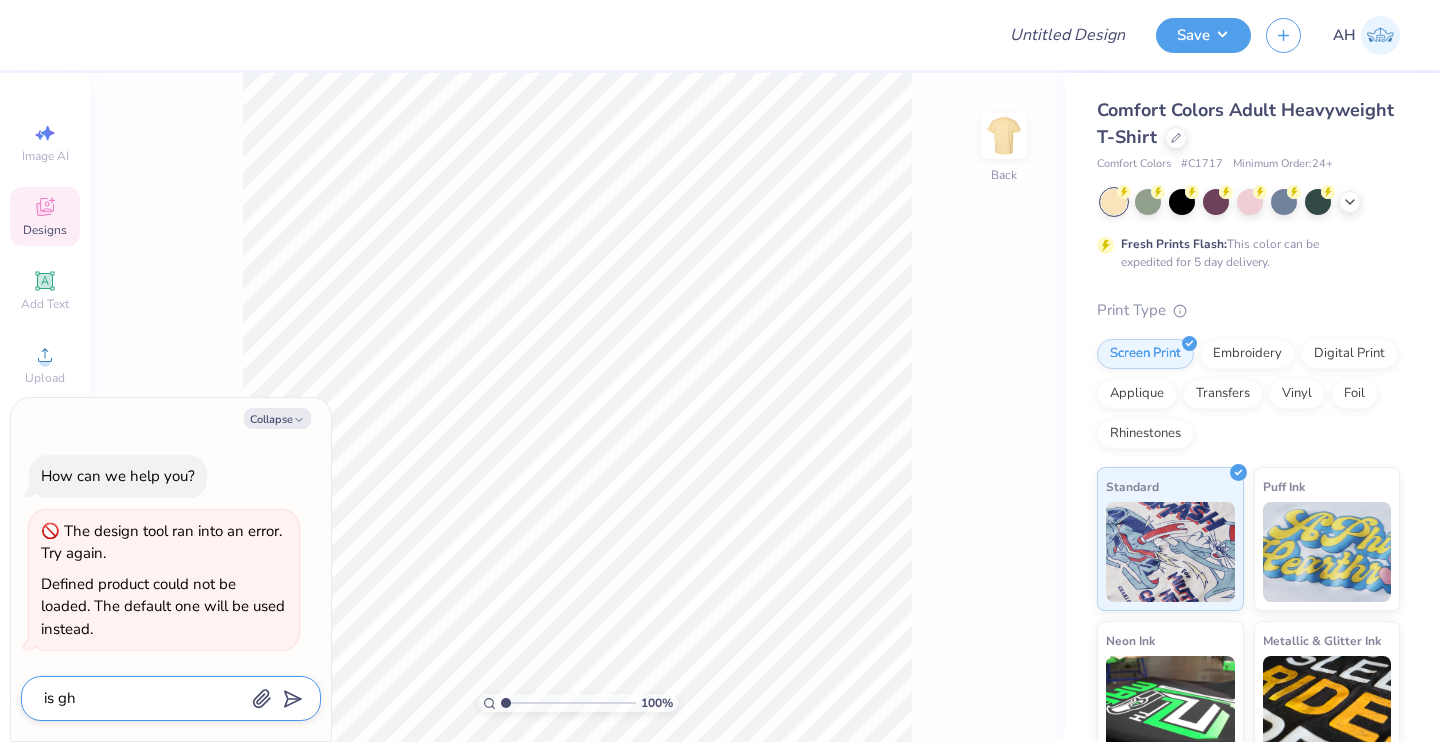 type on "is ghi" 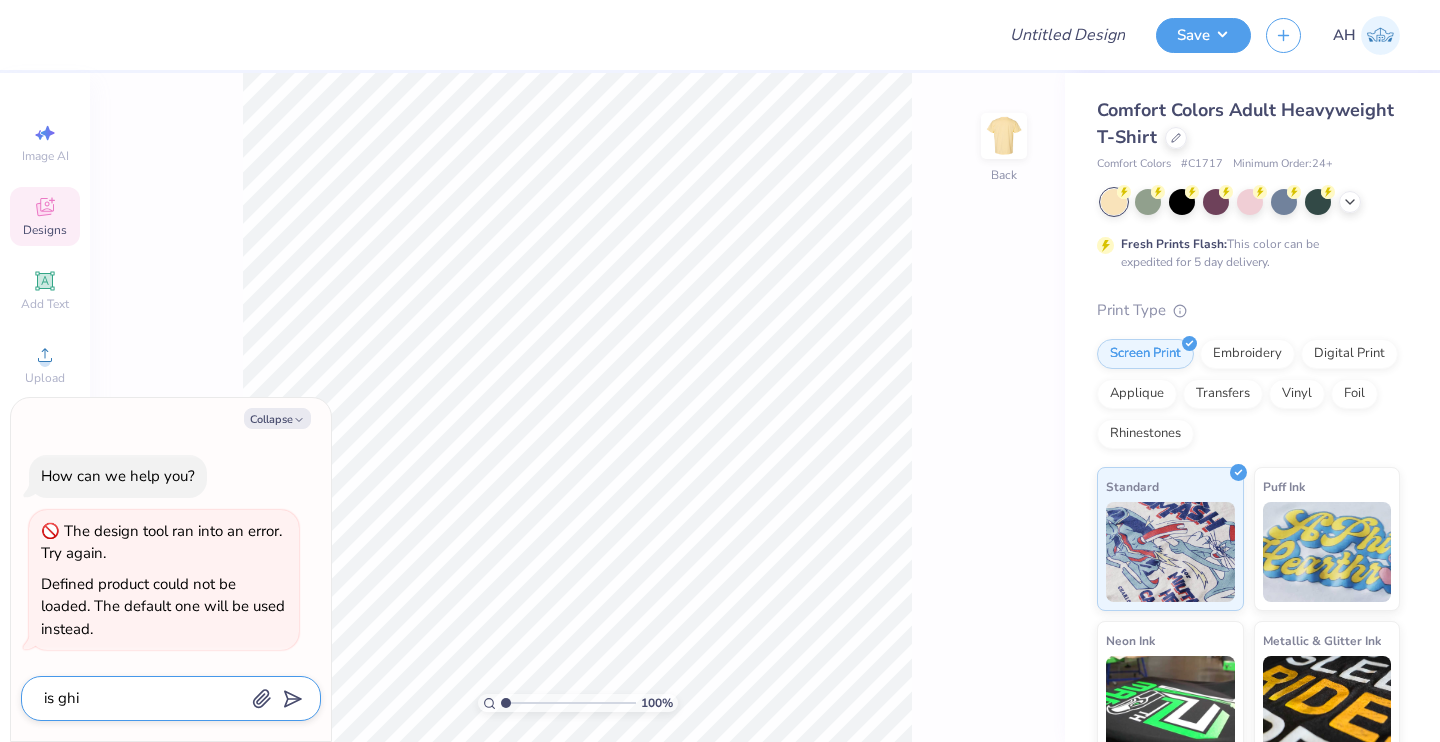 type on "is ghis" 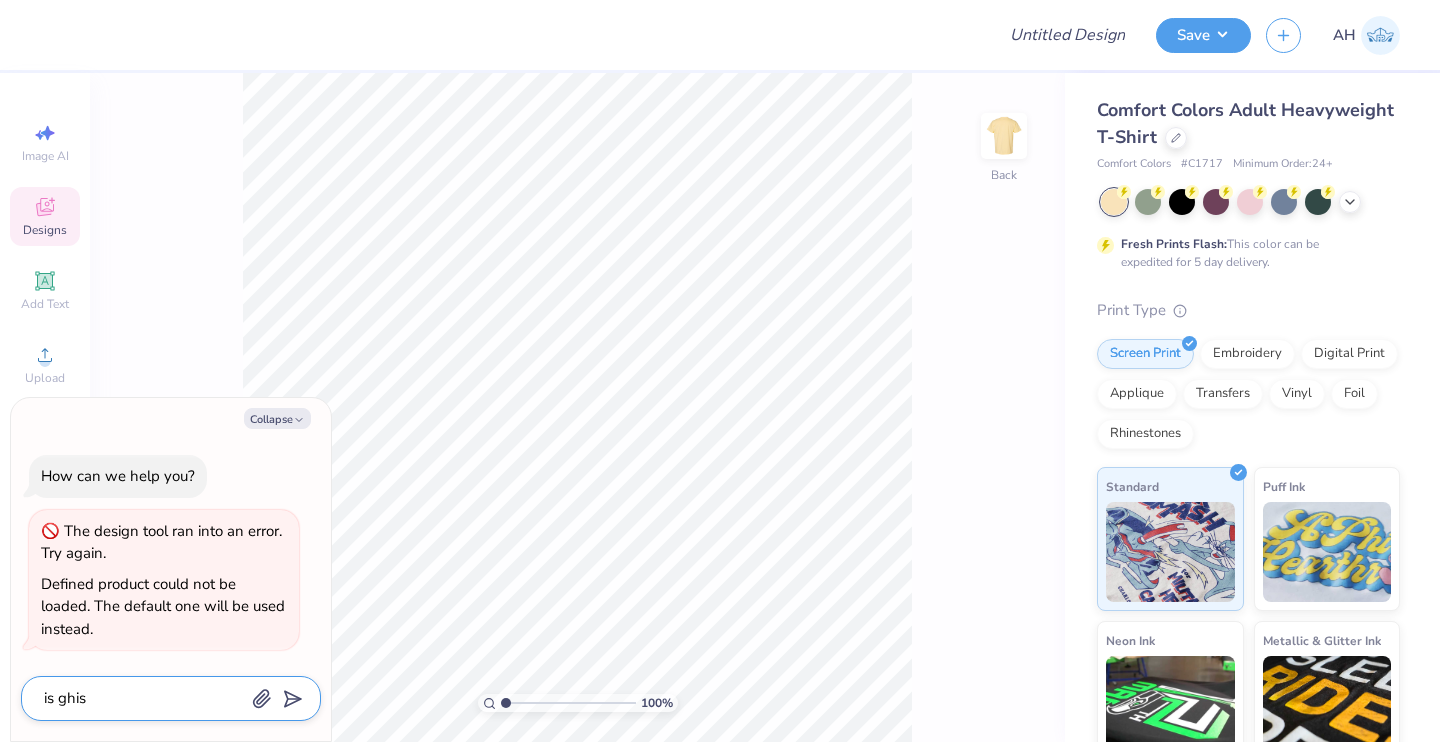type on "is ghis" 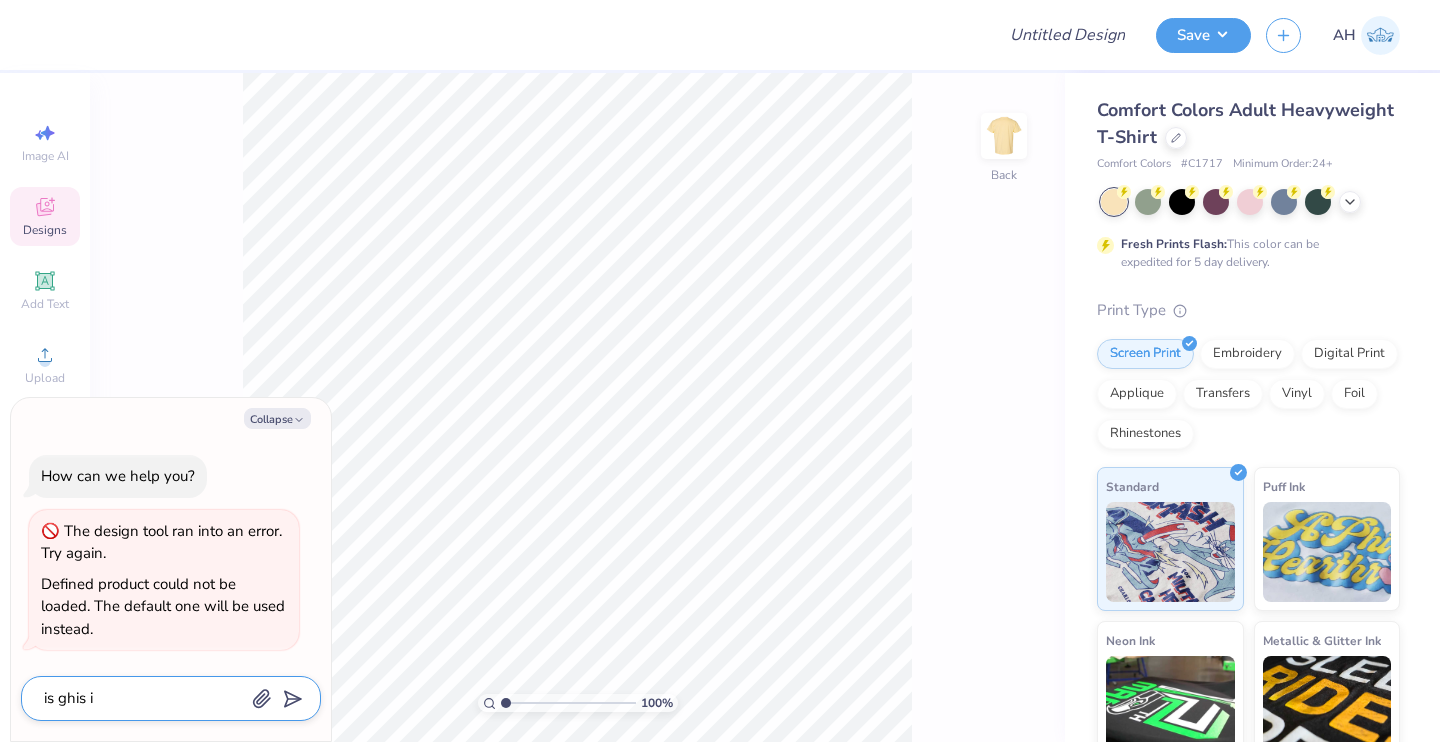 type on "x" 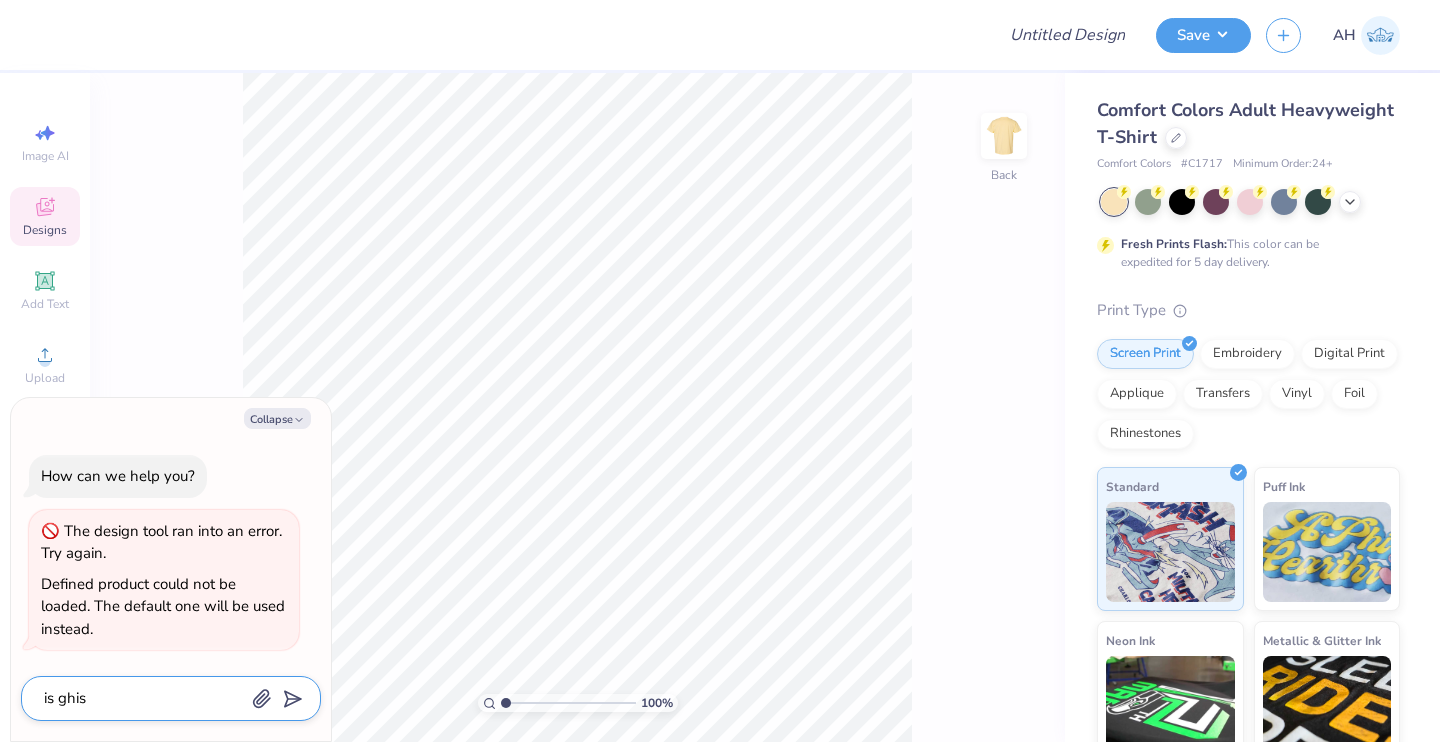 type on "is ghis" 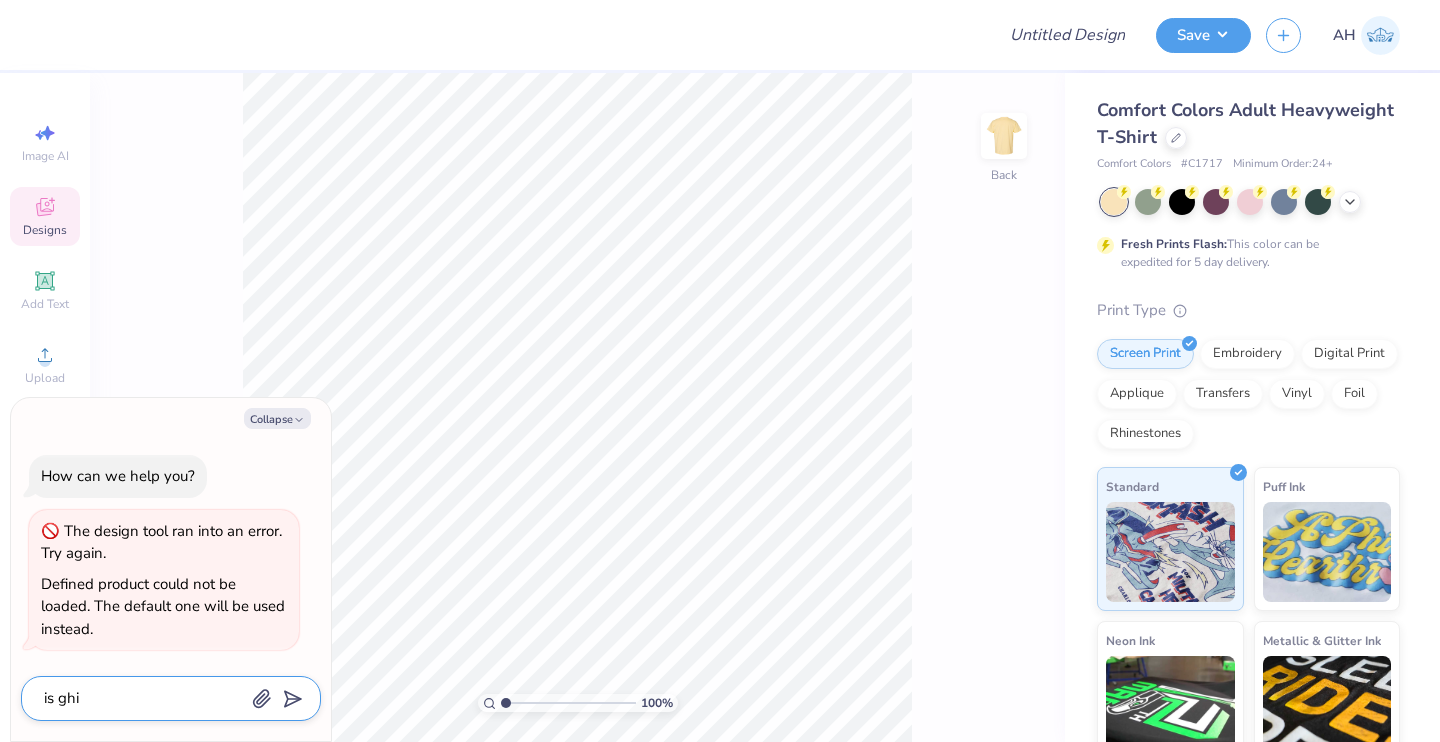 type on "is gh" 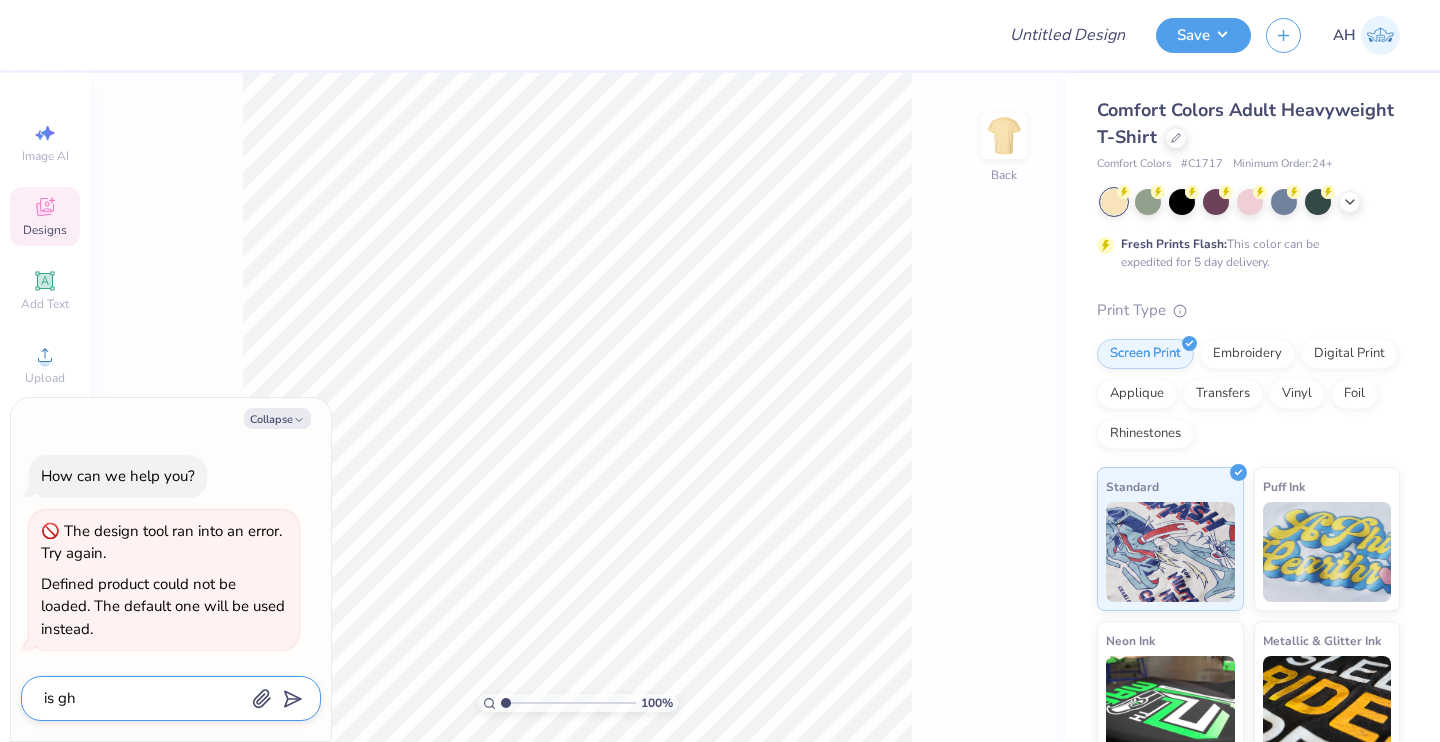 type on "is g" 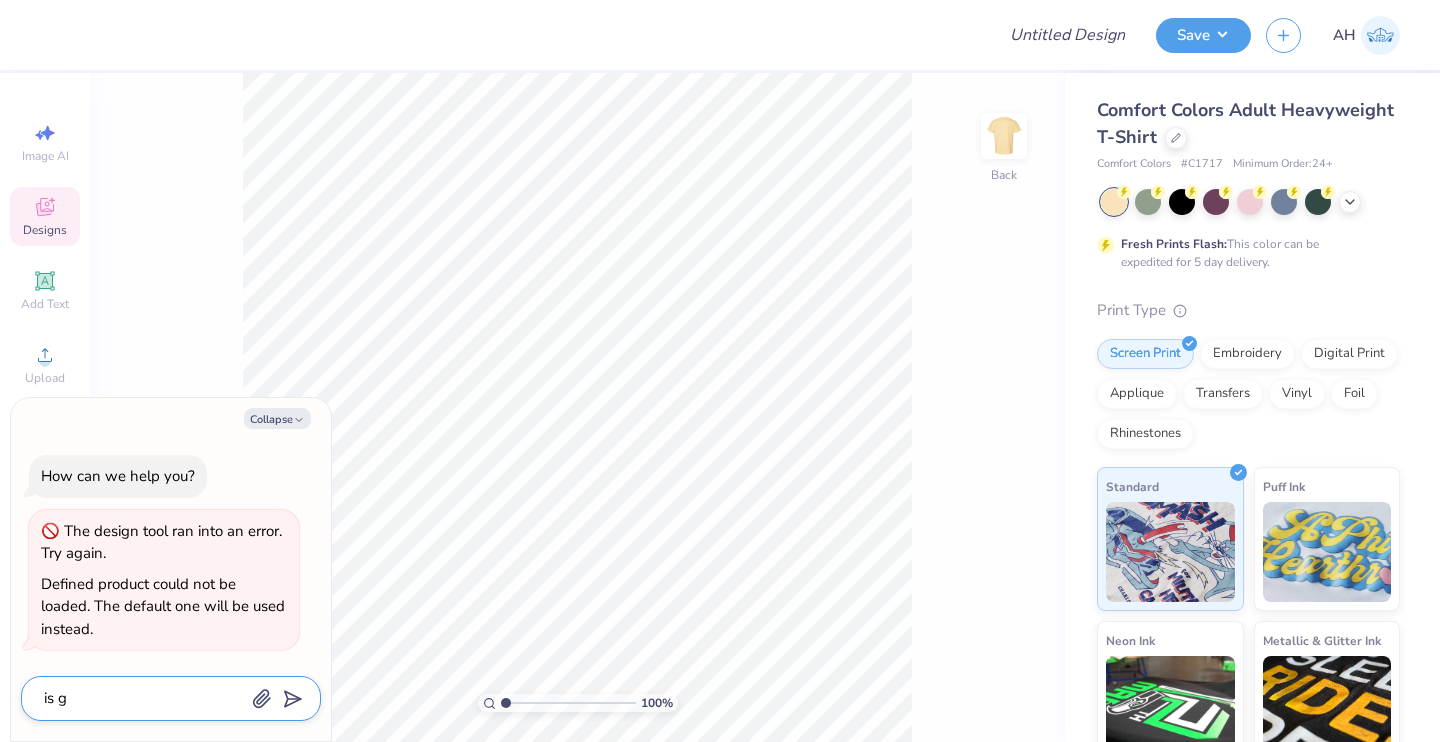 type on "is" 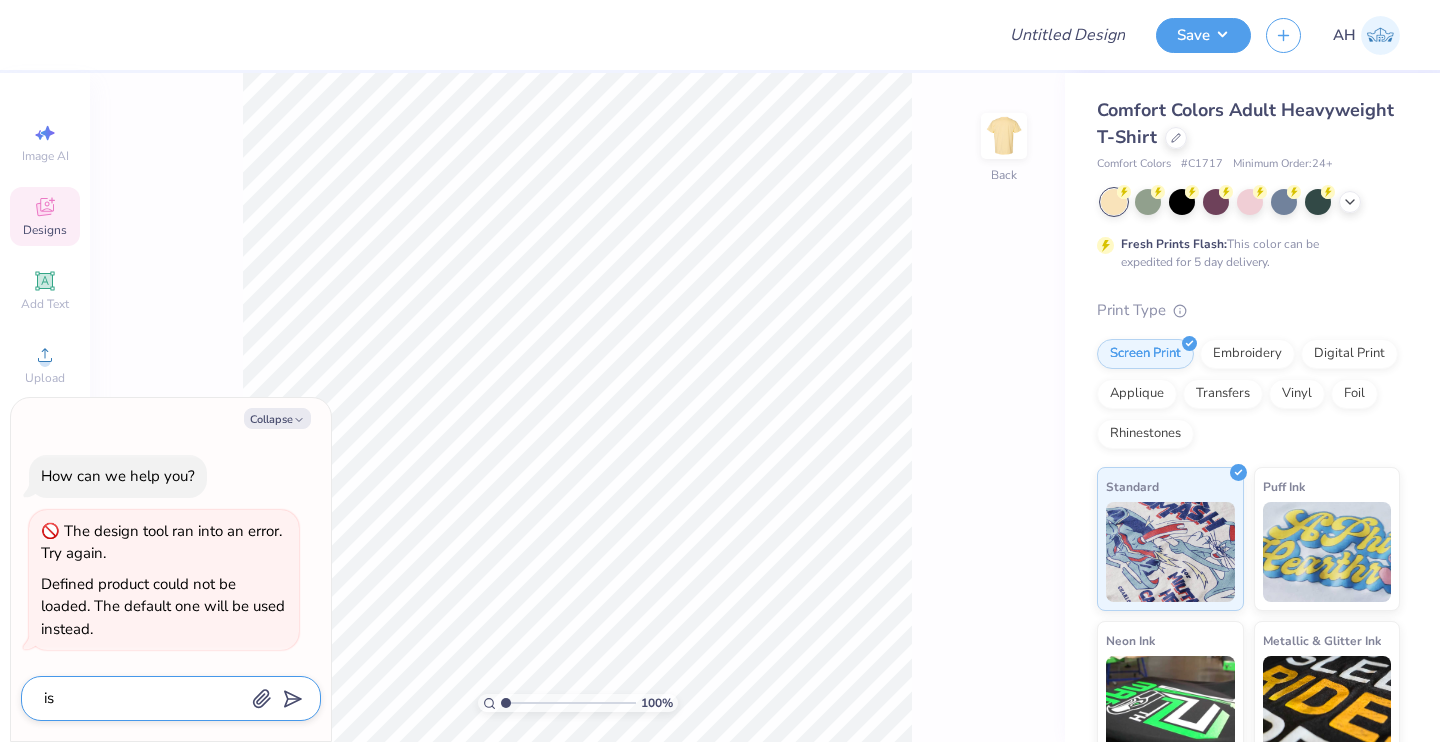 type on "is t" 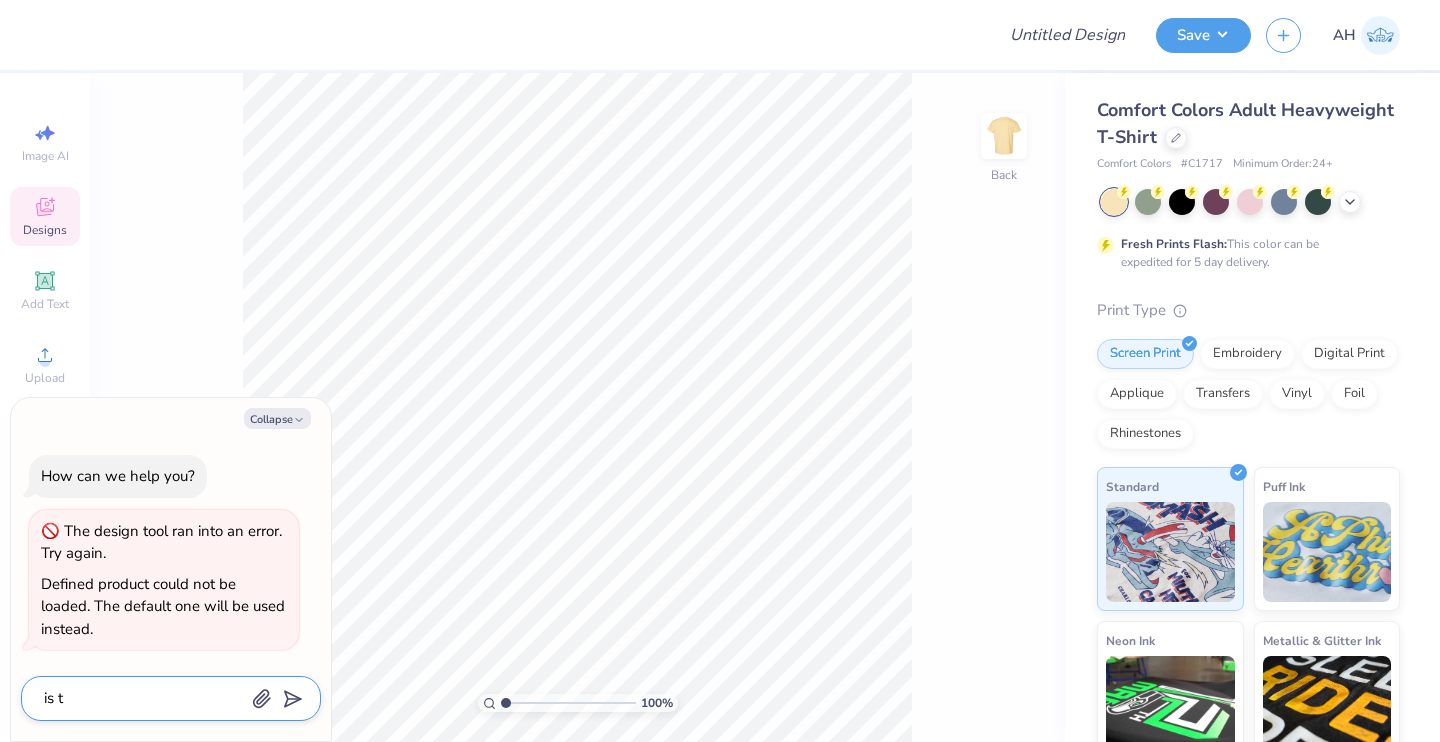 type on "is th" 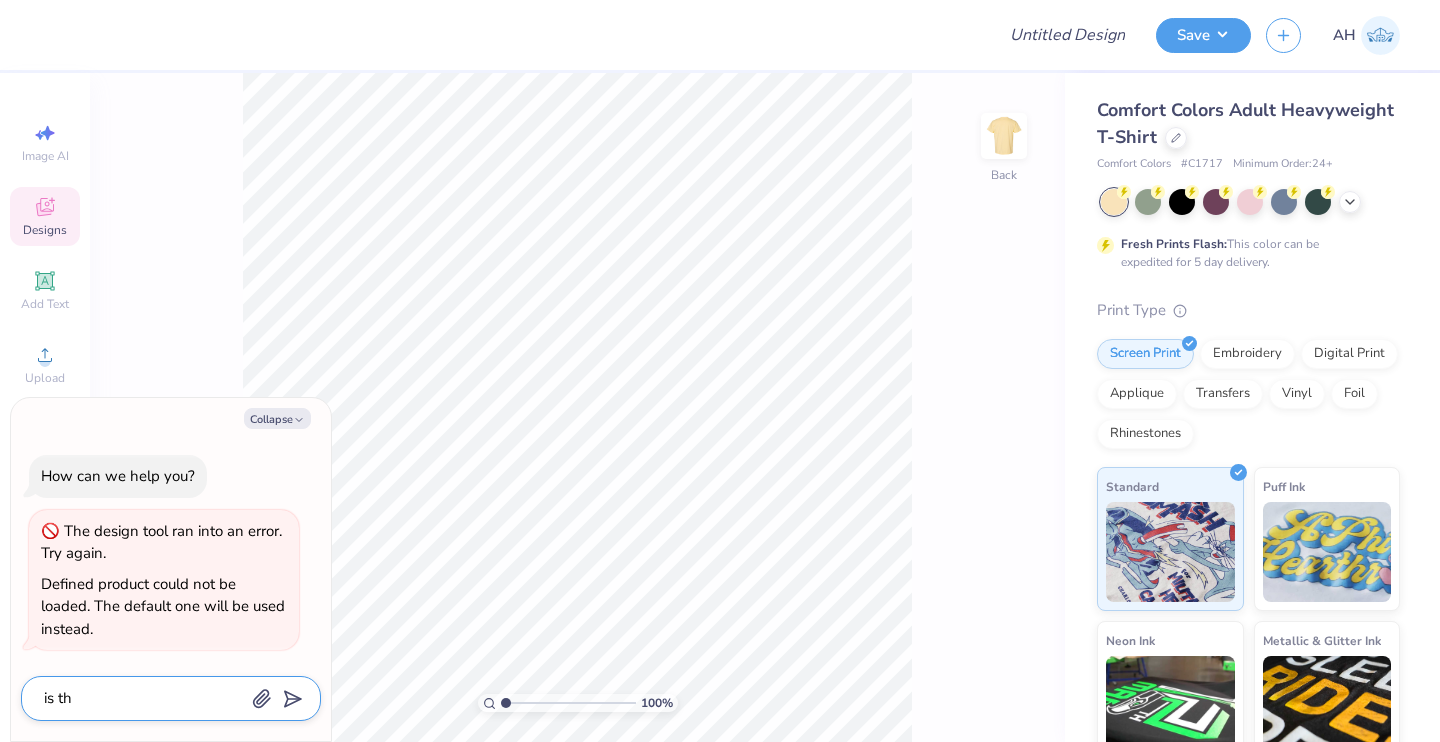 type on "is thi" 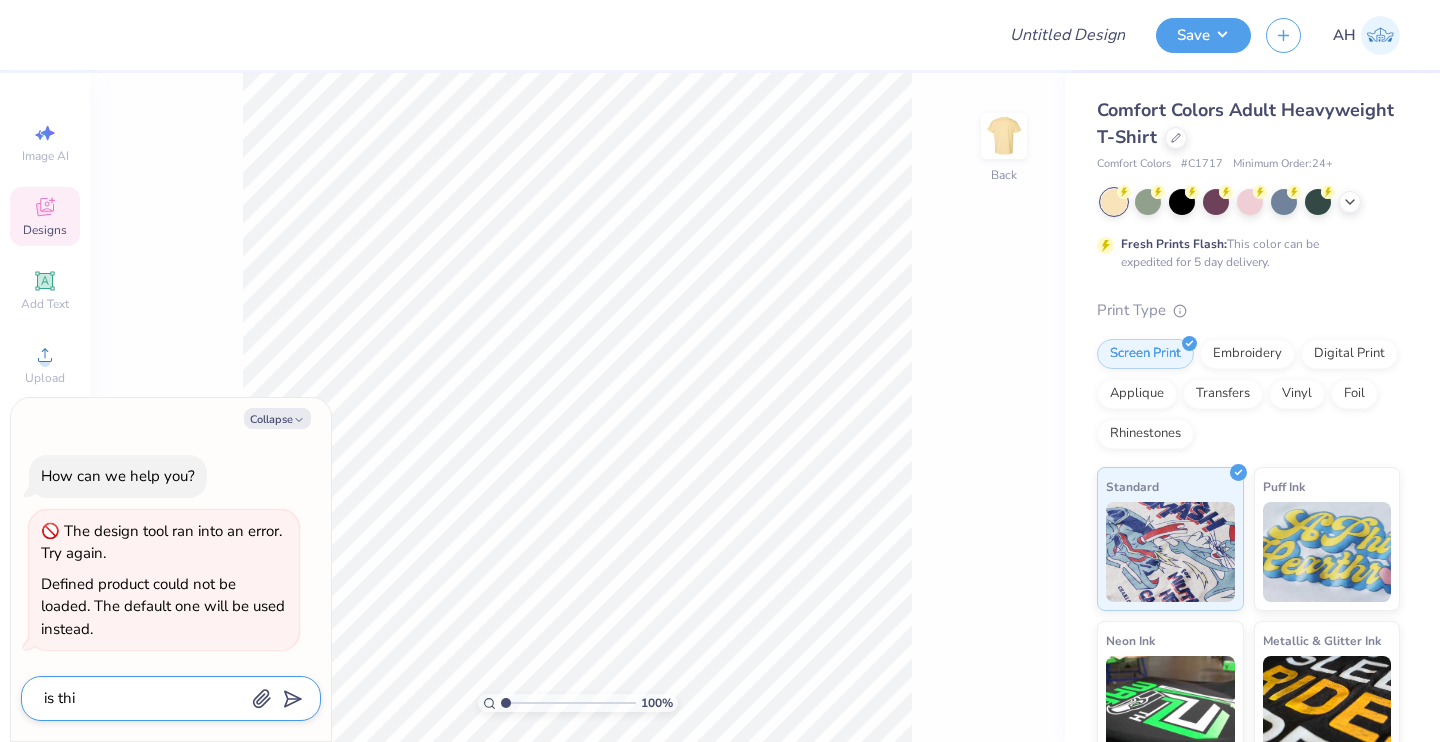 type on "is this" 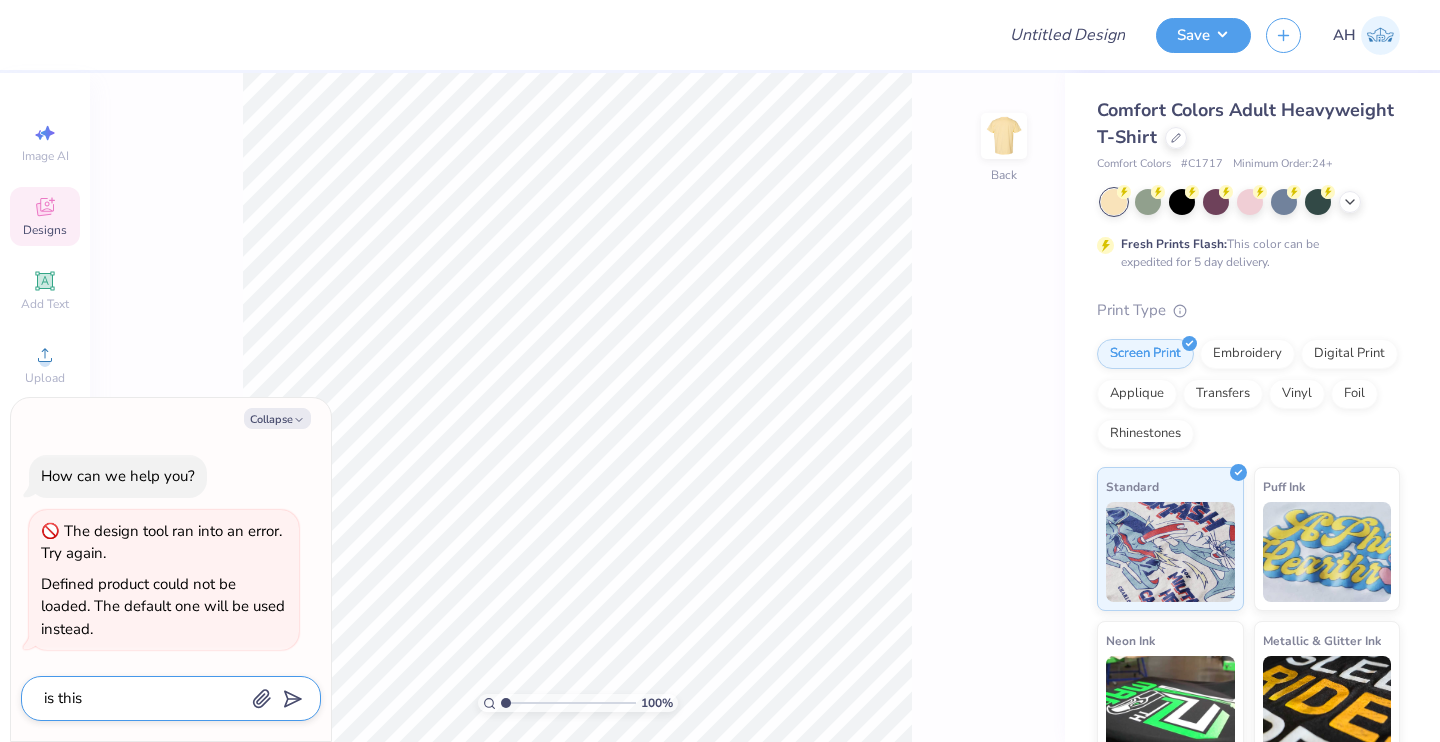 type on "is this" 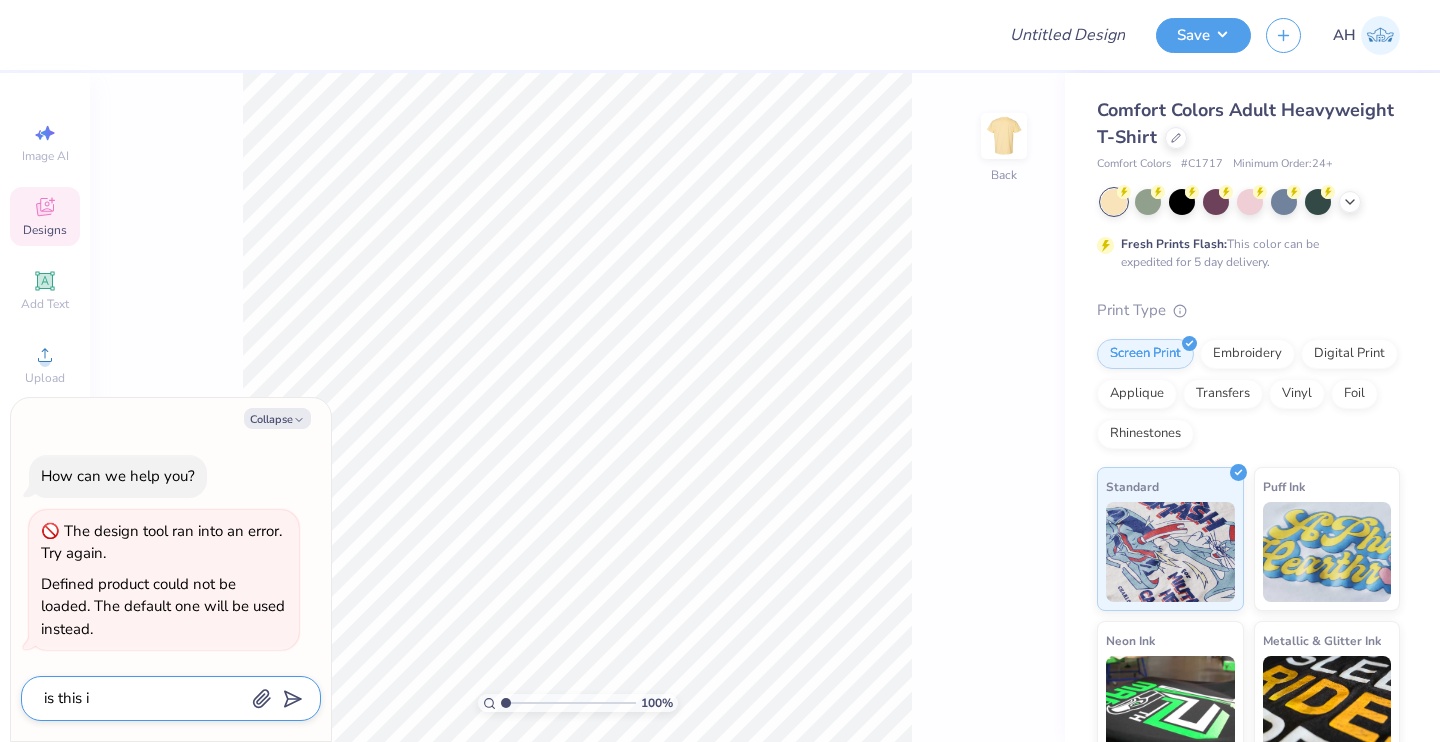 type on "is this it" 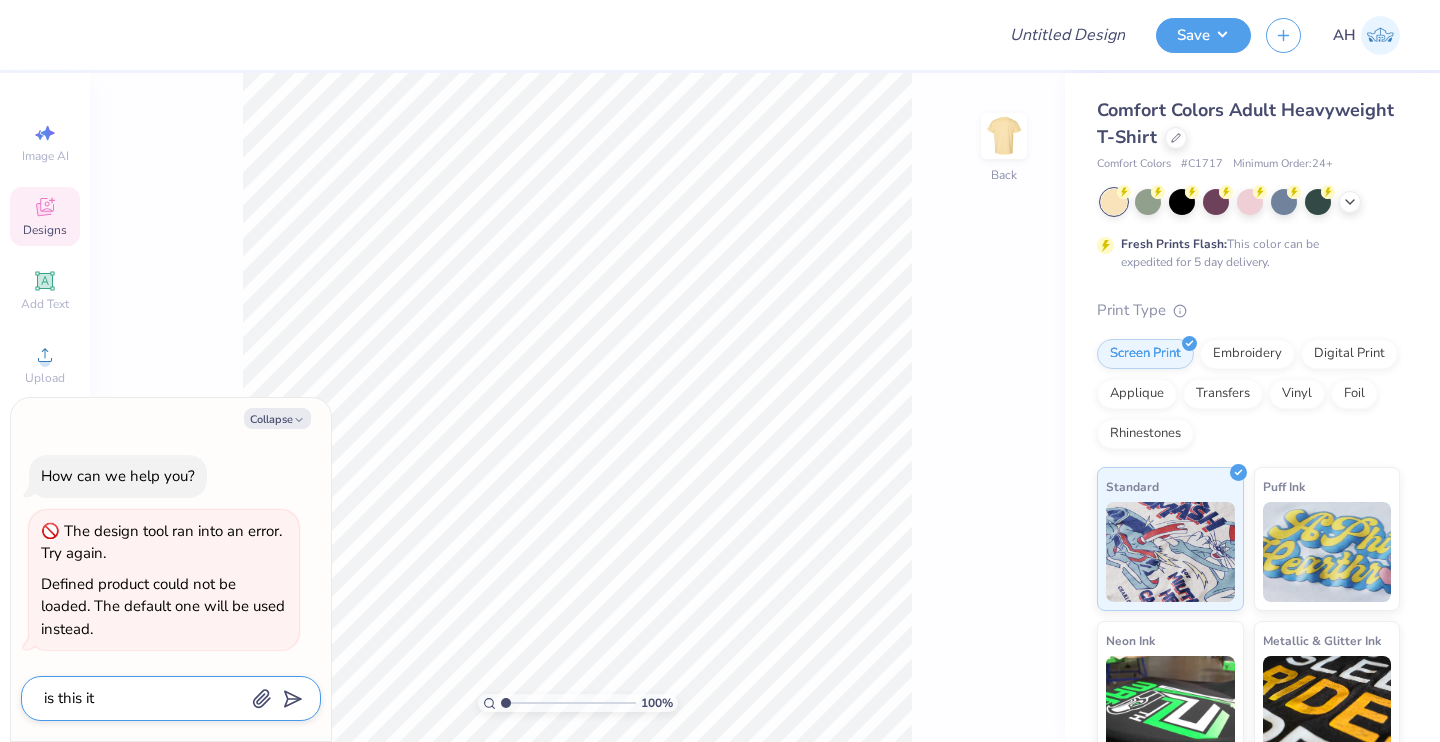 type on "is this itm" 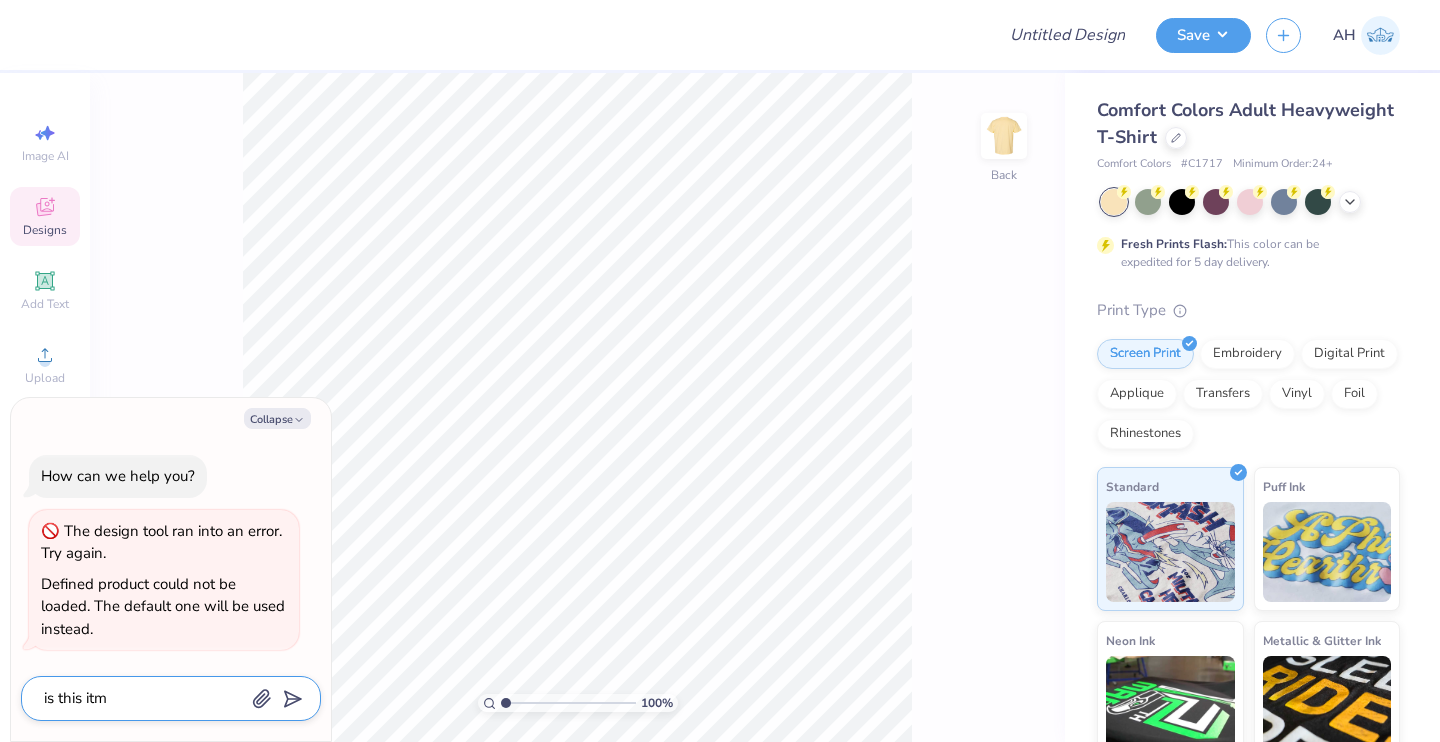 type on "is this it" 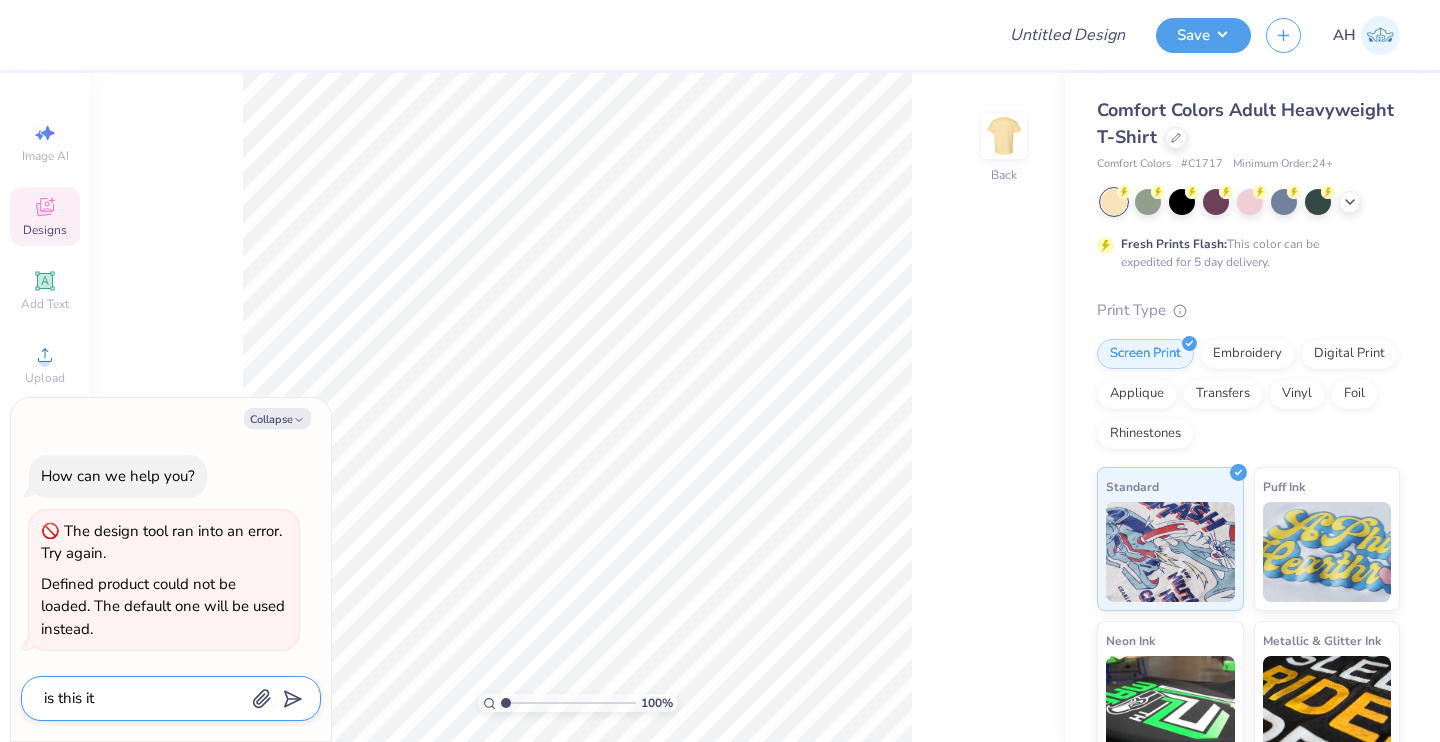 type on "x" 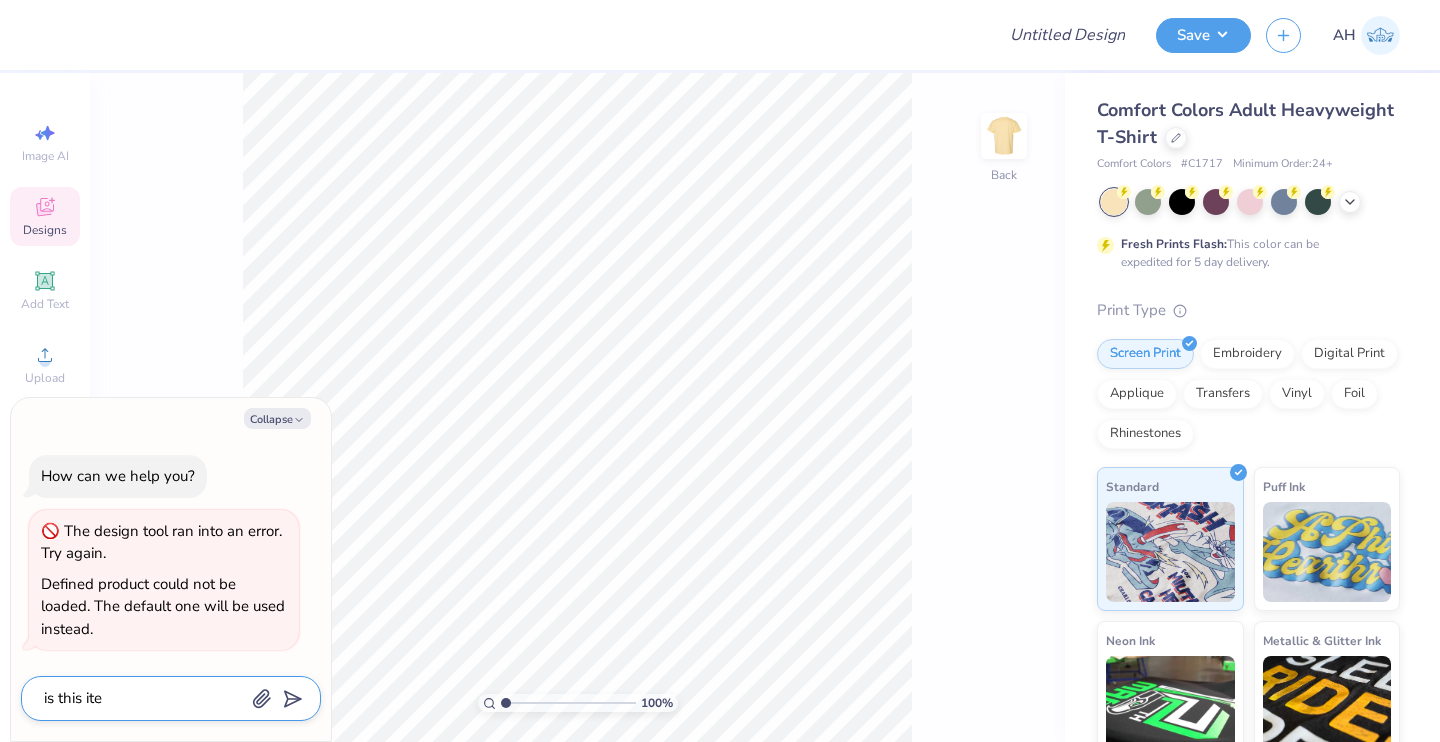 type on "is this item" 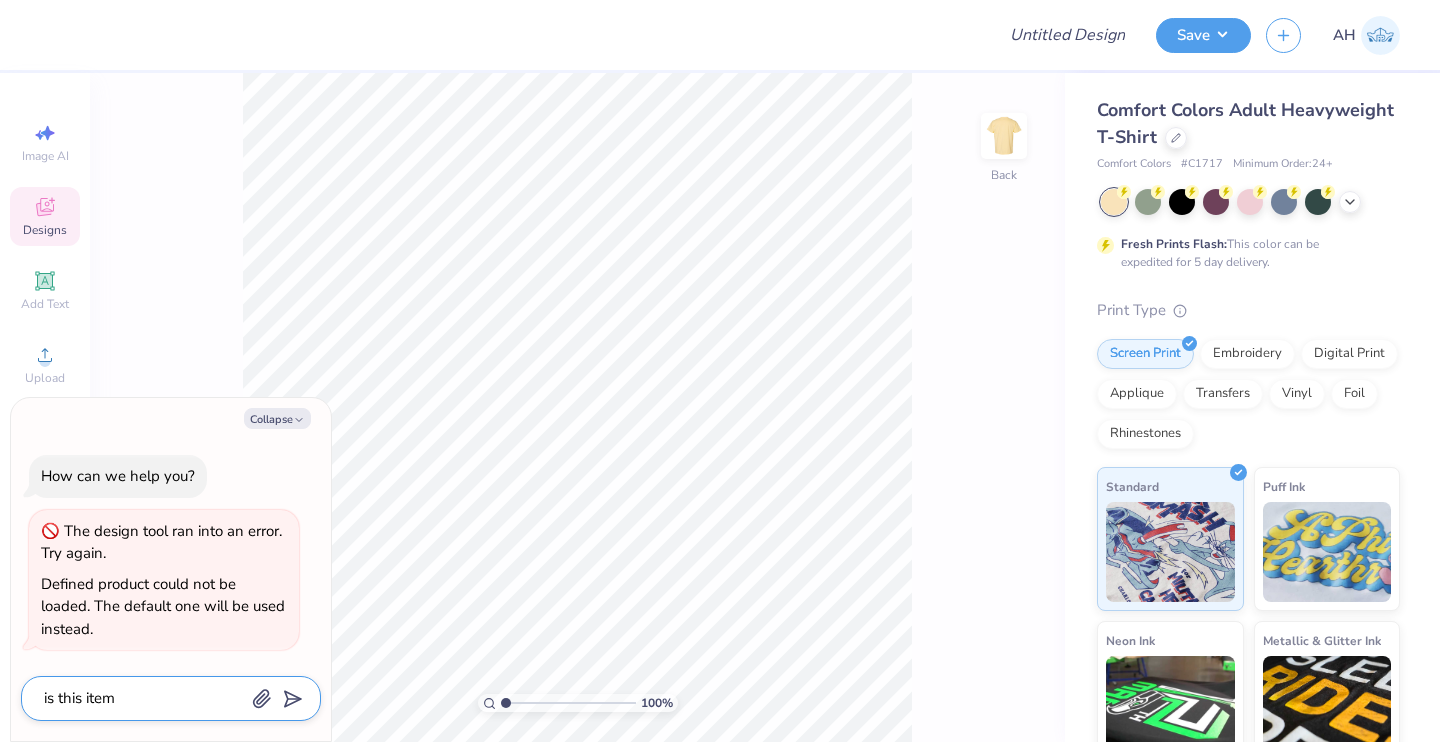type on "is this item" 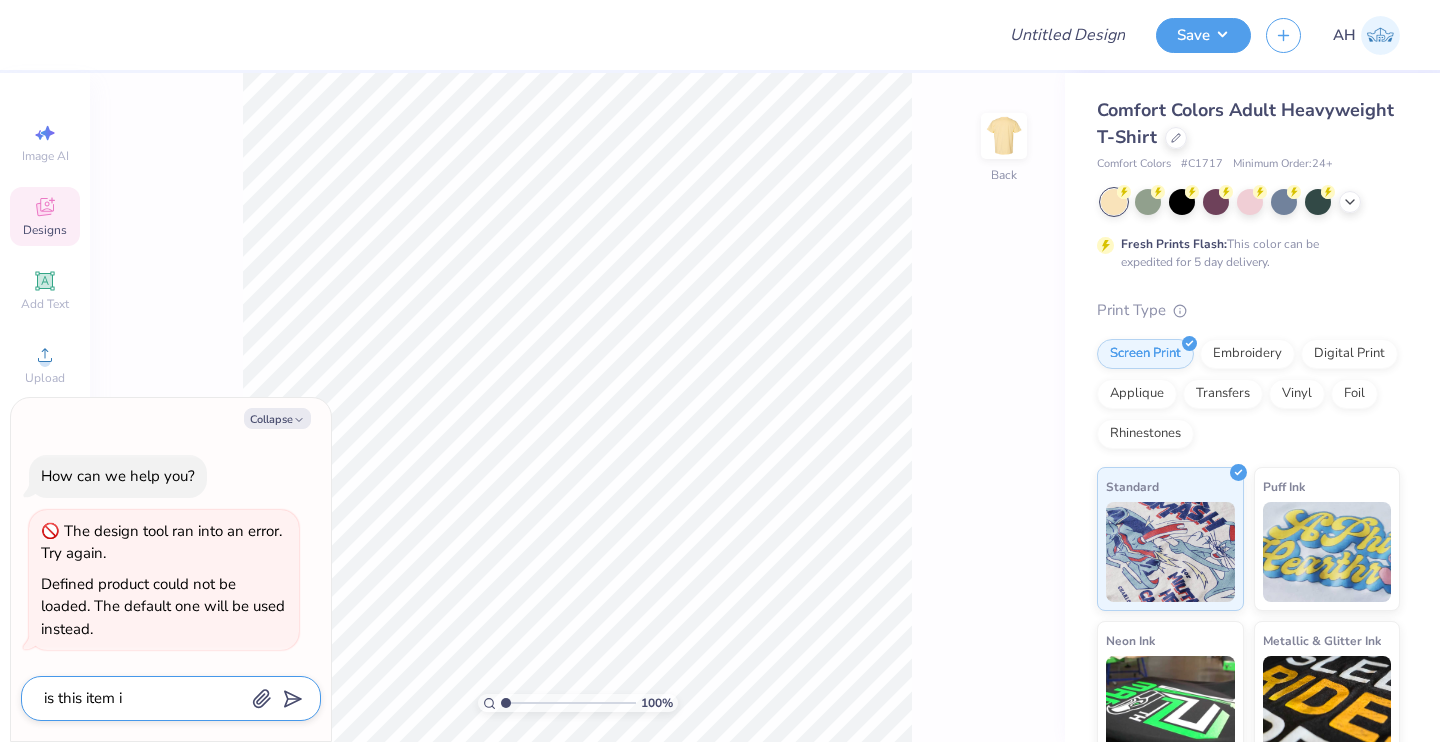 type on "is this item in" 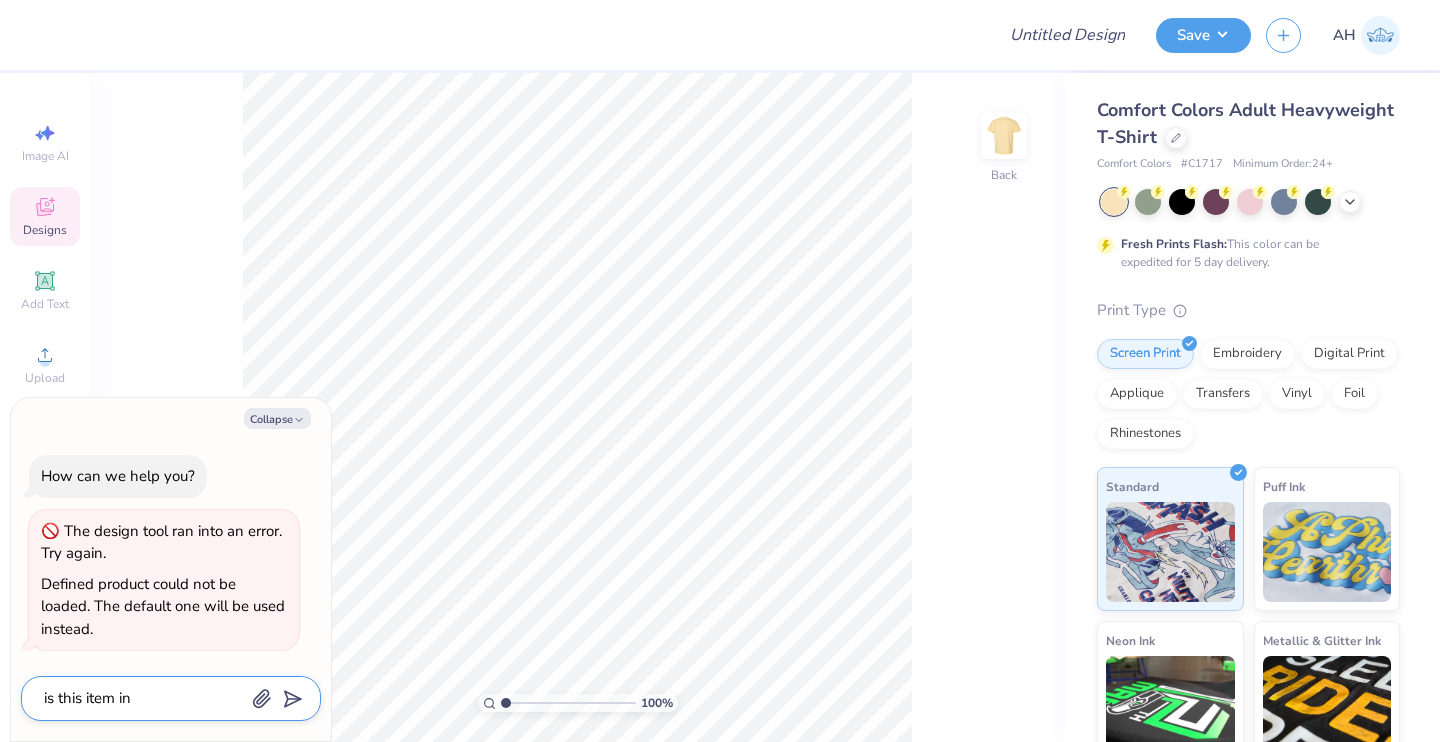 type on "is this item in" 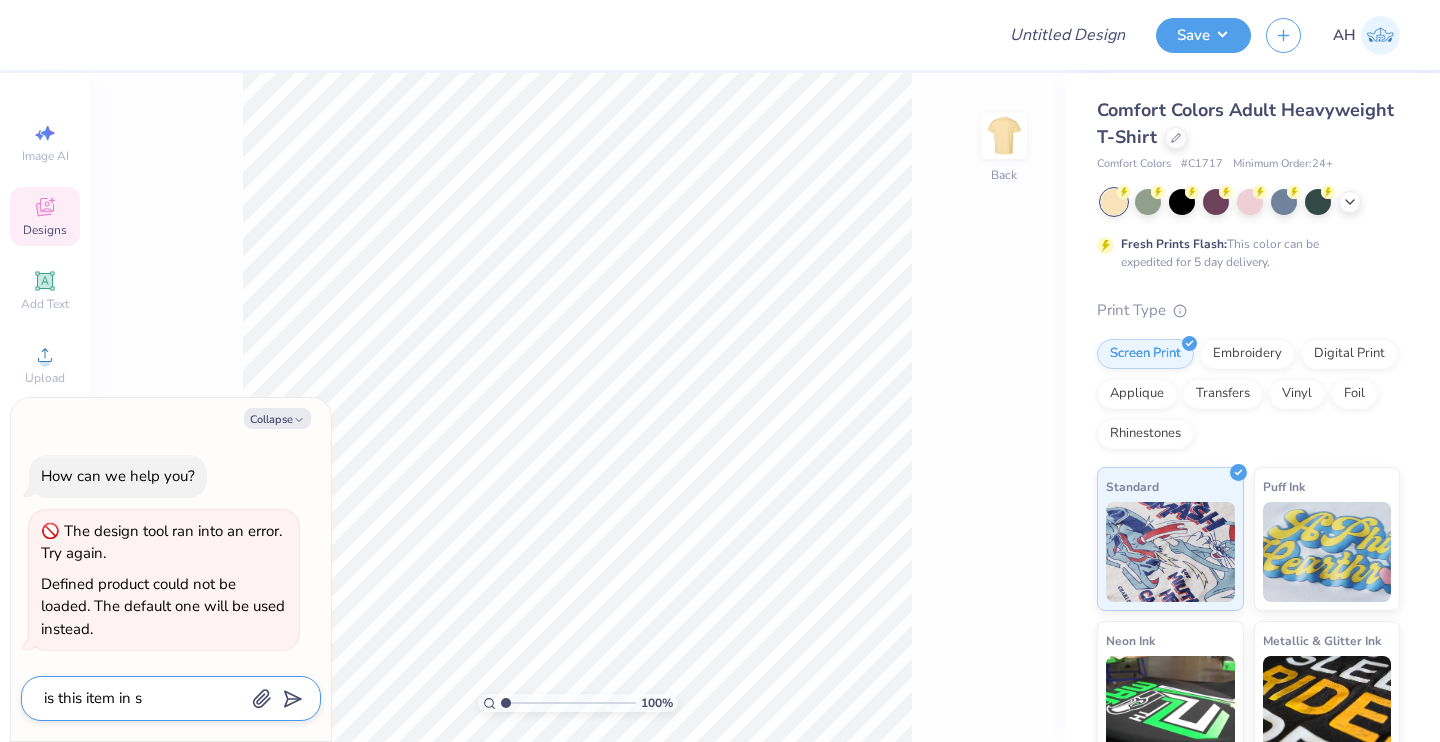 type on "is this item in st" 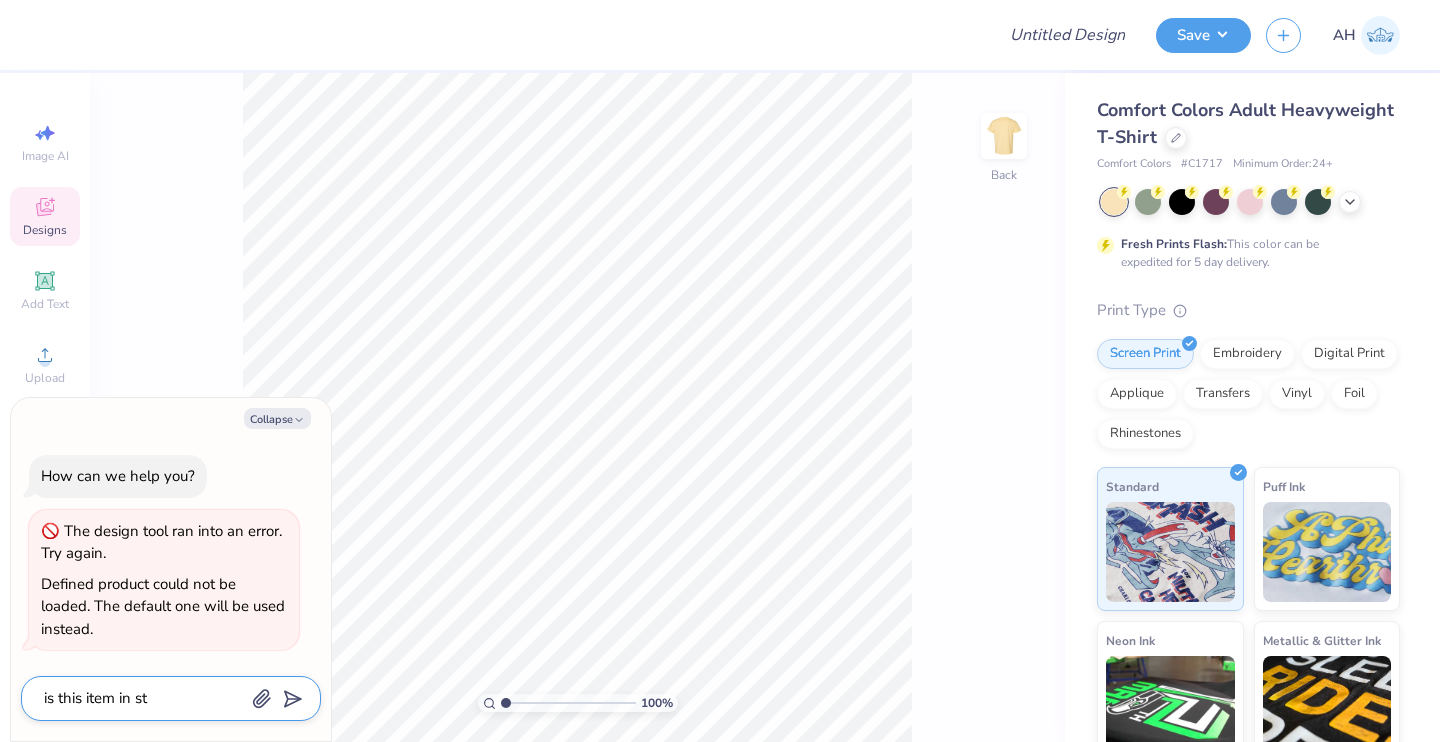 type on "is this item in sto" 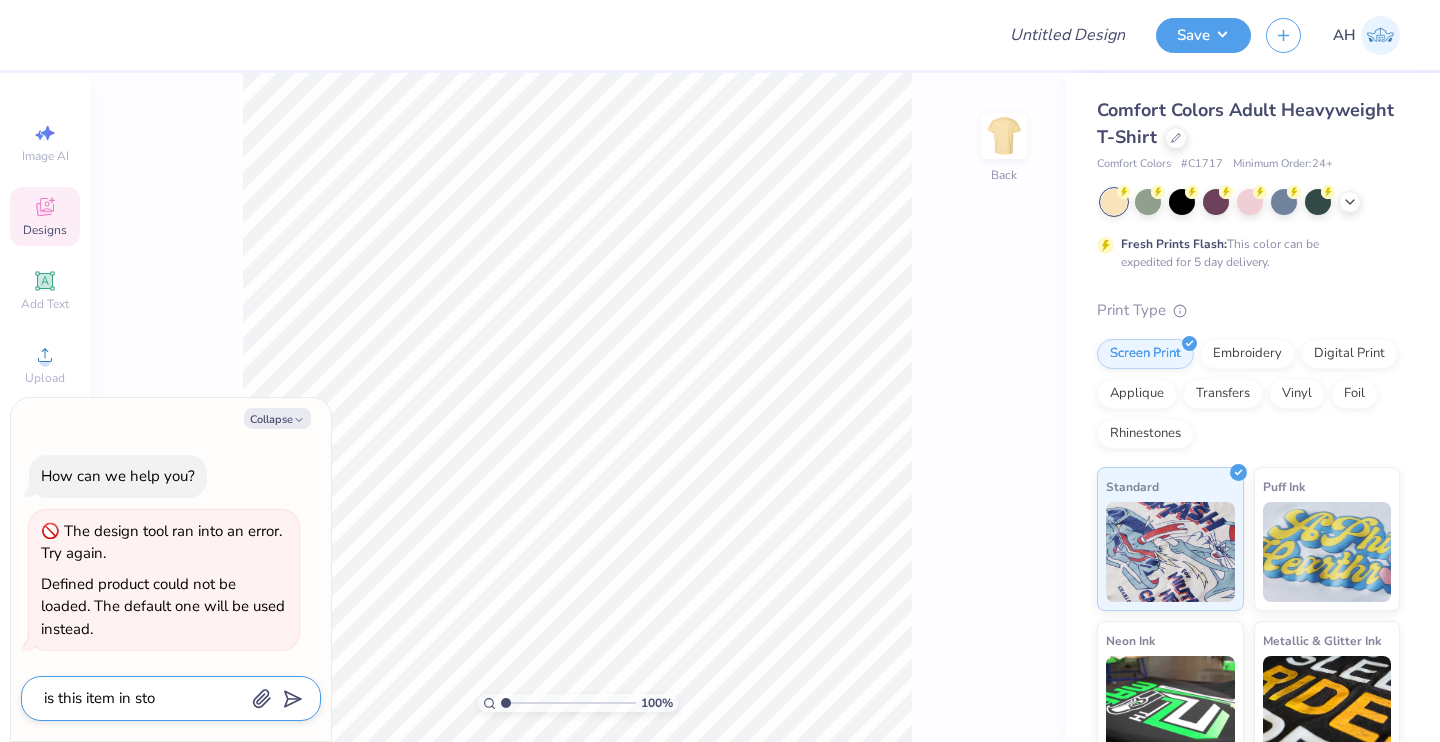 type on "is this item in stoc" 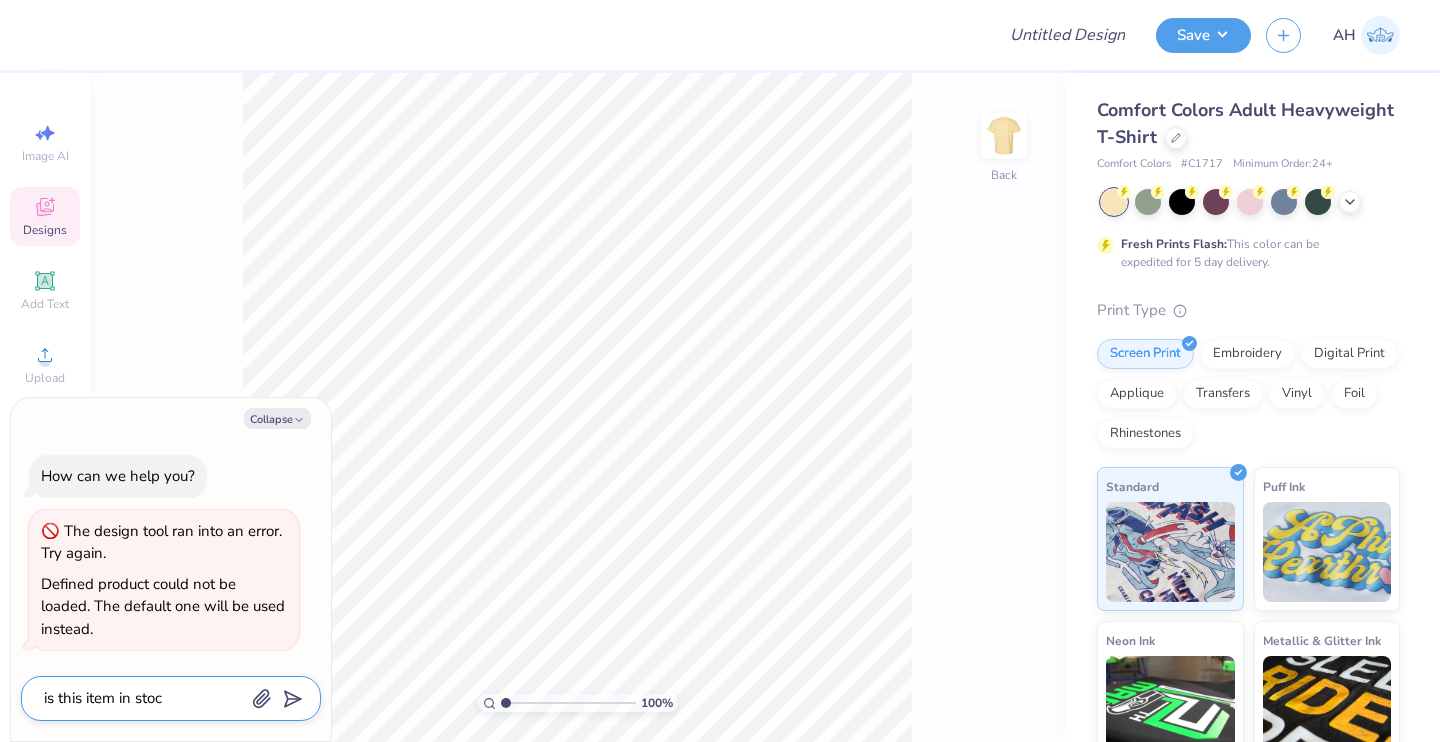 type on "is this item in stock" 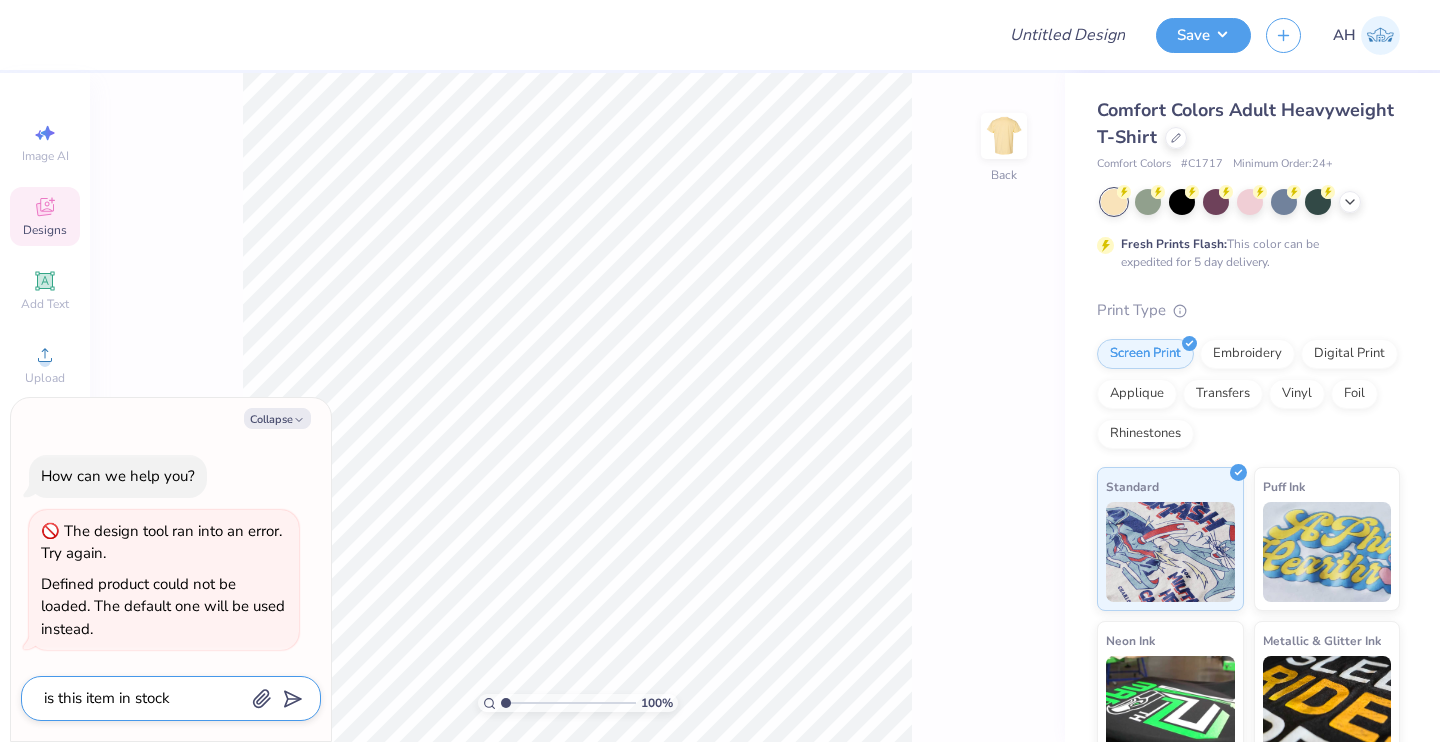 type on "is this item in stock?" 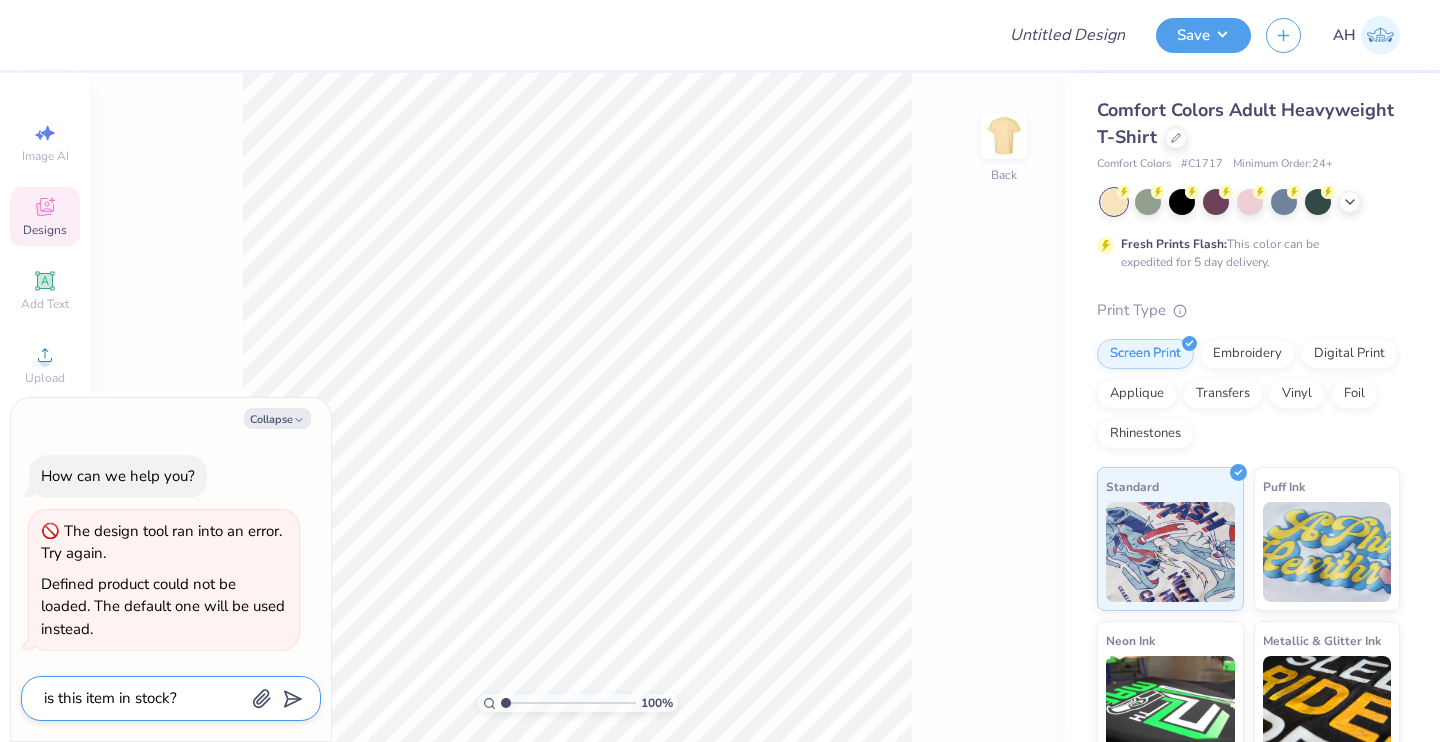 type on "is this item in stock?" 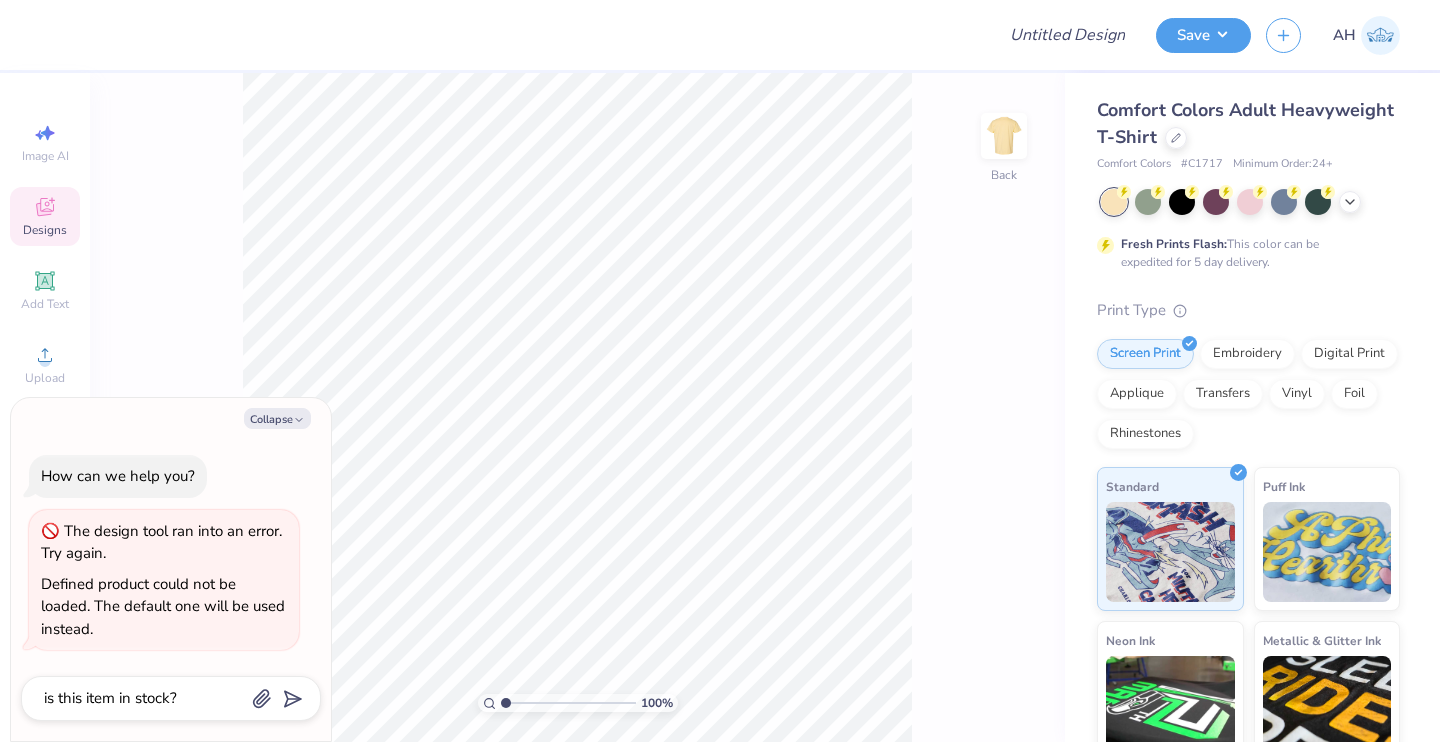 type on "x" 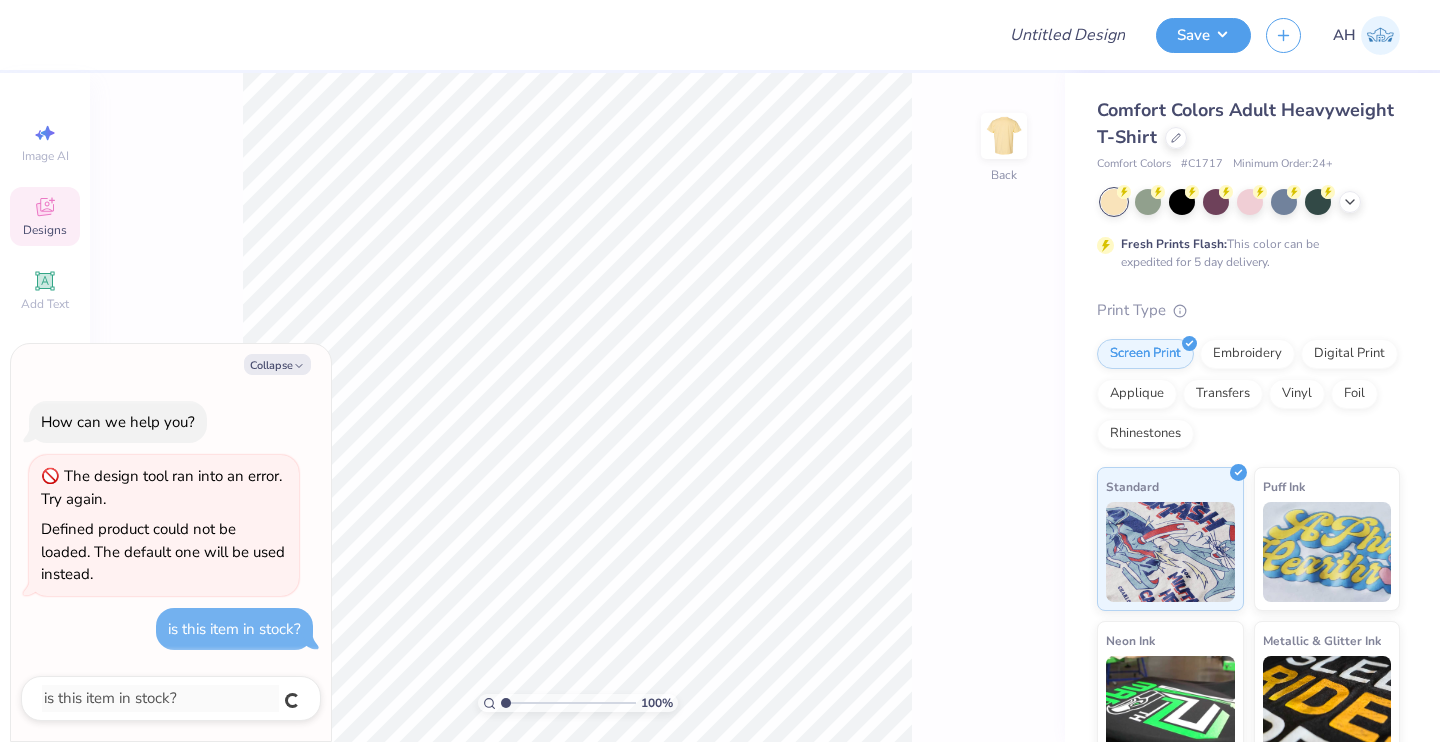 type 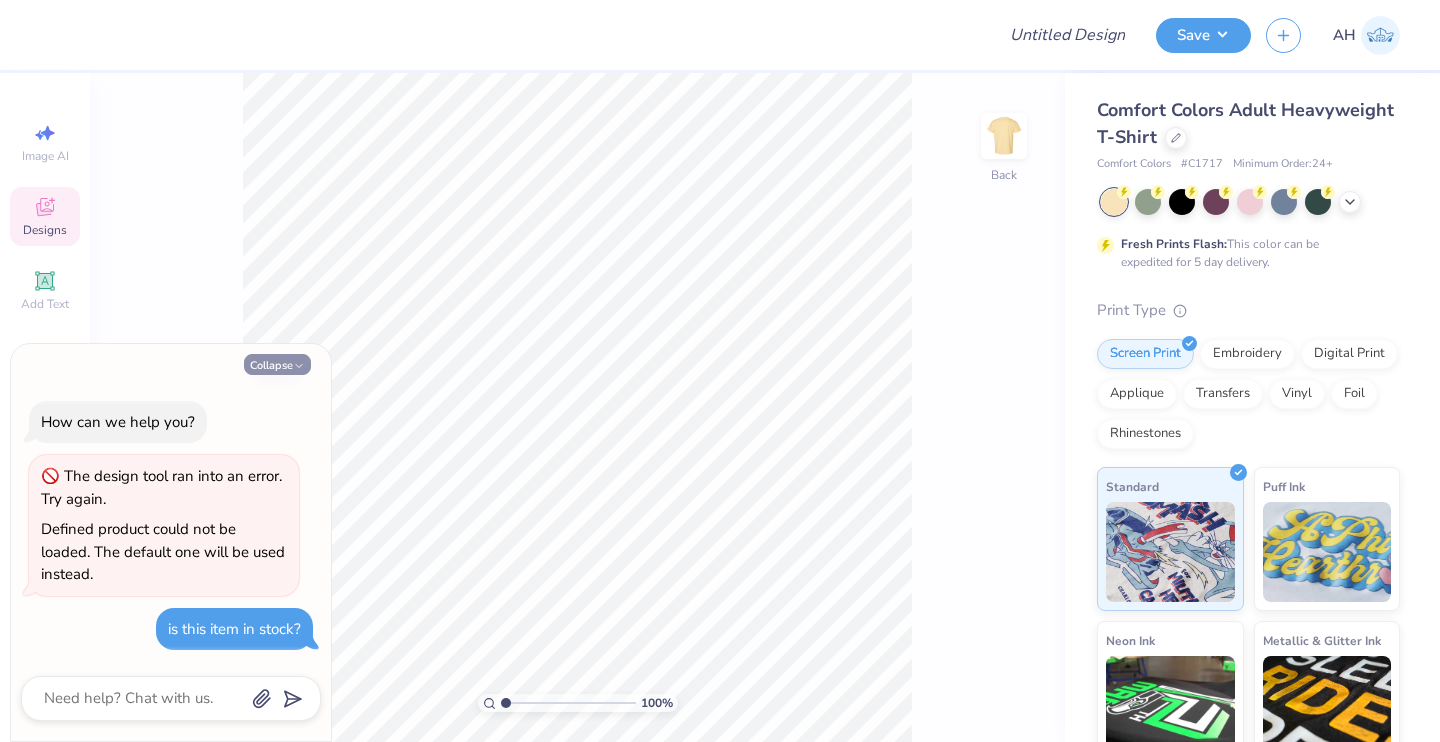 click on "Collapse" at bounding box center [277, 364] 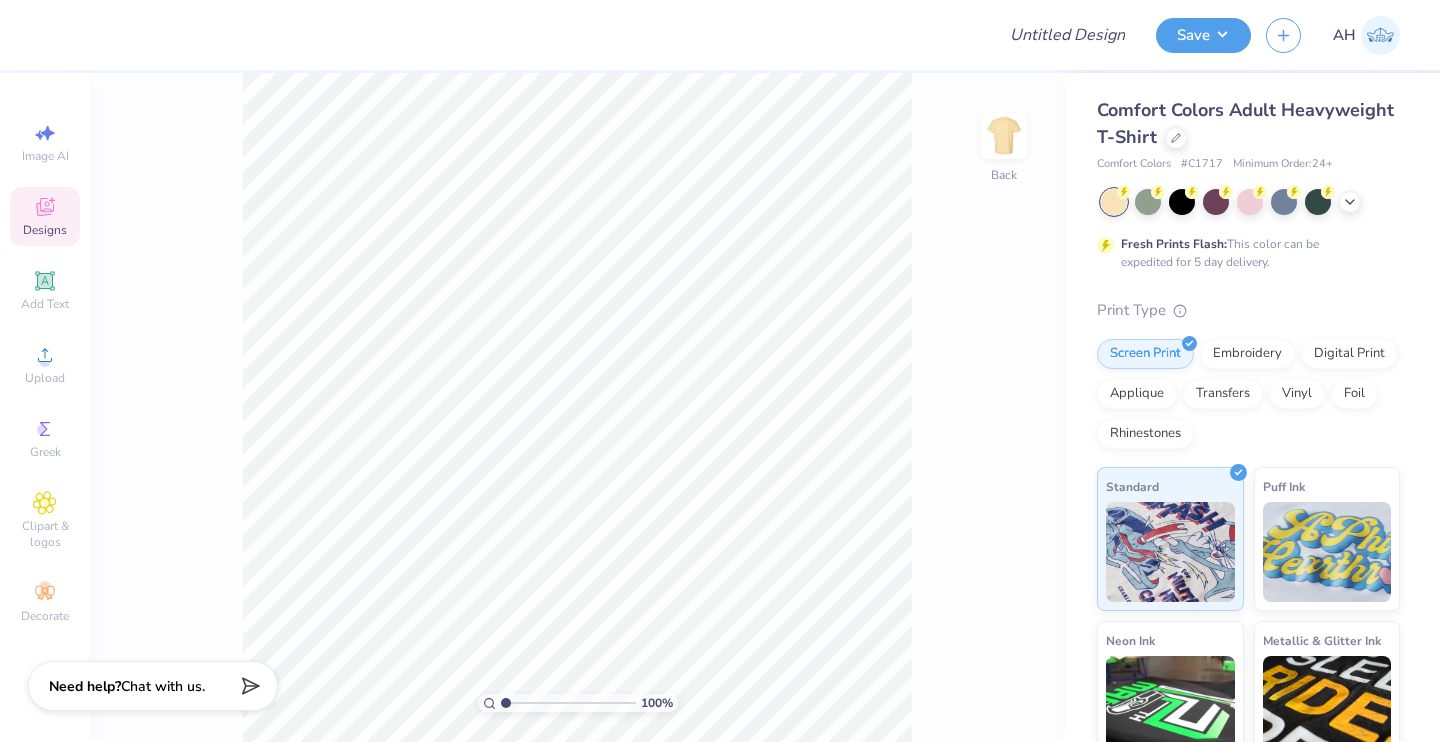 click on "Chat with us." at bounding box center [163, 686] 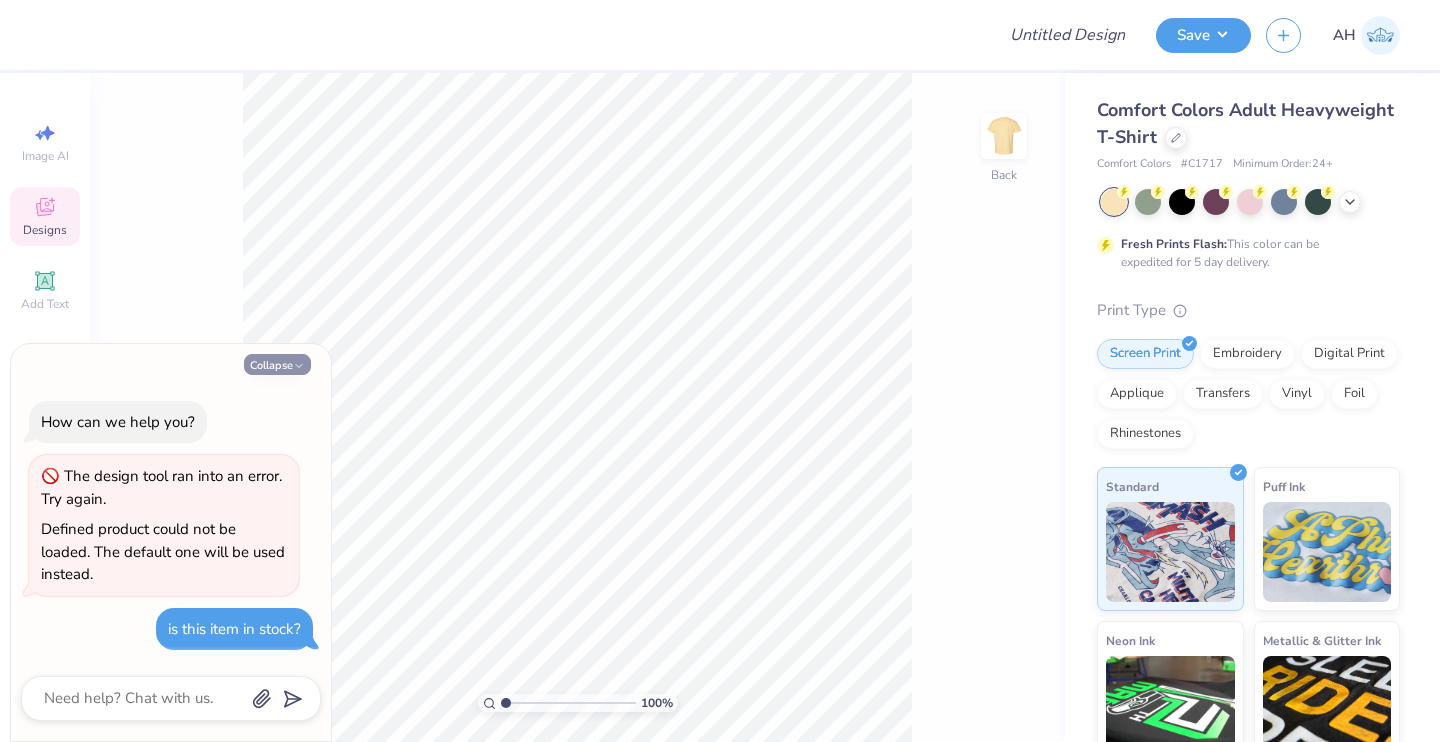 click 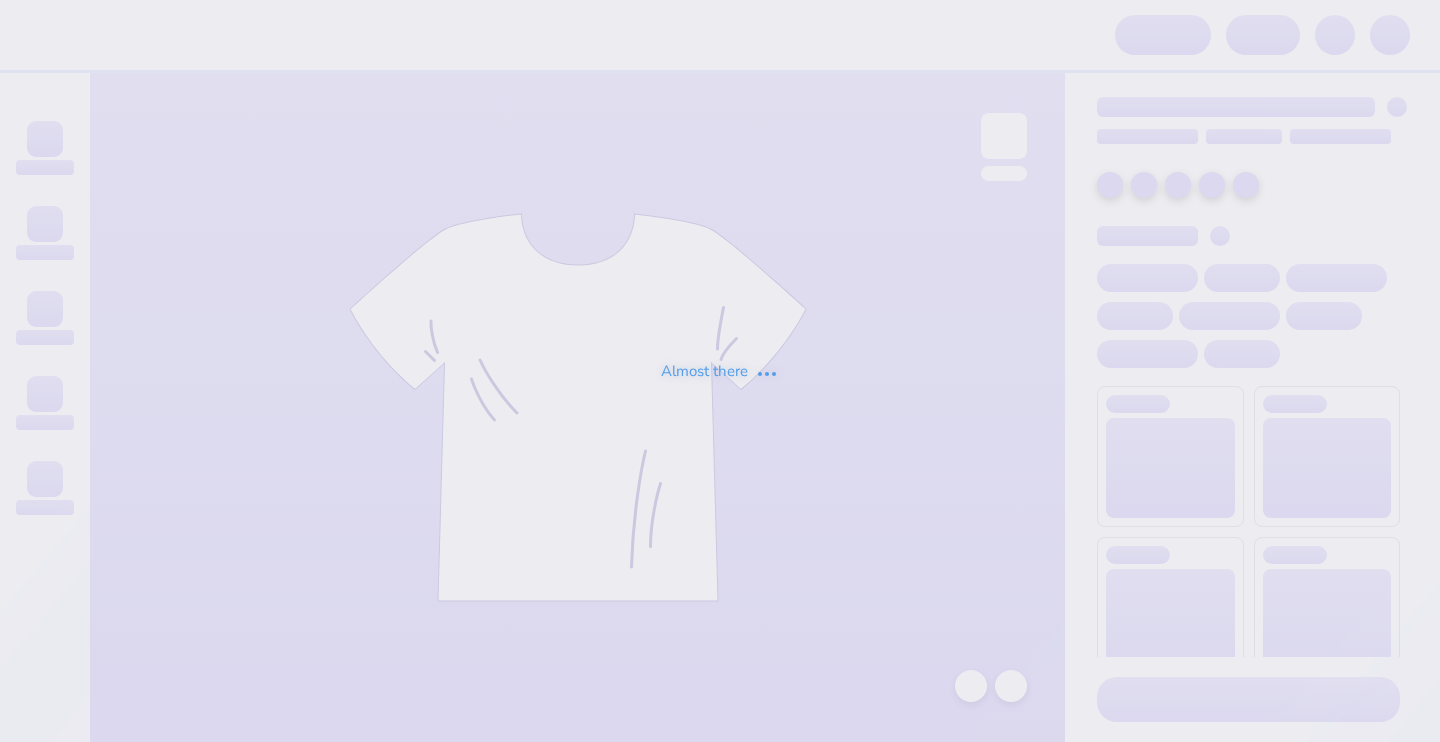 scroll, scrollTop: 0, scrollLeft: 0, axis: both 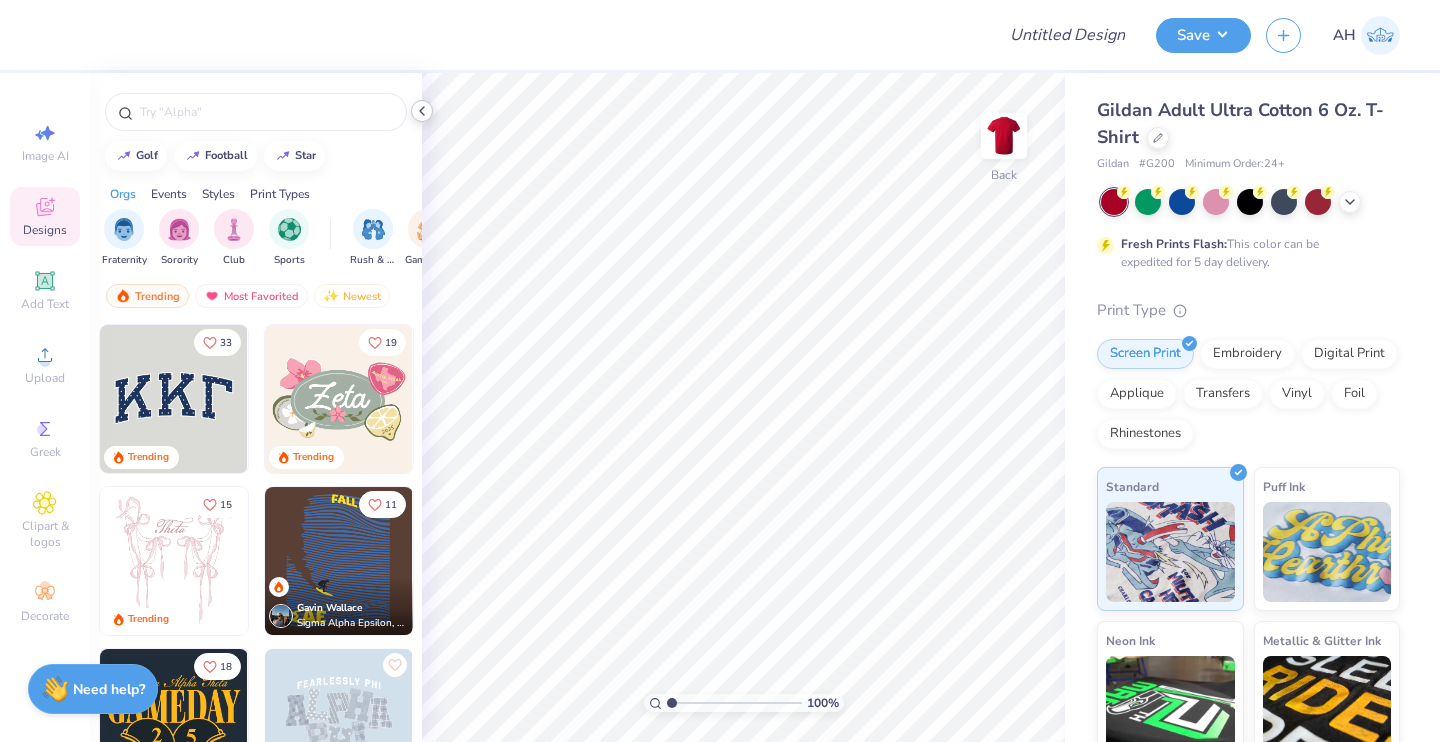 click 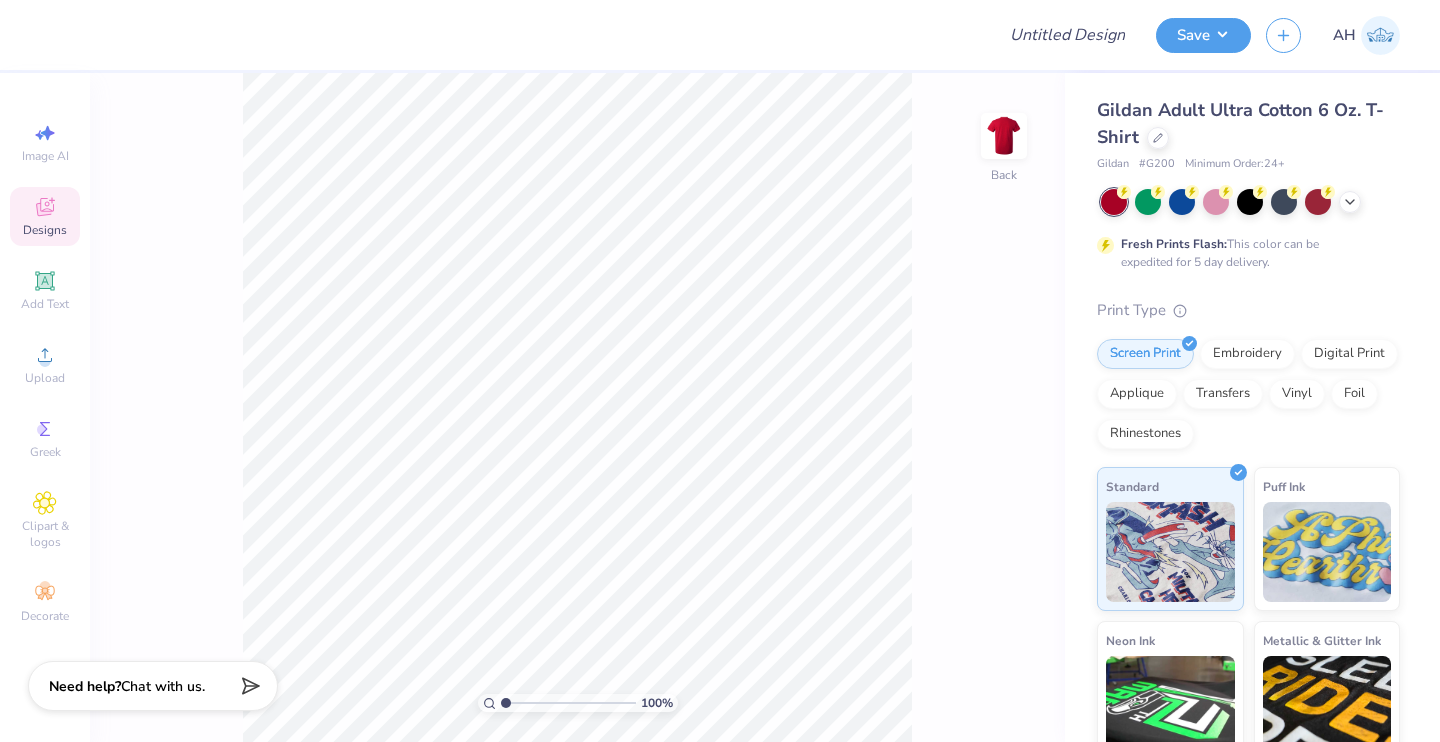 click on "Need help?  Chat with us." at bounding box center (153, 686) 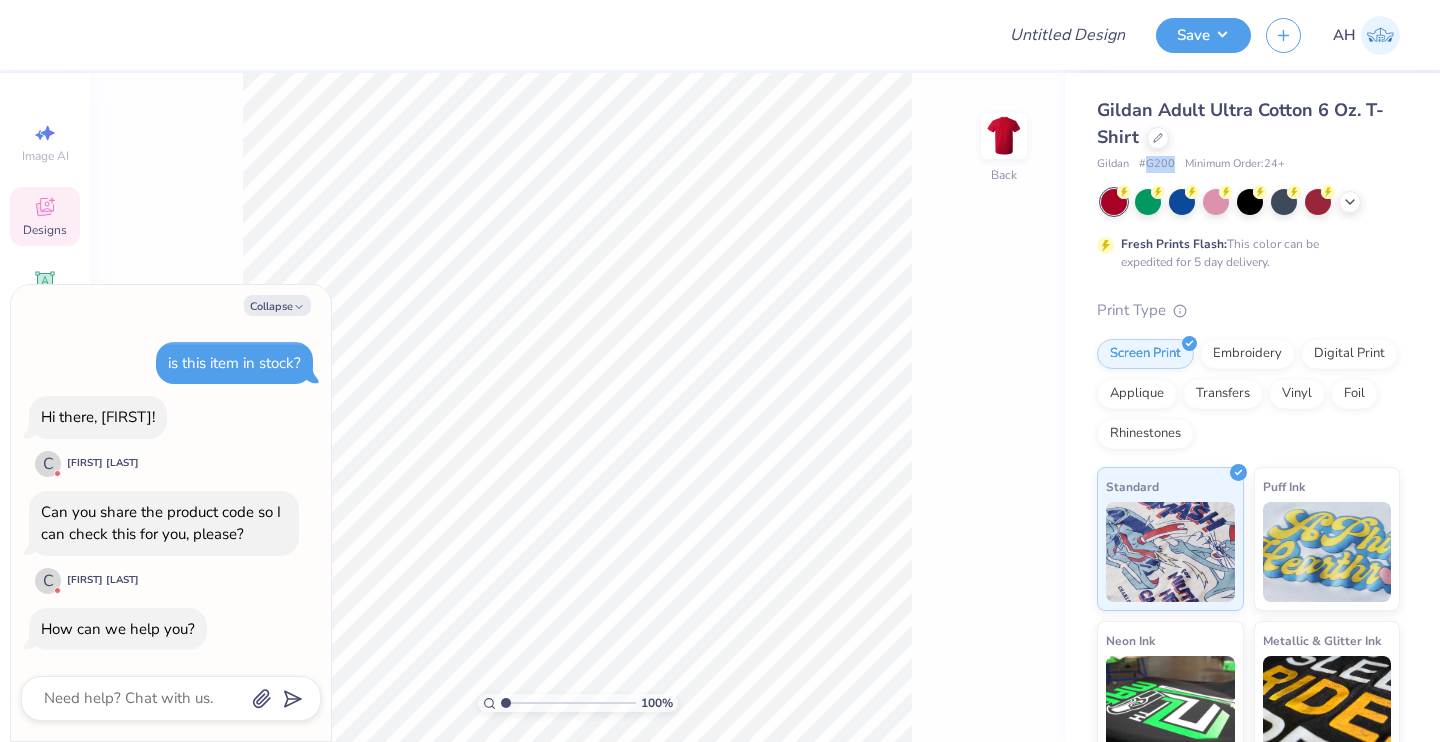 drag, startPoint x: 1174, startPoint y: 158, endPoint x: 1146, endPoint y: 161, distance: 28.160255 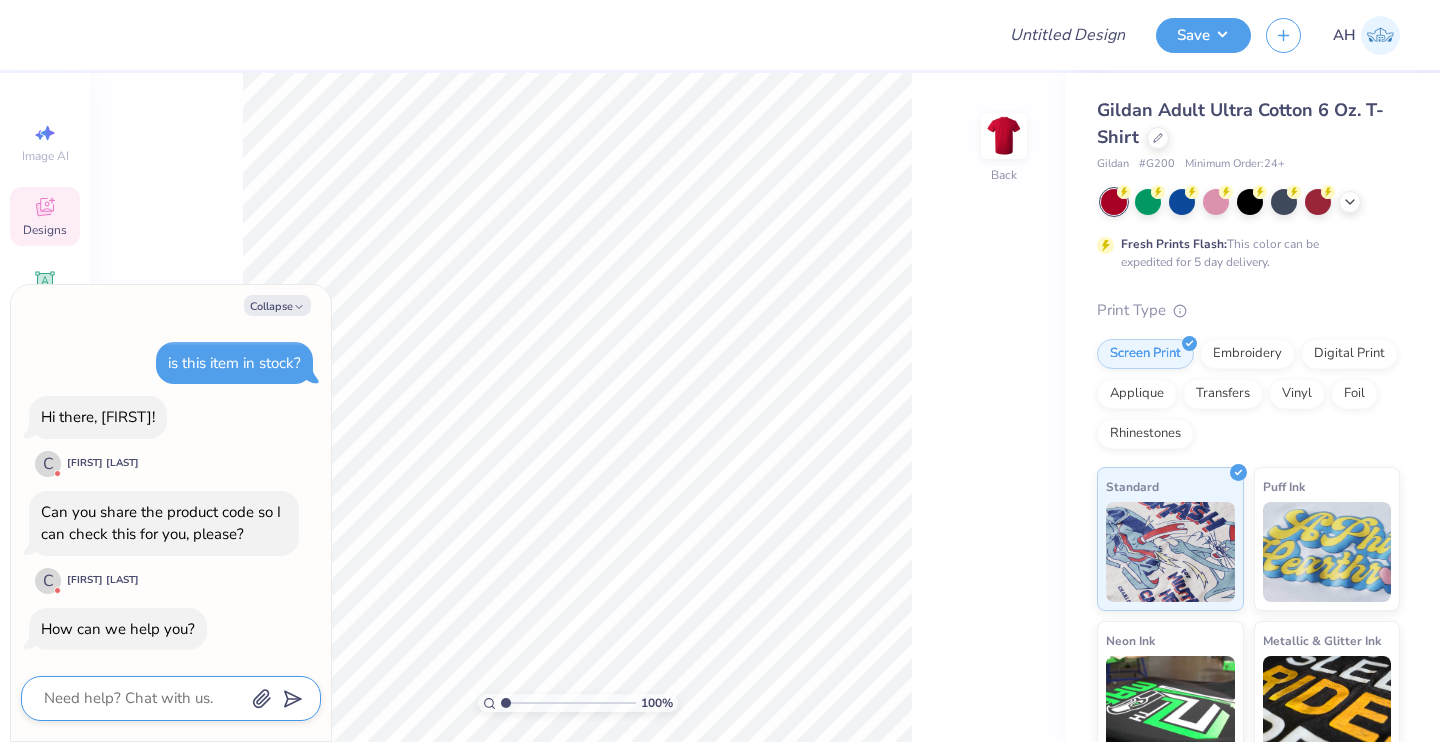 click at bounding box center [143, 698] 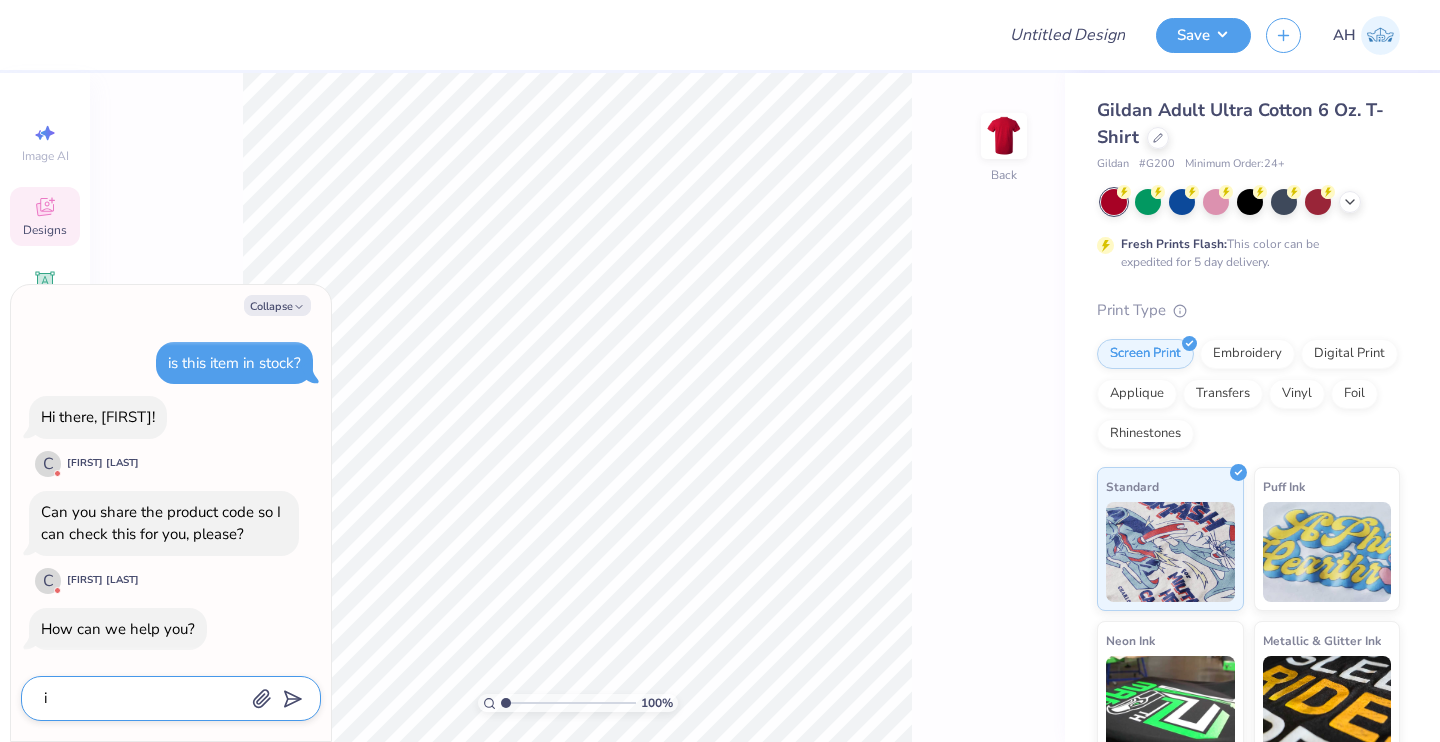 type on "is" 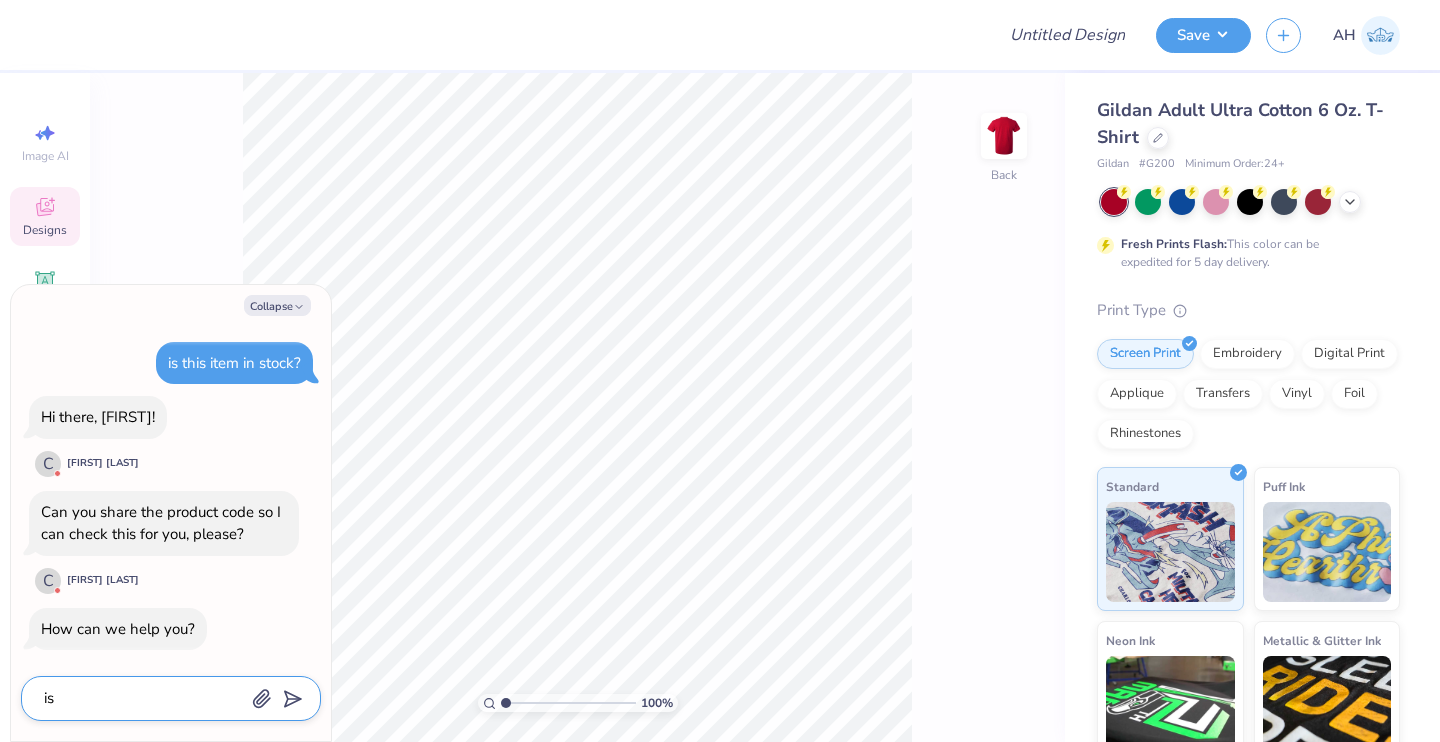 type on "is" 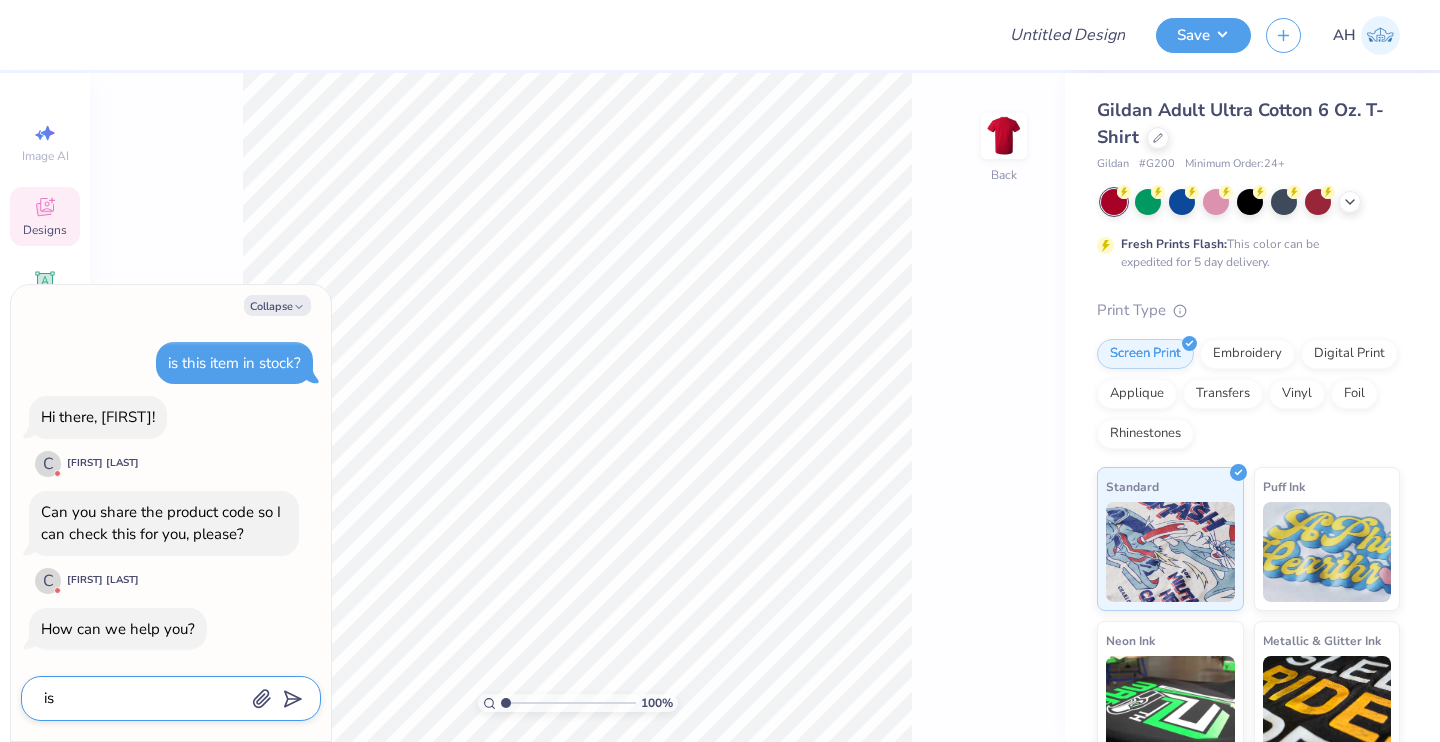 paste on "G200" 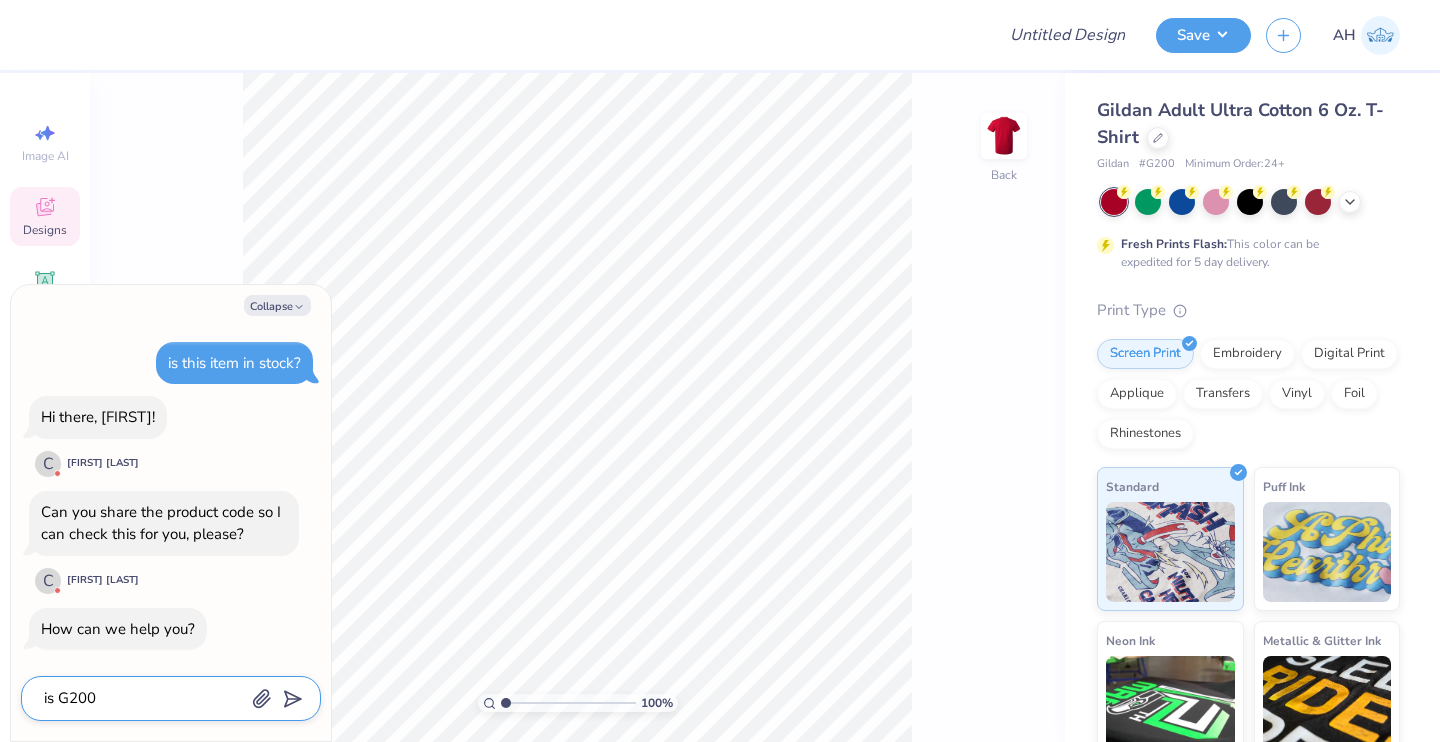 type on "is G200" 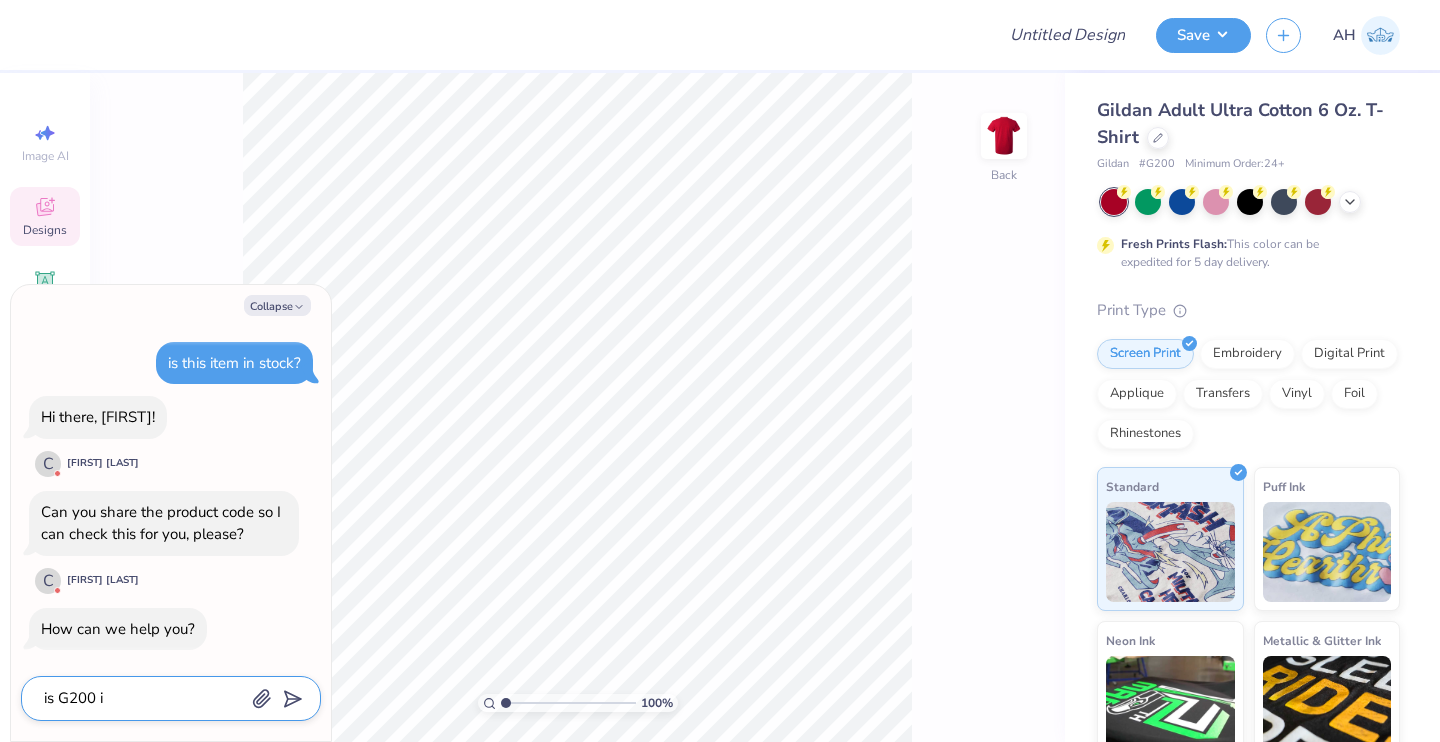 type on "is G200 is" 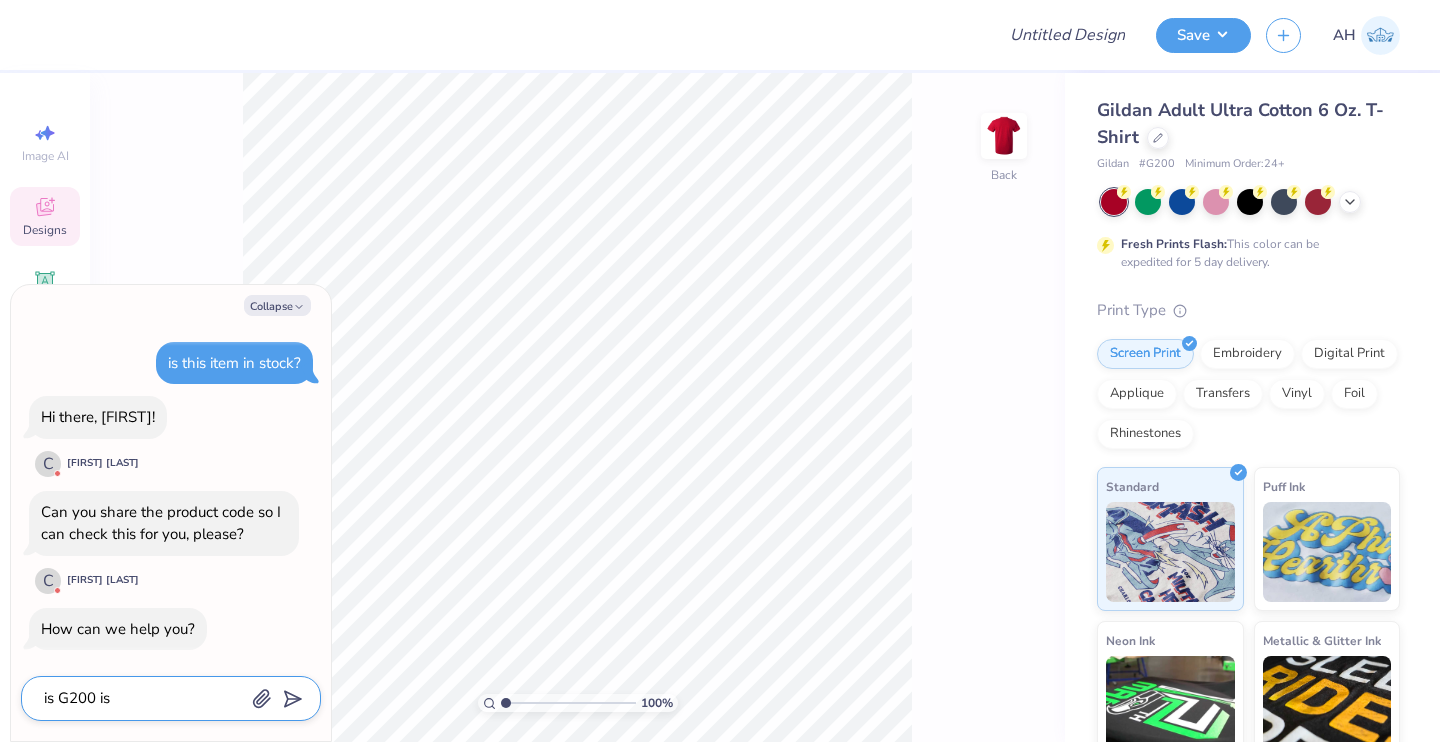 type on "is G200 is" 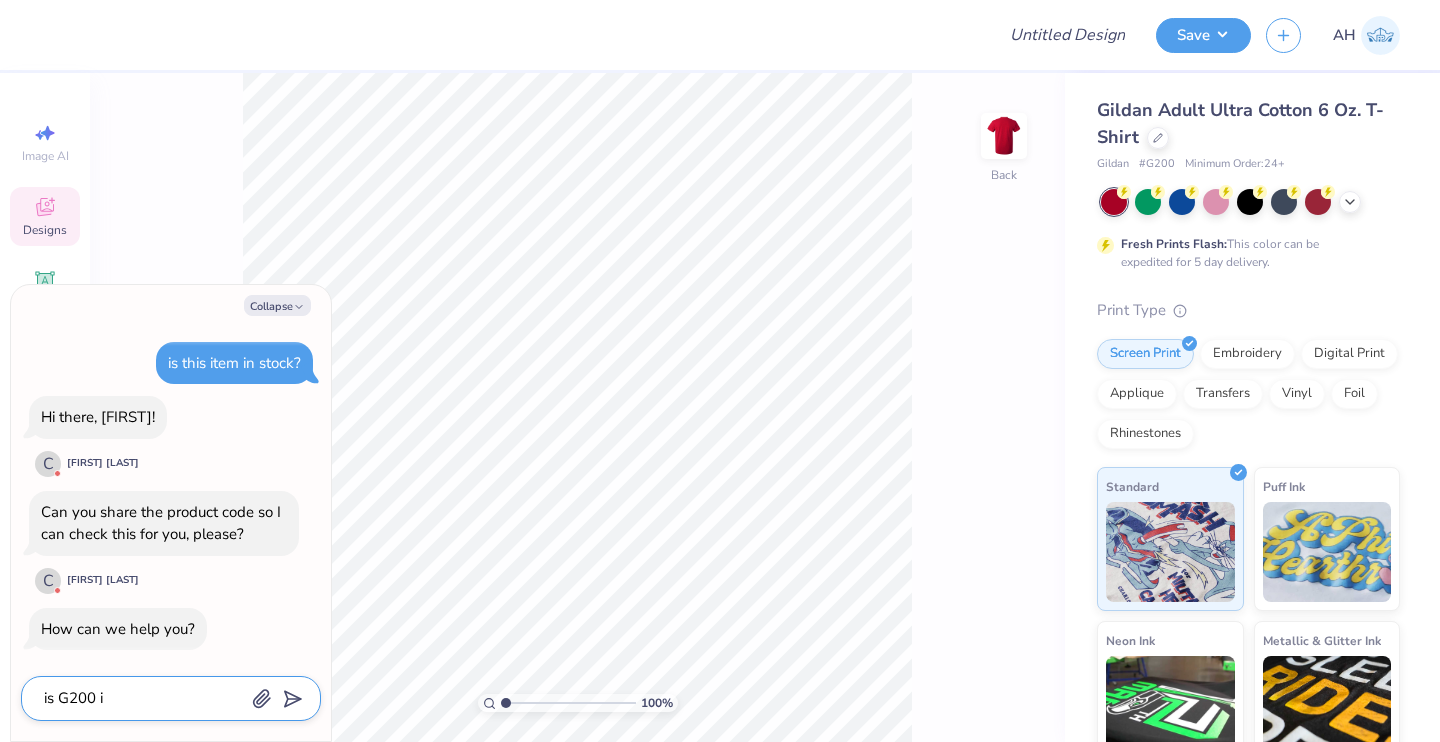 type on "is G200 in" 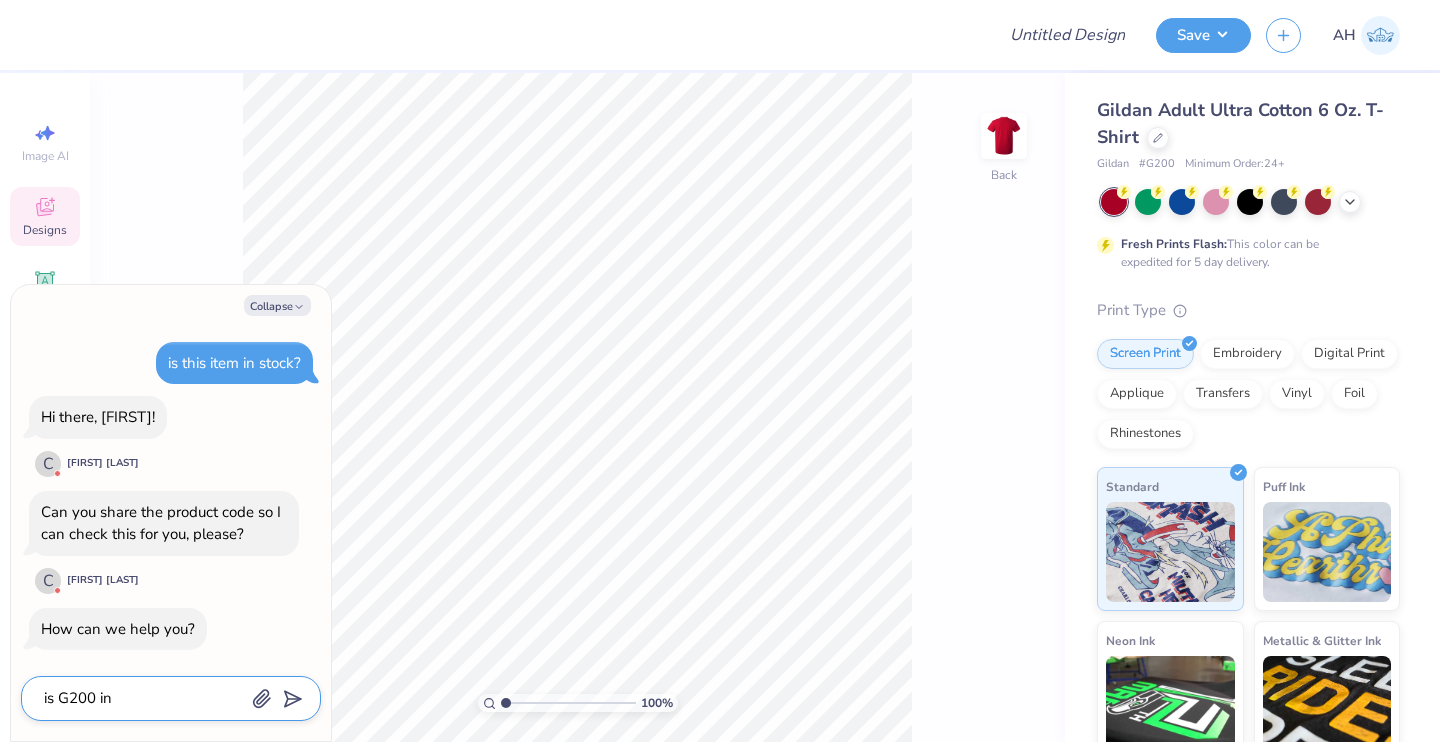 type on "is G200 in" 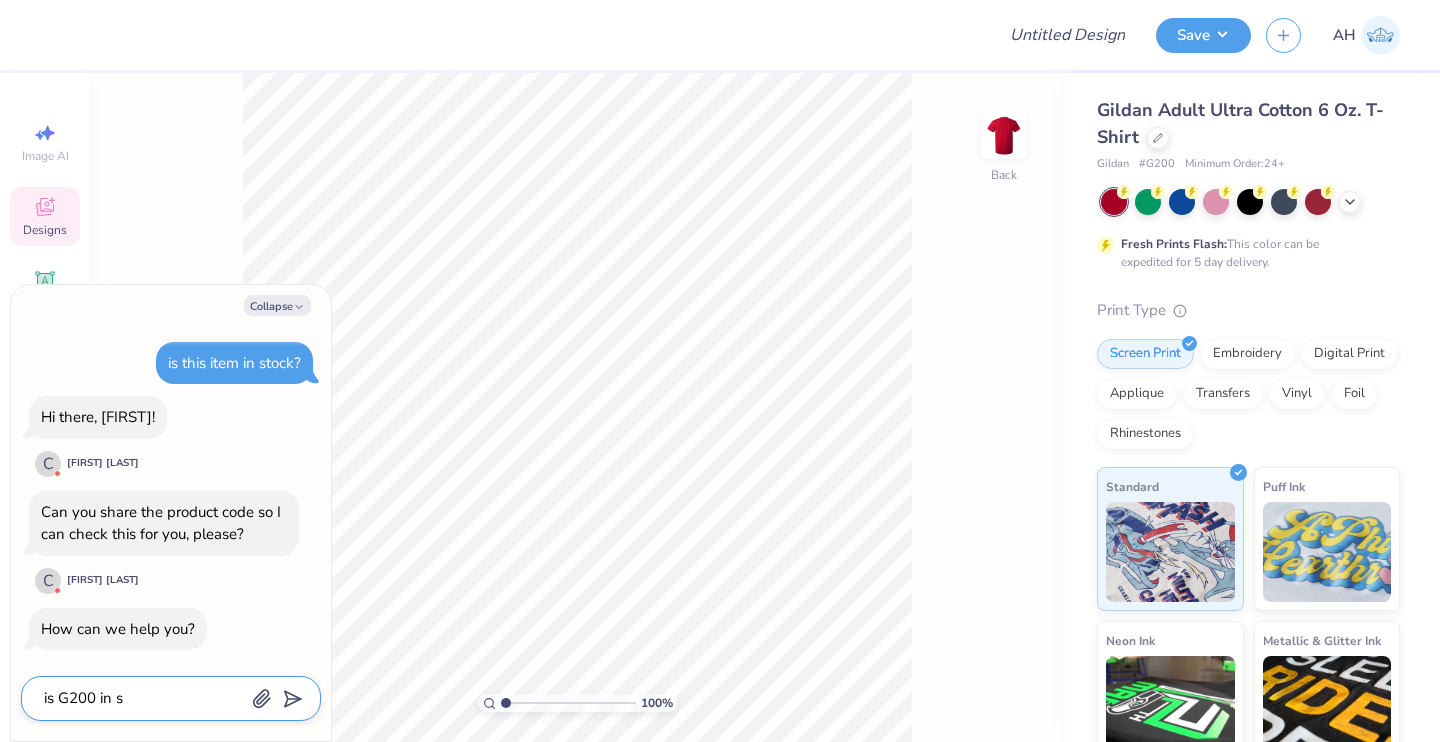 type on "is G200 in st" 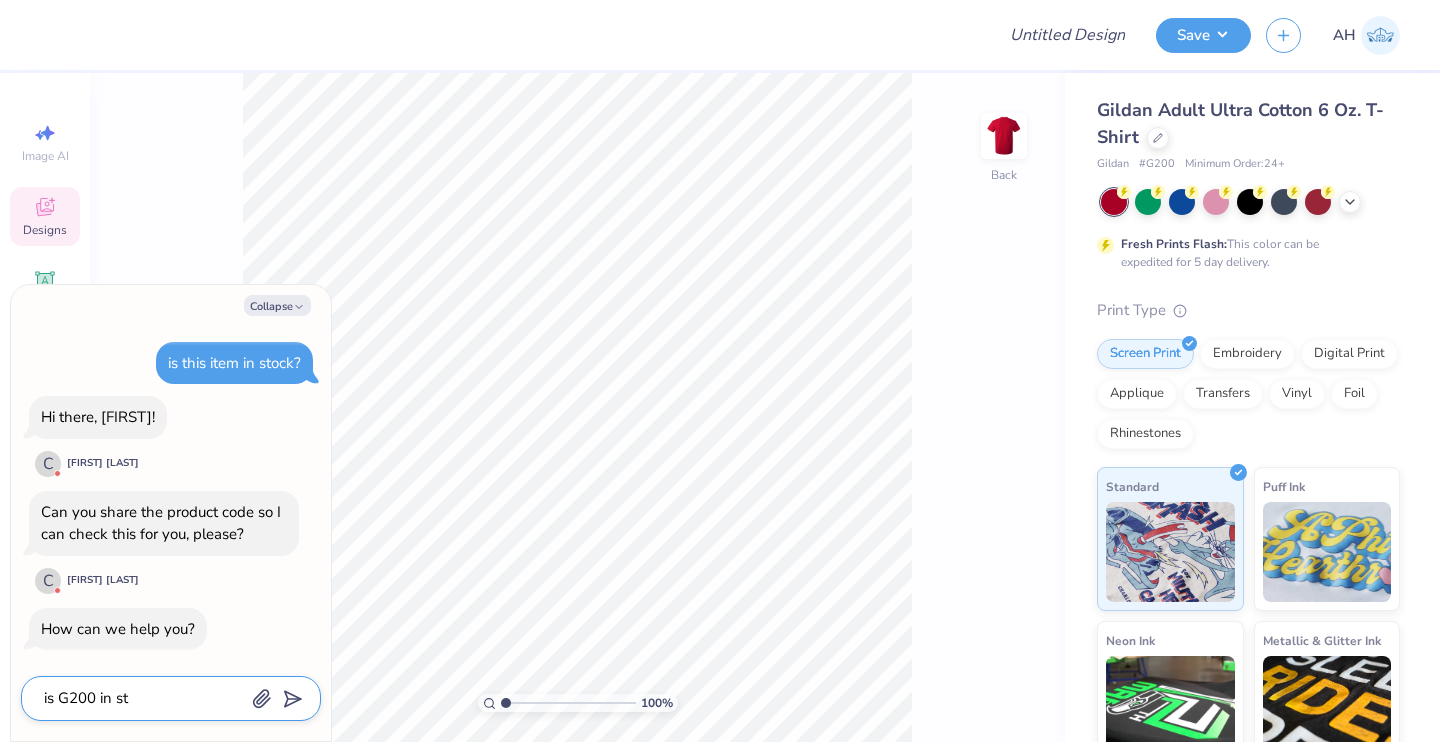 type on "is G200 in sto" 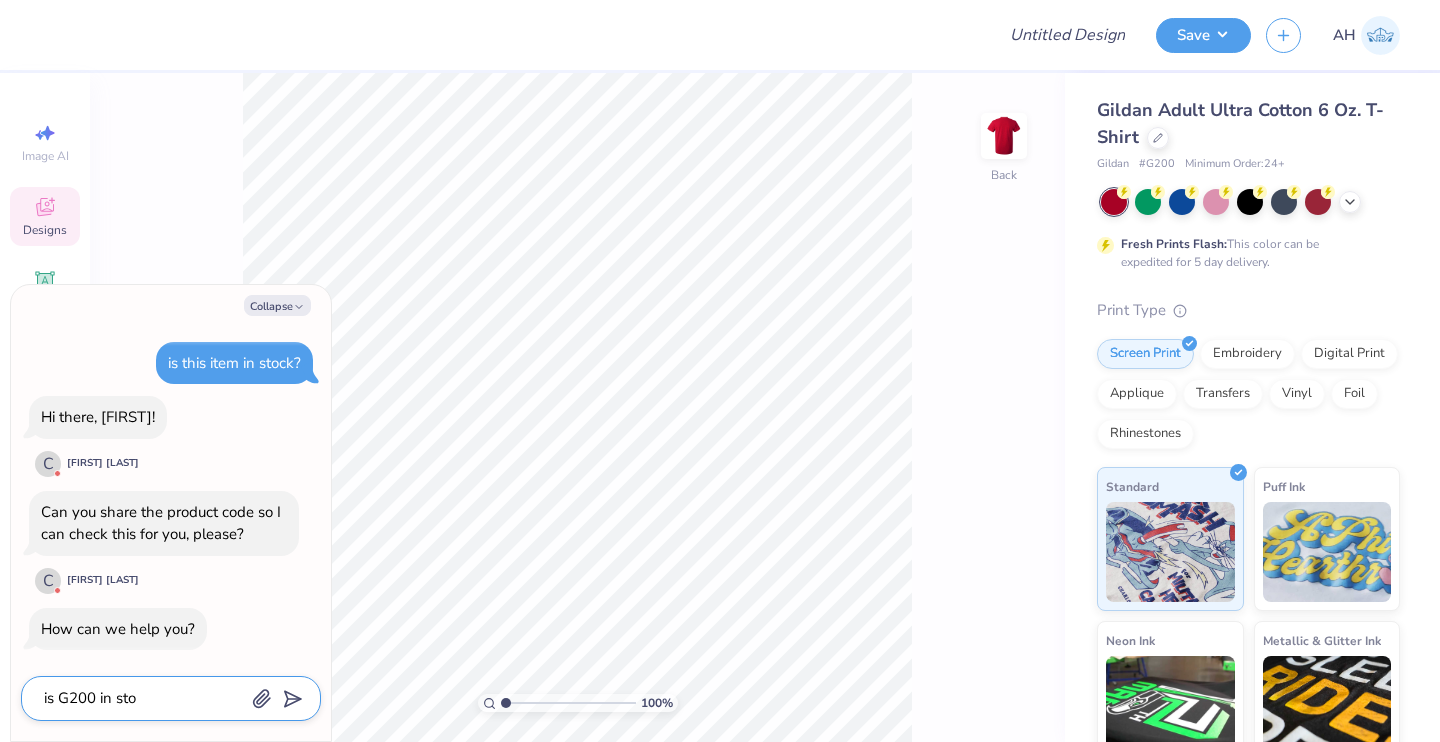 type on "is G200 in stoi" 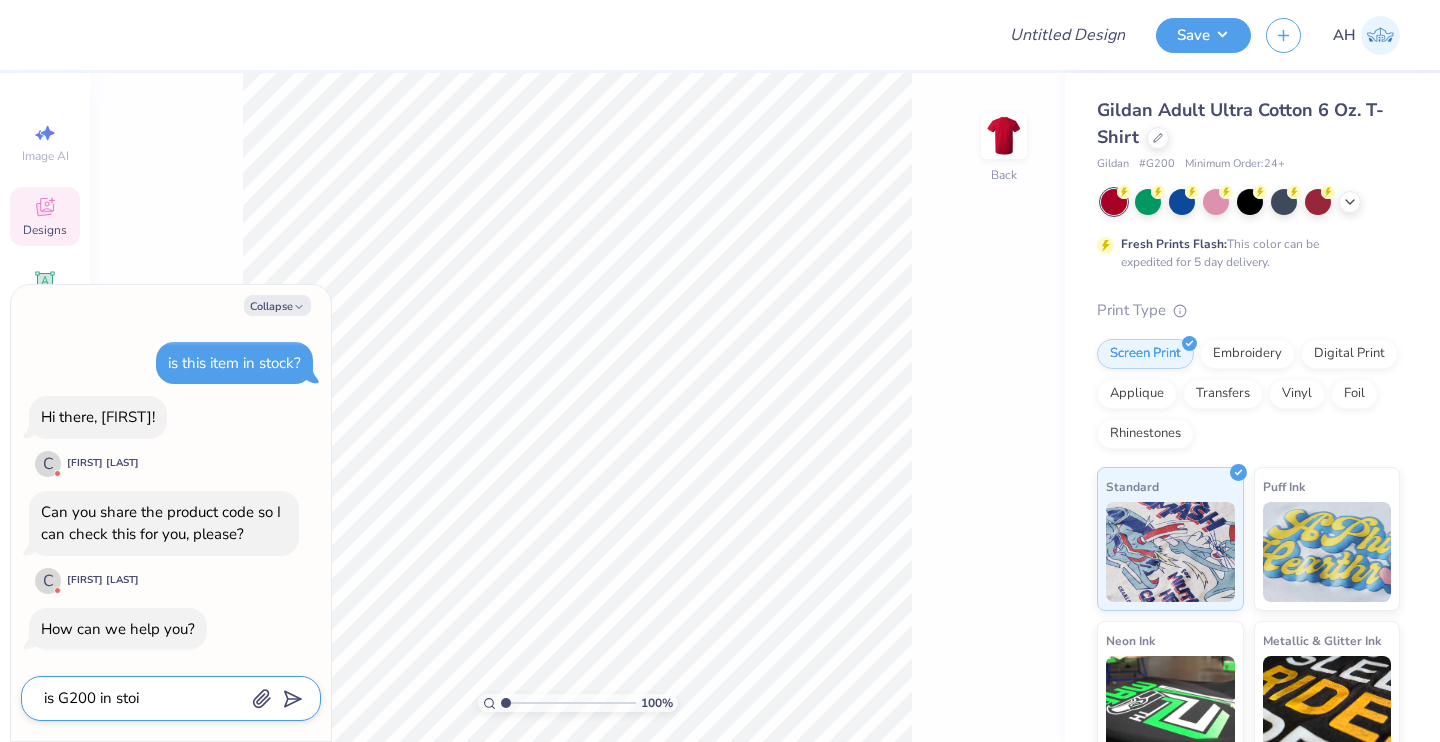type on "is G200 in stoic" 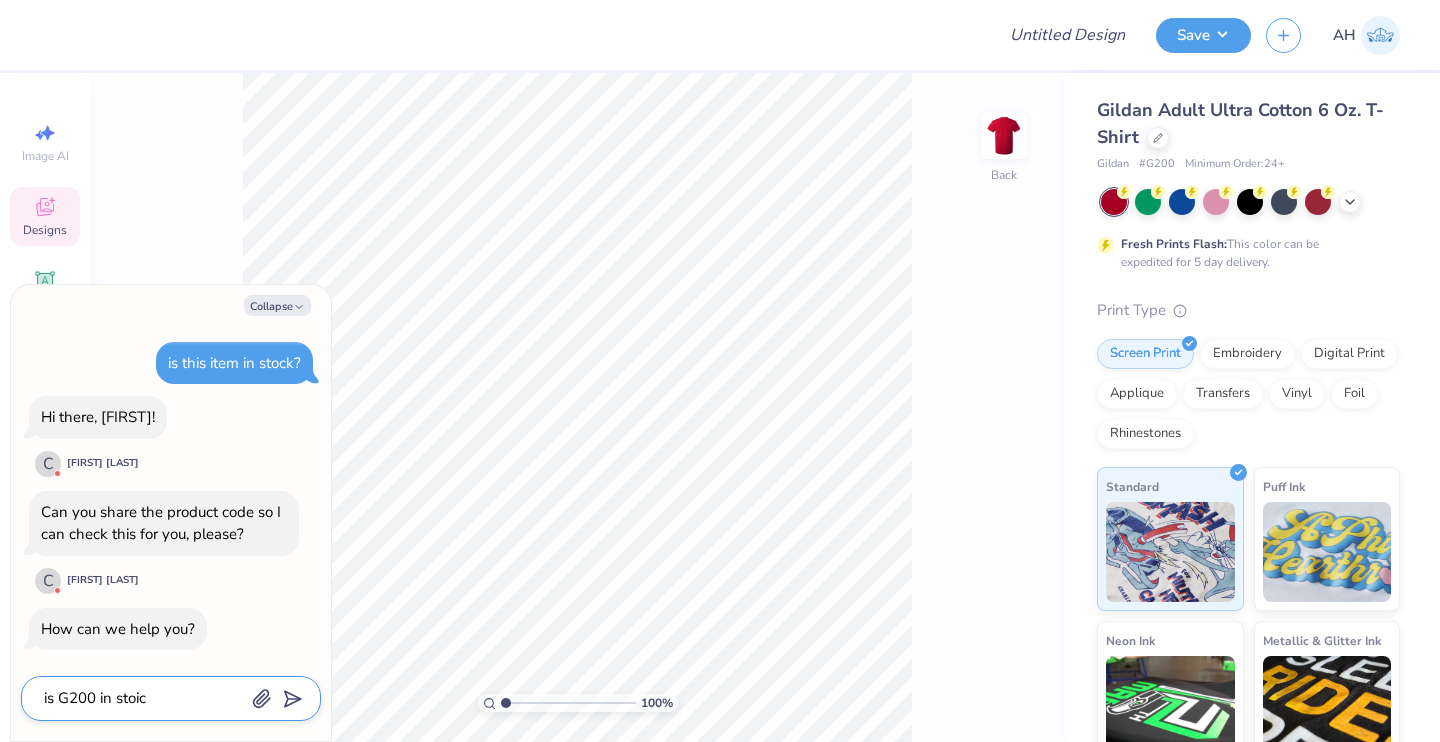 type on "x" 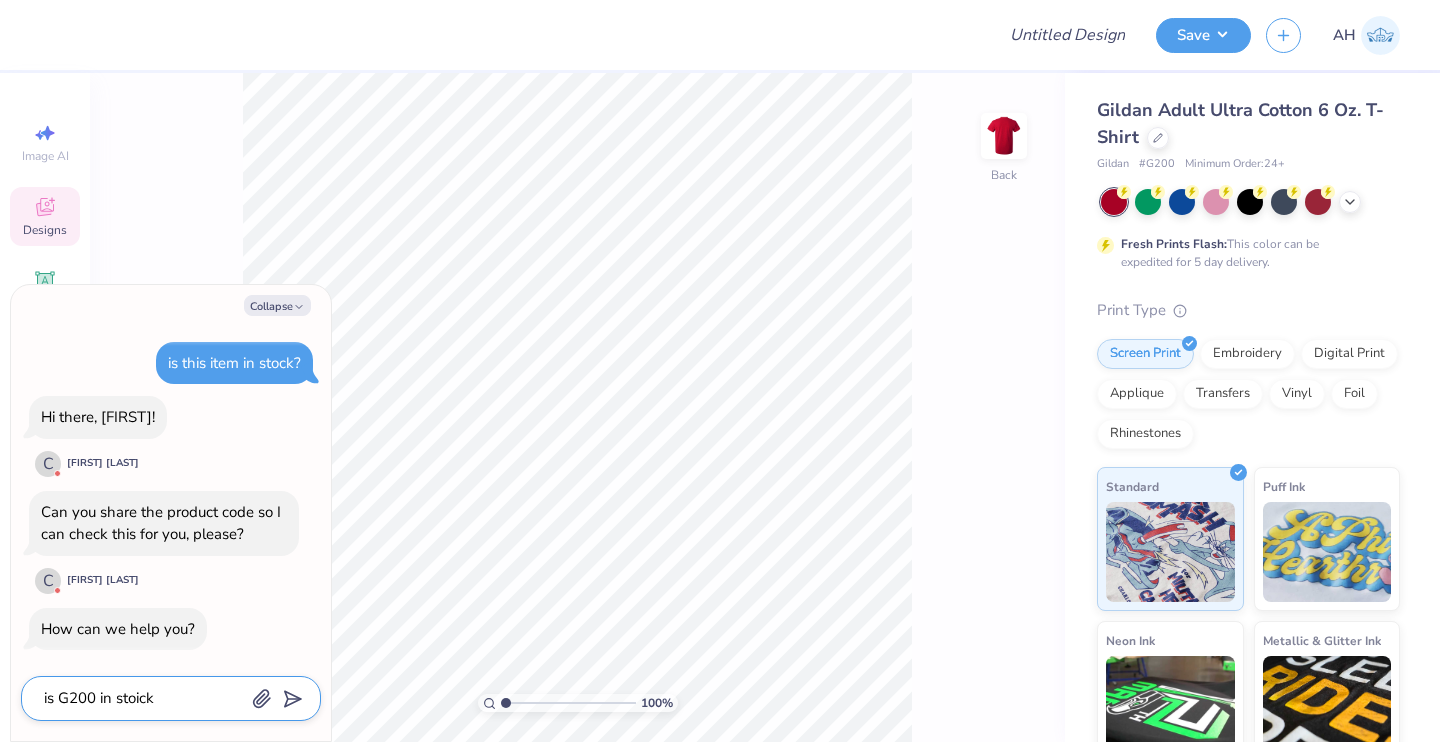 type on "x" 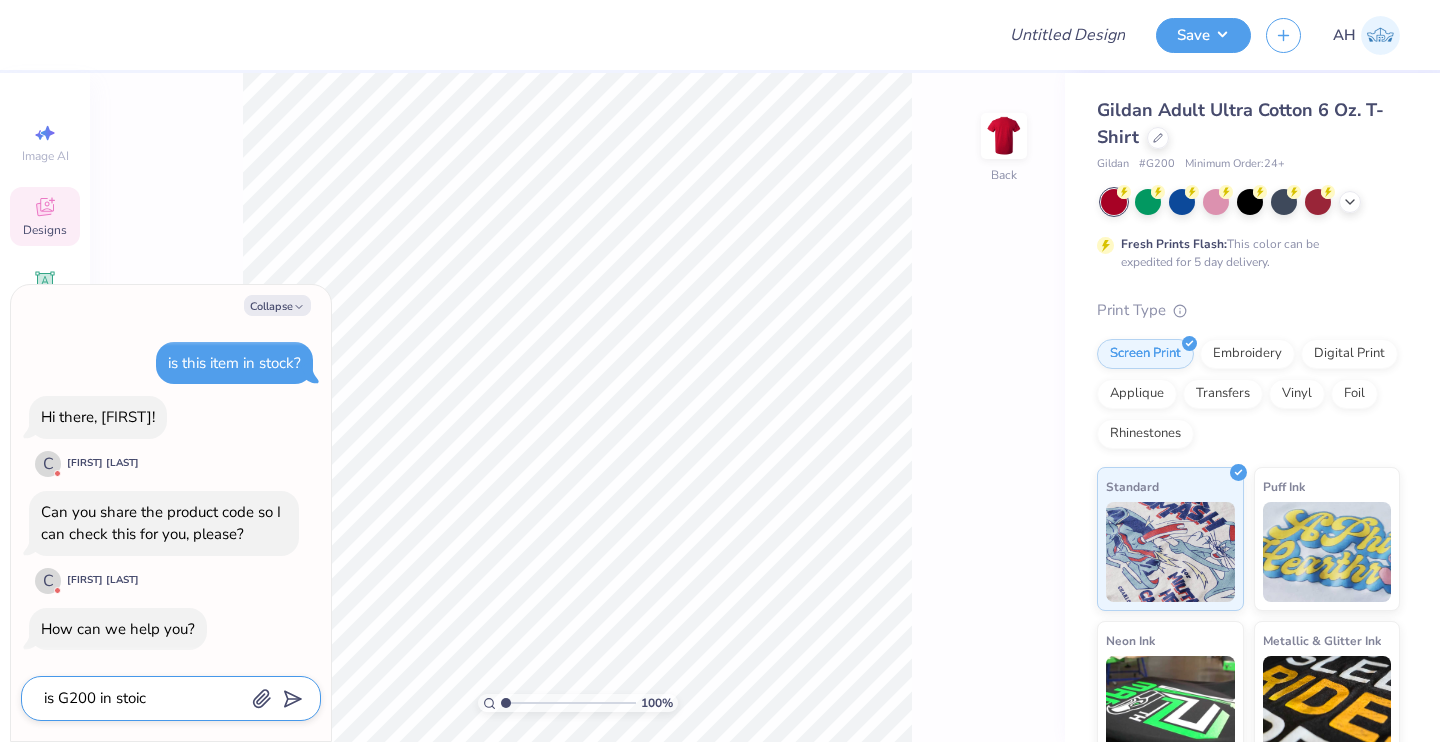 type on "is G200 in stoi" 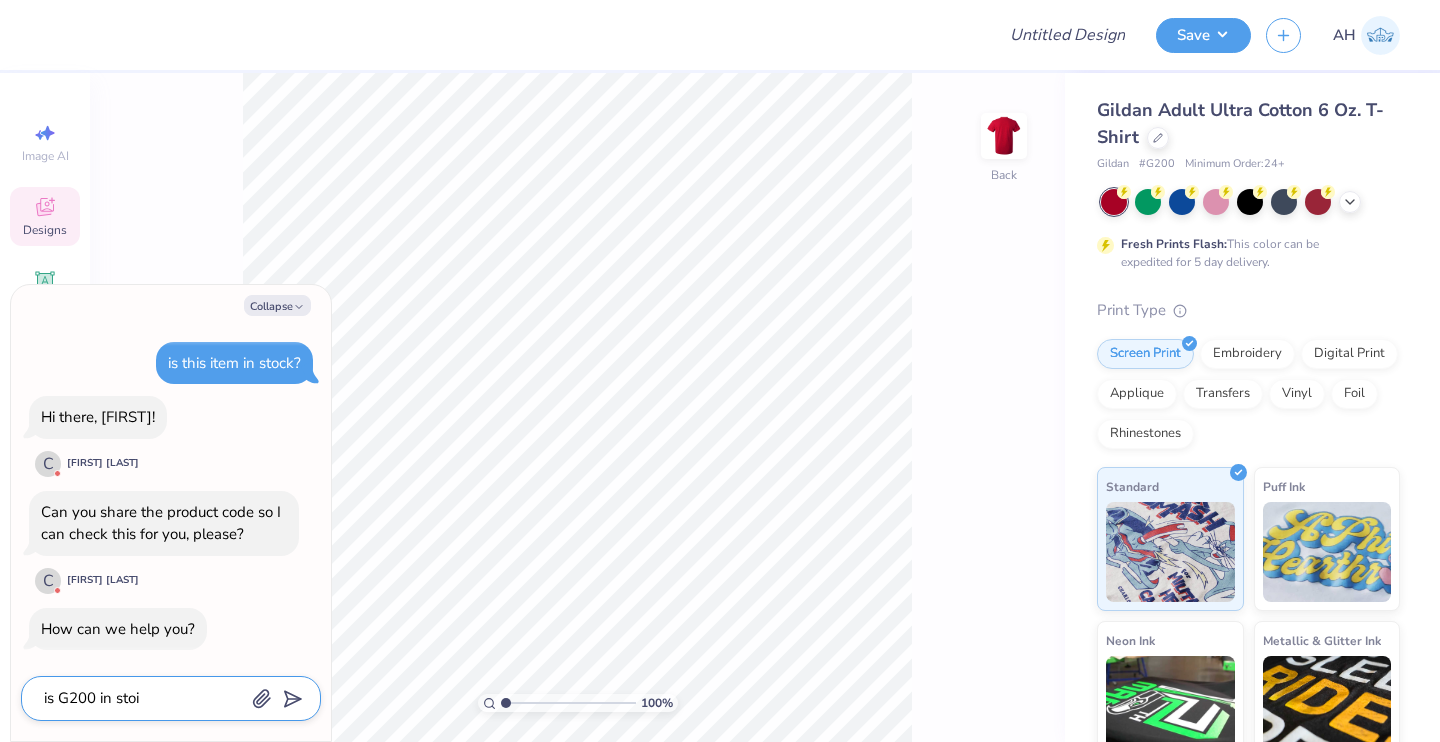 type on "is G200 in sto" 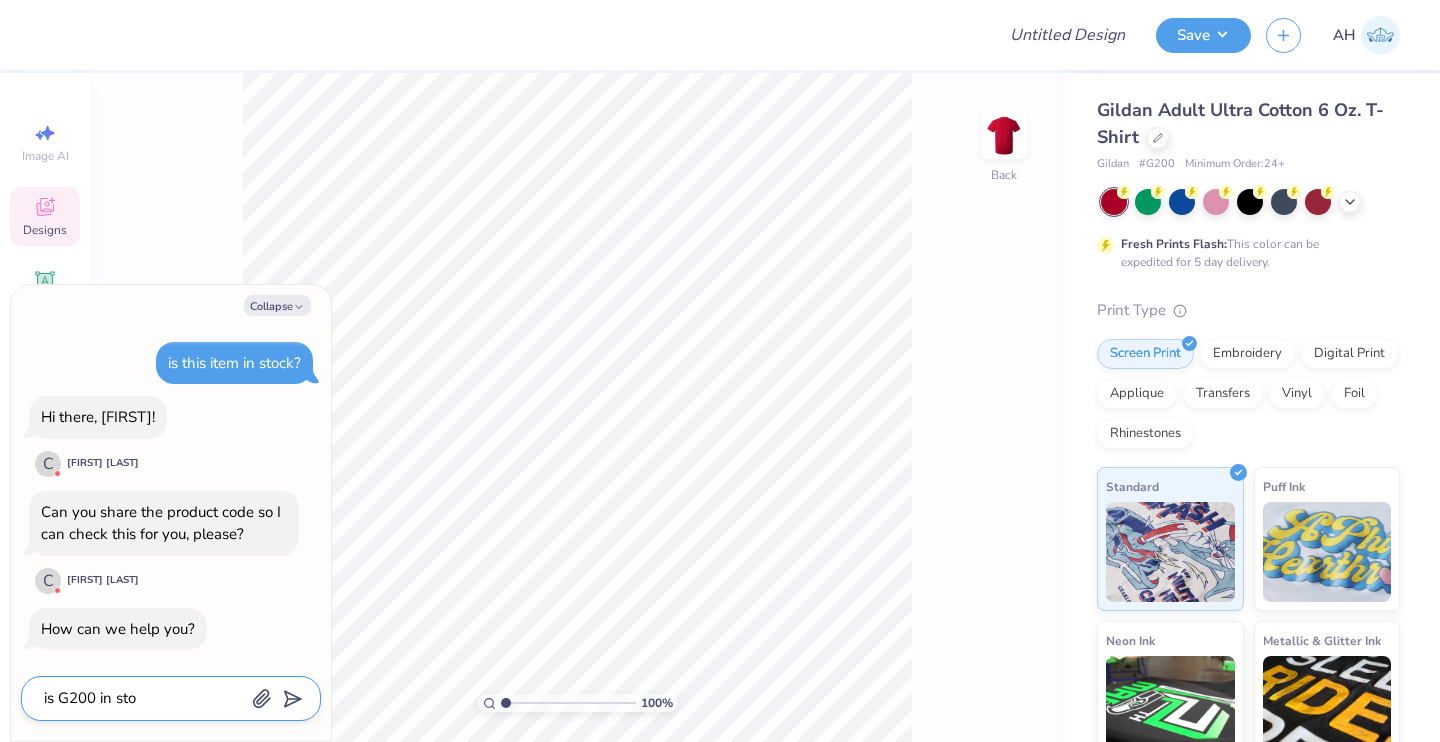 type on "is G200 in stoc" 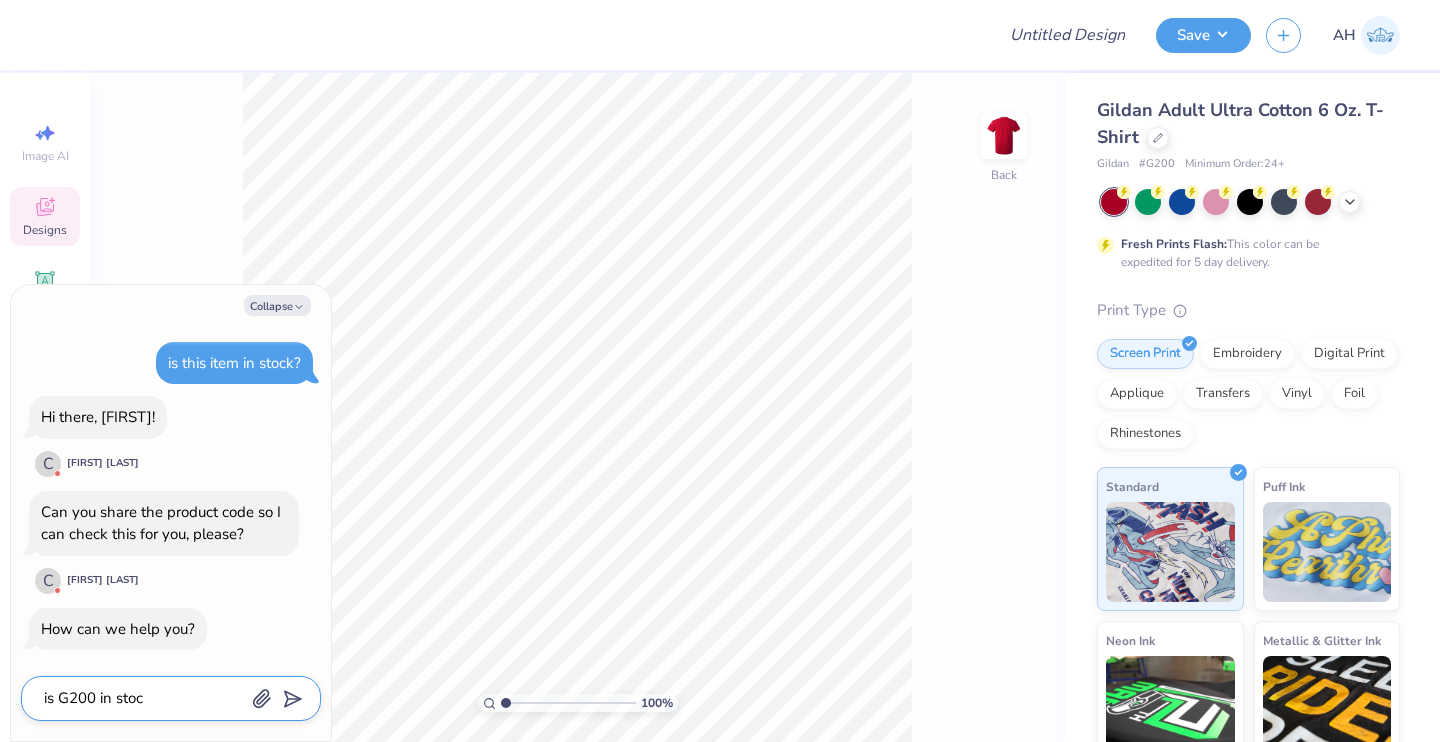 type on "is G200 in stock" 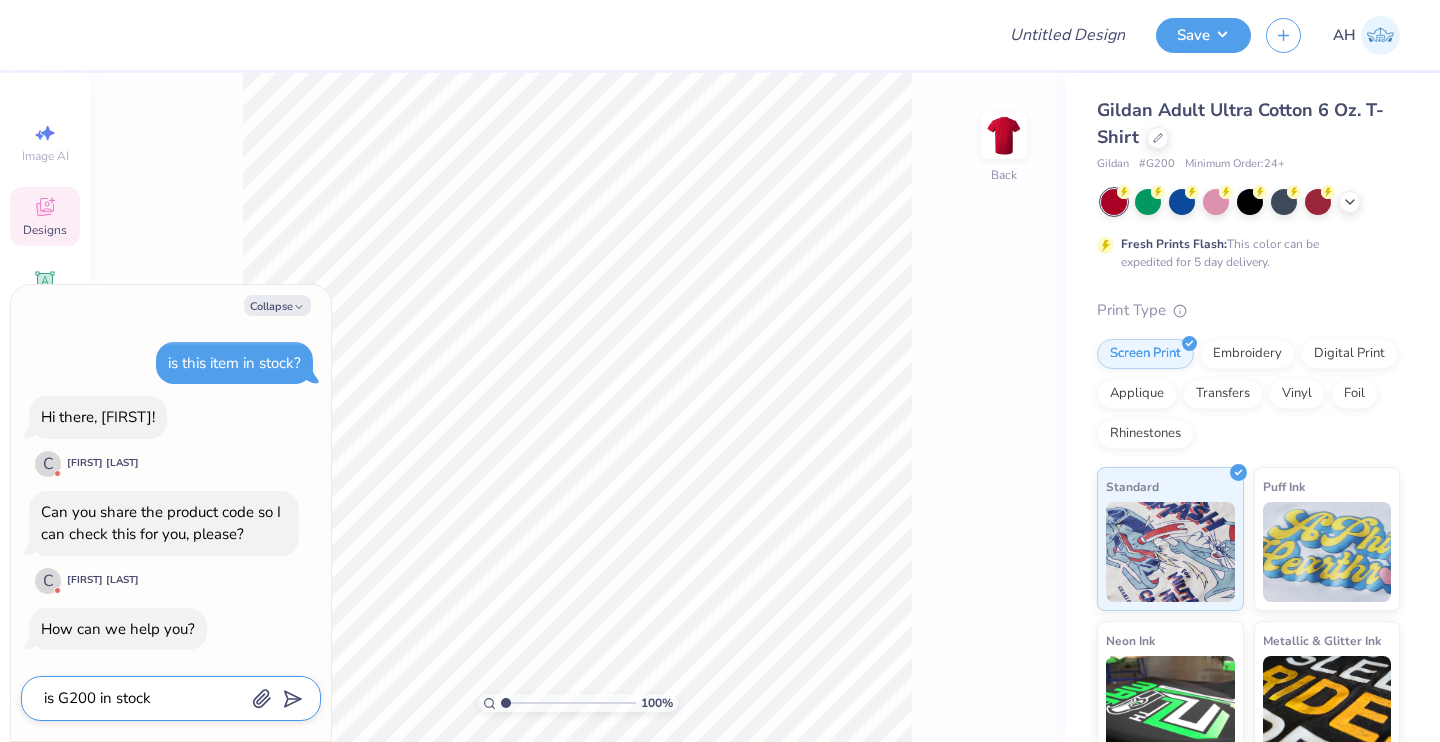 type on "is G200 in stock>" 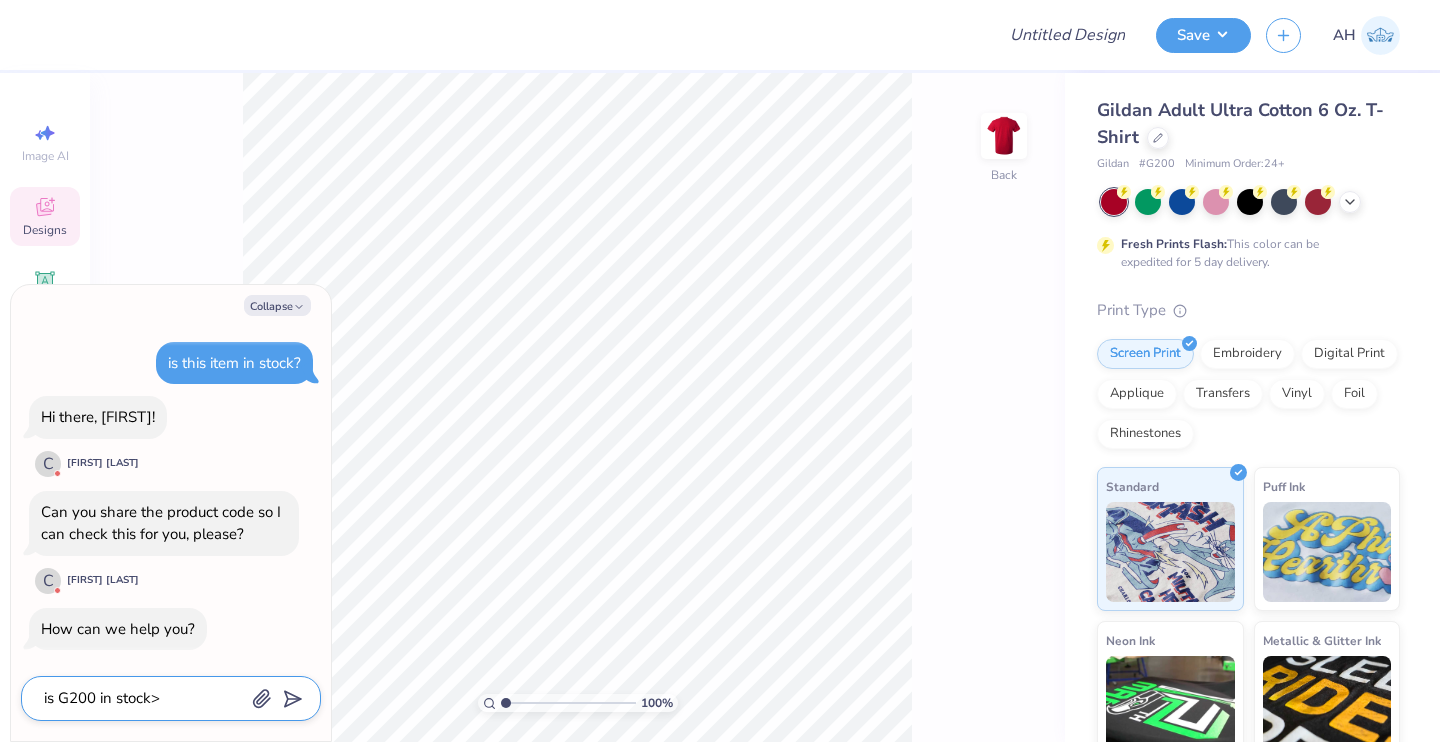 type on "is G200 in stock" 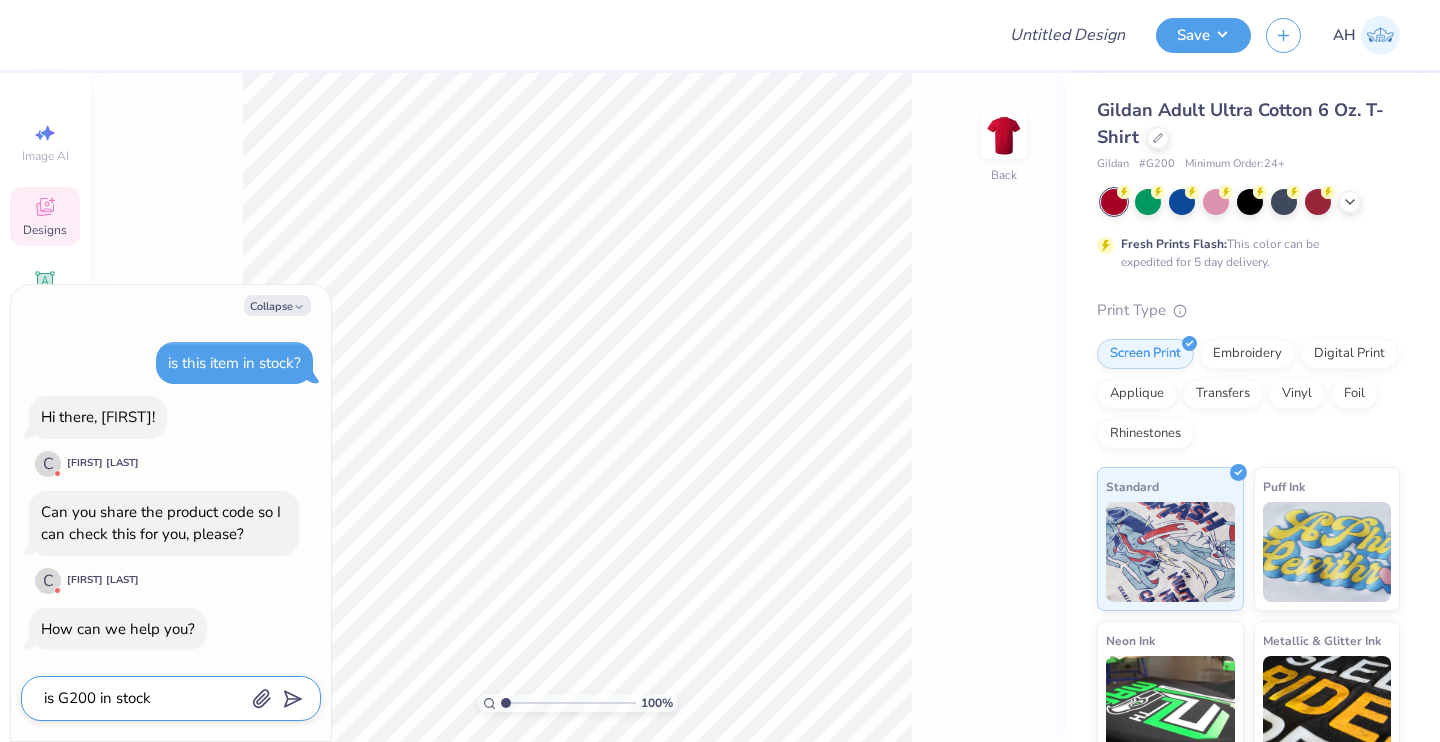 type on "is G200 in stock?" 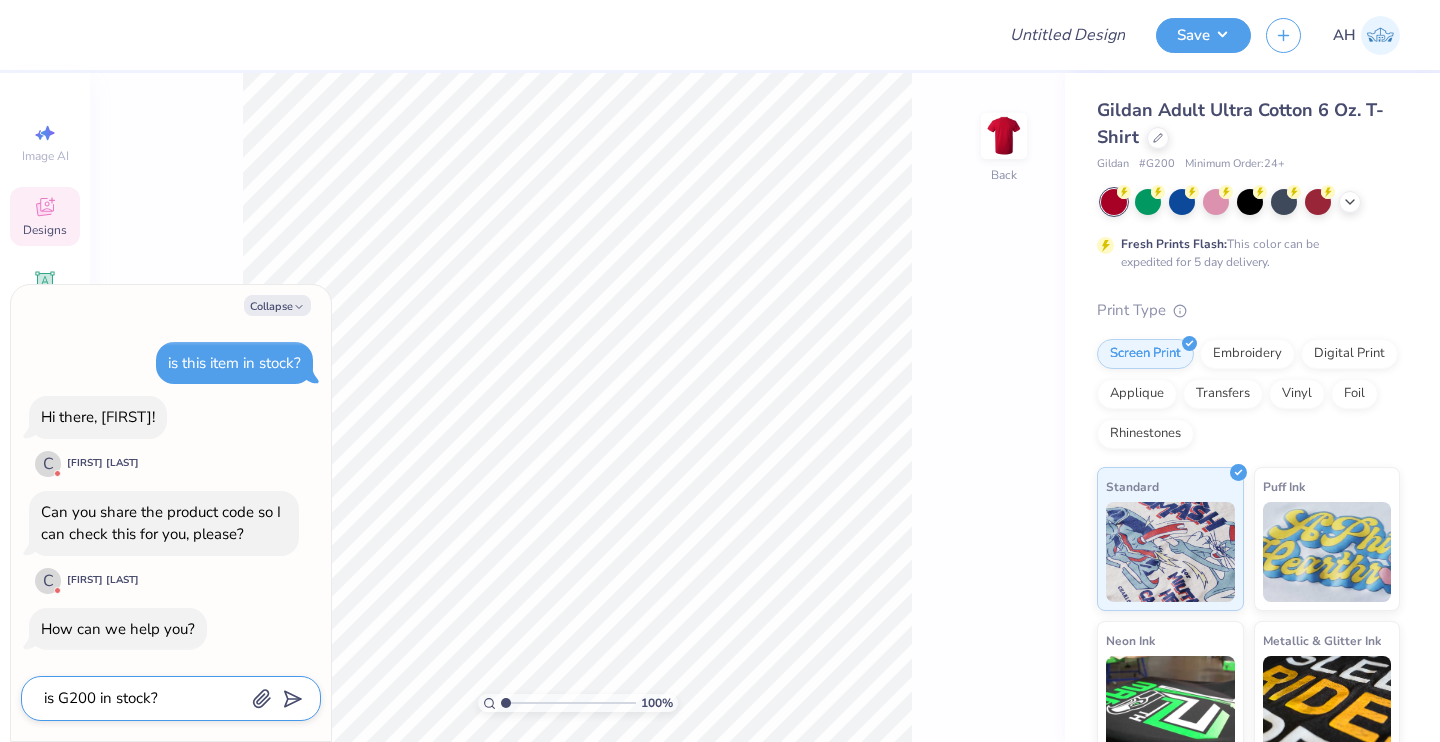 type on "x" 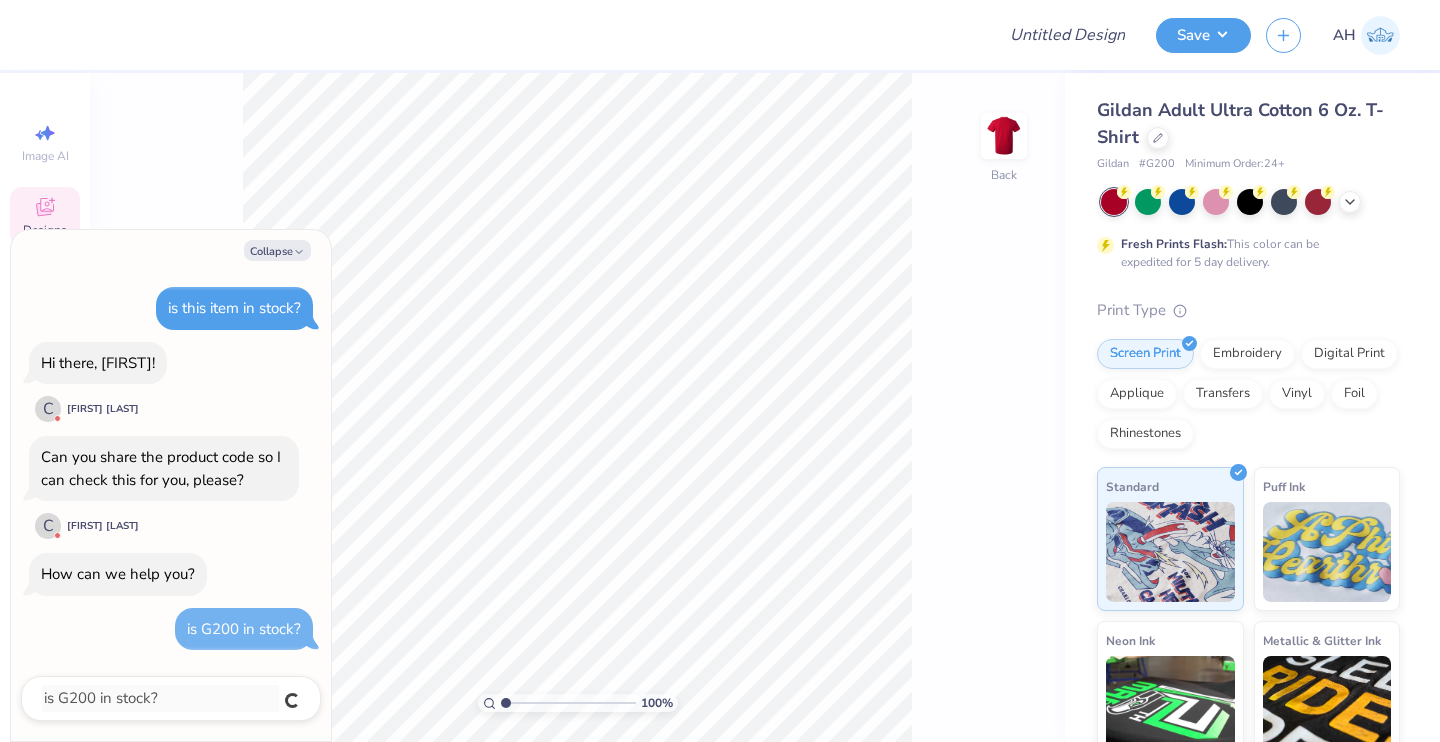 type on "x" 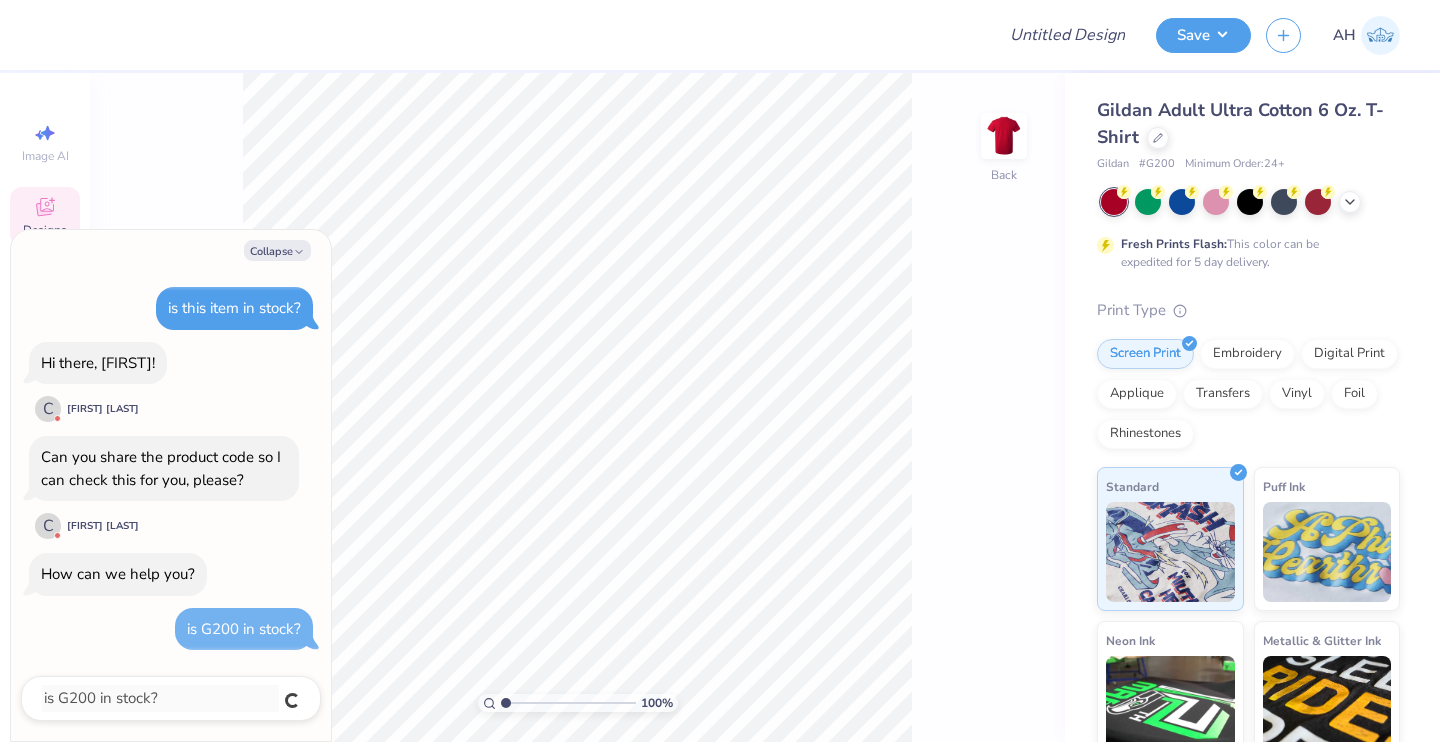 type 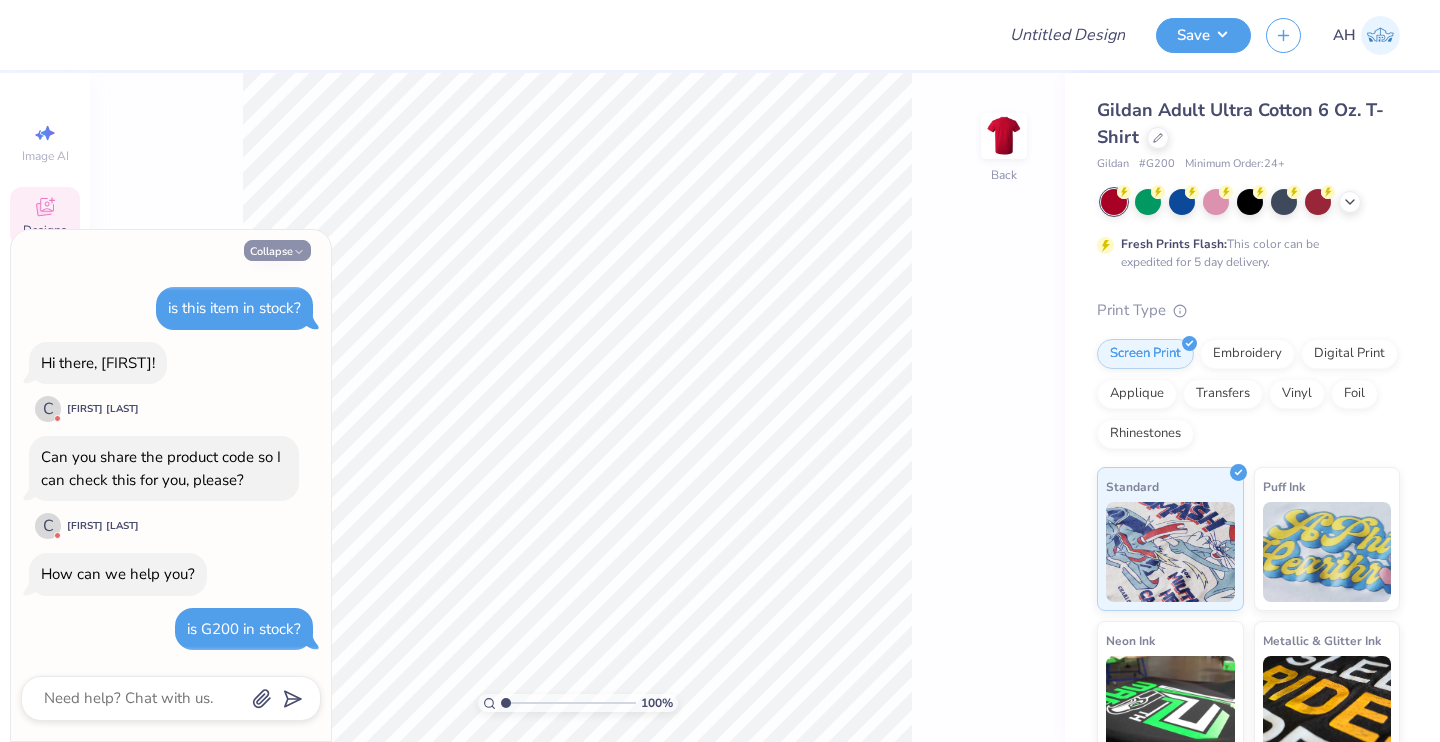 click on "Collapse" at bounding box center (277, 250) 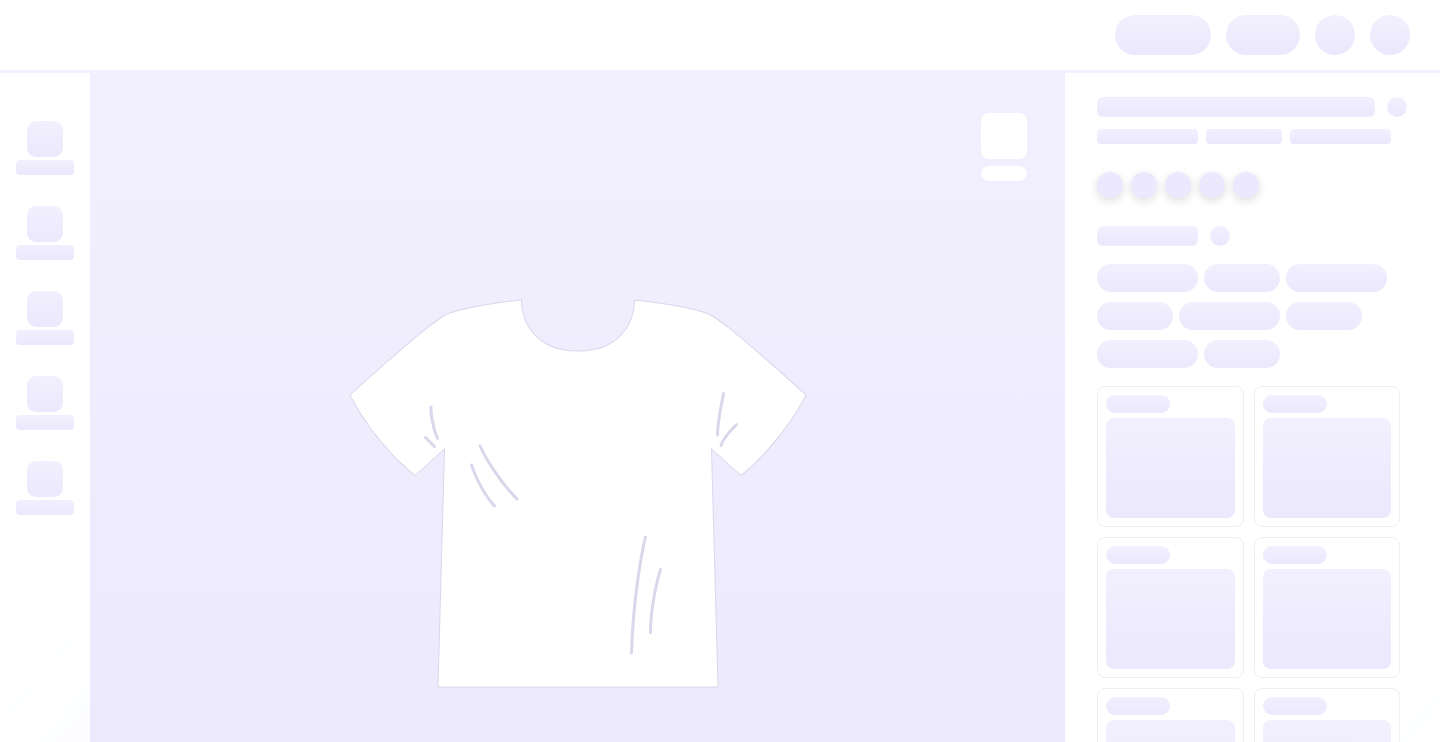 scroll, scrollTop: 0, scrollLeft: 0, axis: both 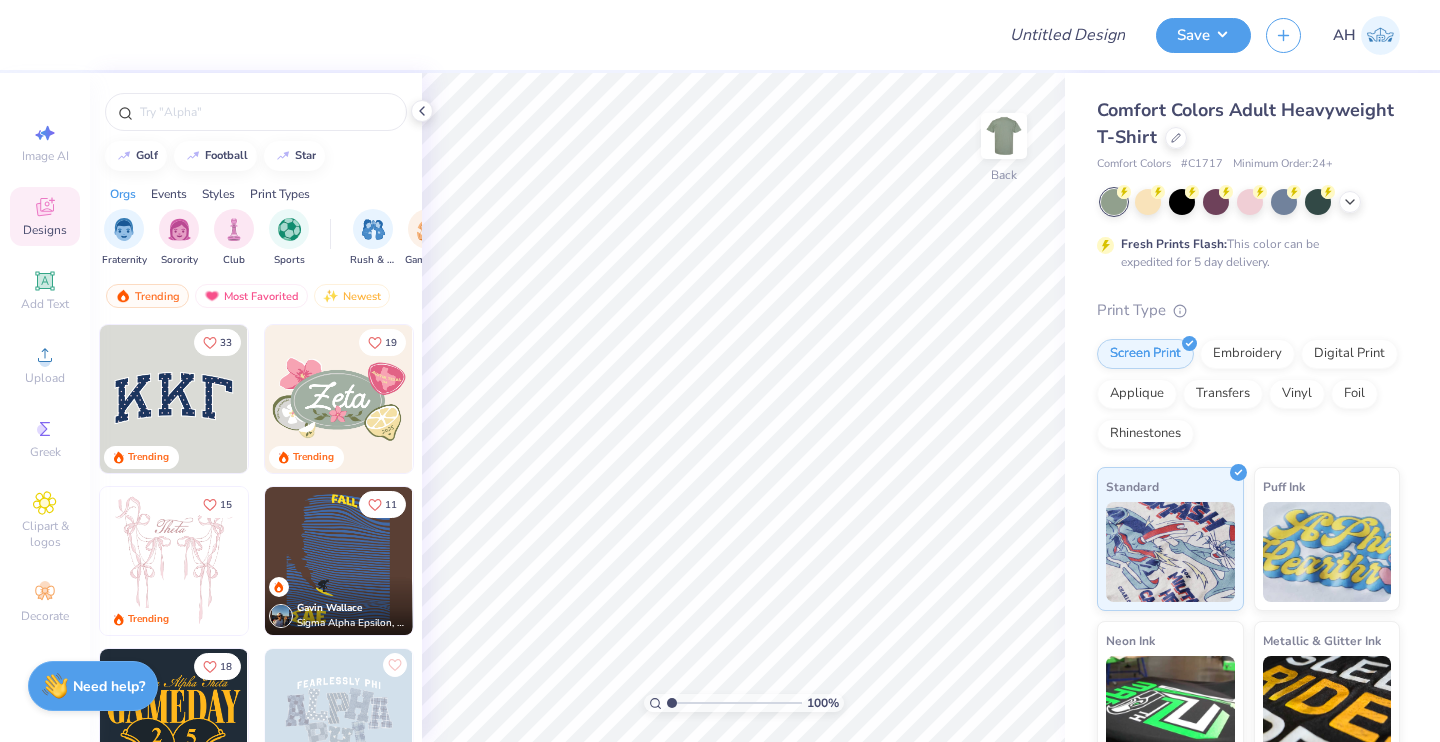 click on "Need help?" at bounding box center [109, 686] 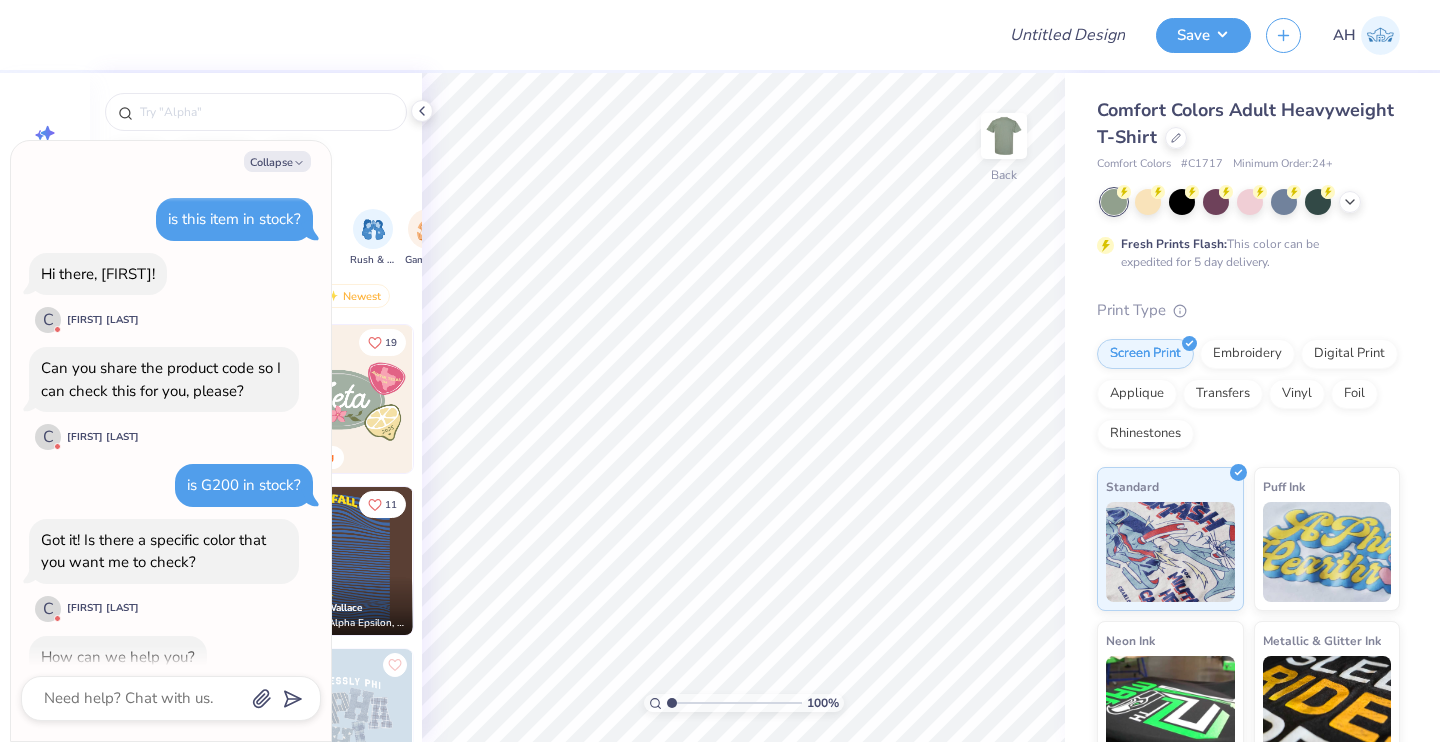 scroll, scrollTop: 28, scrollLeft: 0, axis: vertical 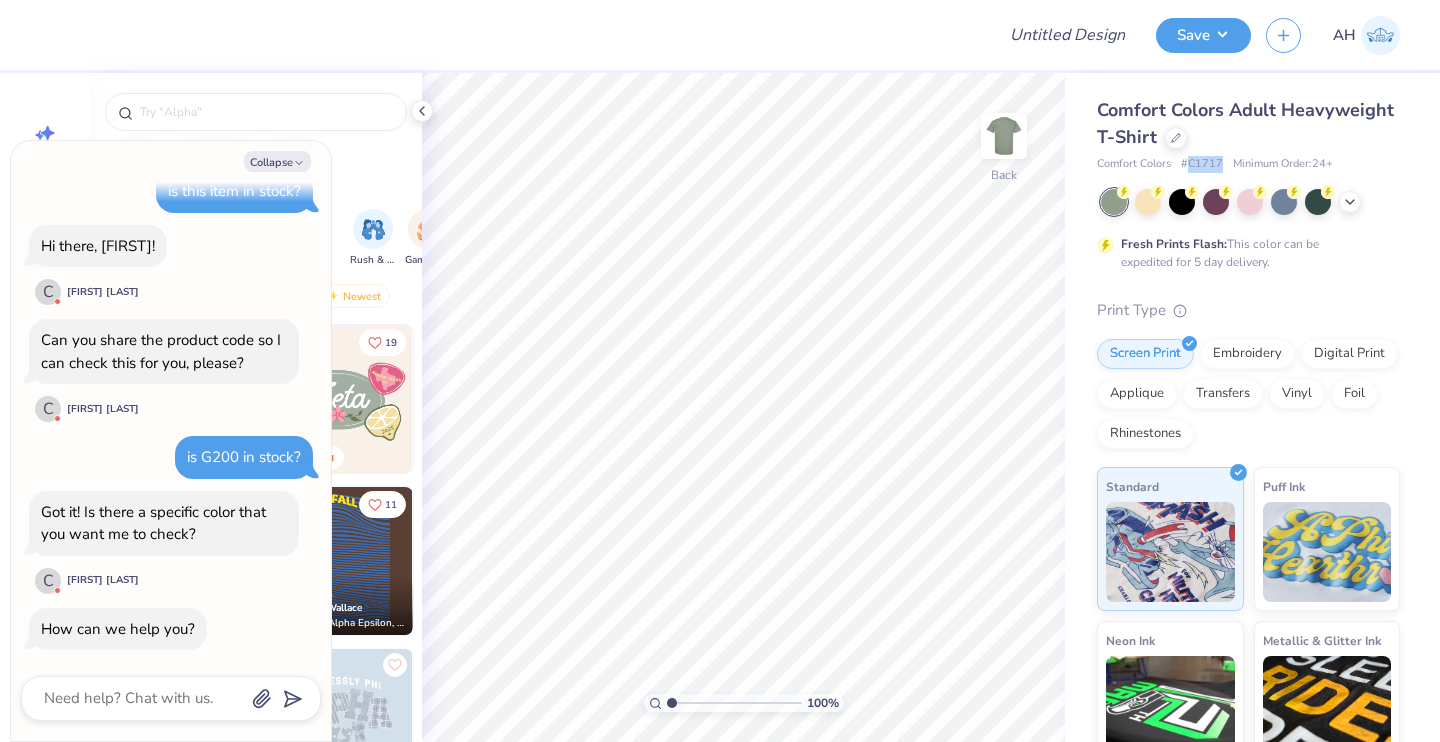drag, startPoint x: 1221, startPoint y: 161, endPoint x: 1191, endPoint y: 160, distance: 30.016663 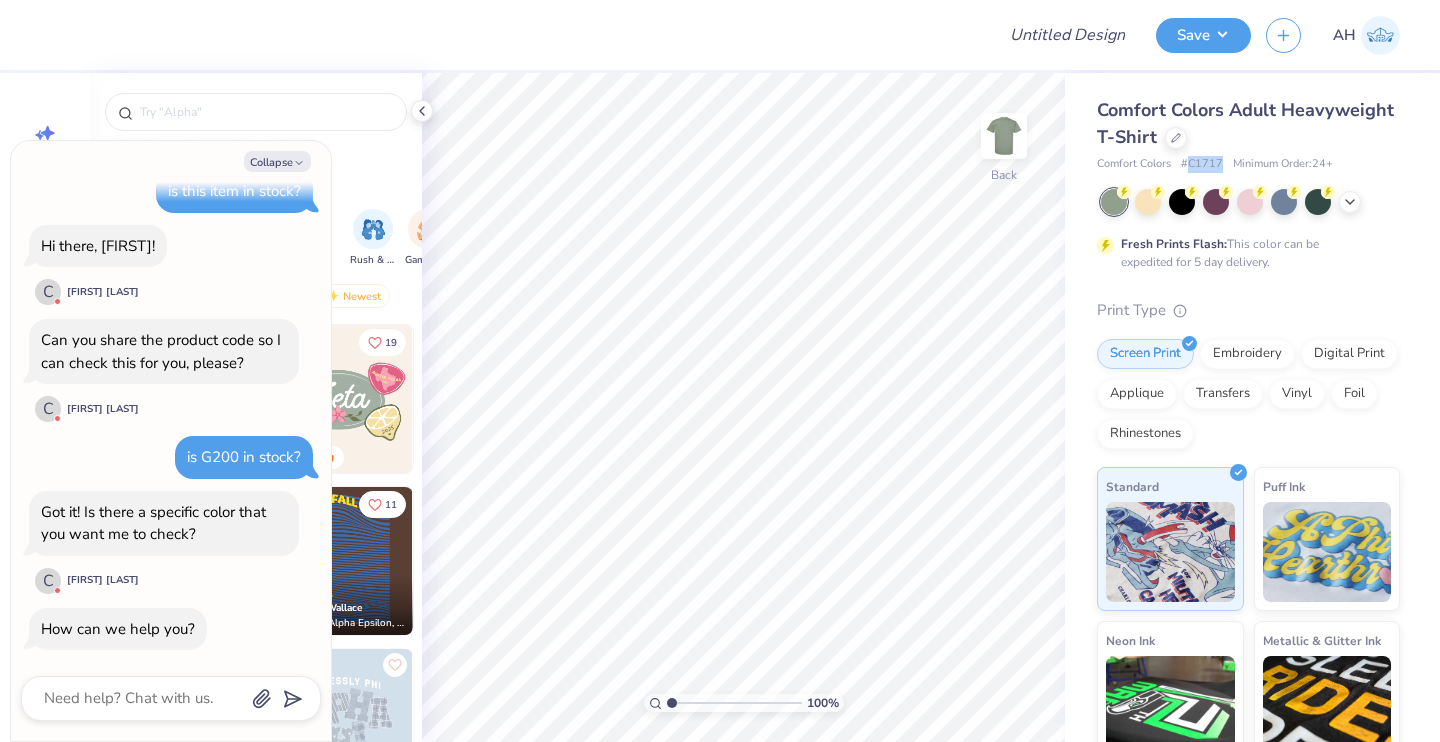 click on "# C1717" at bounding box center [1202, 164] 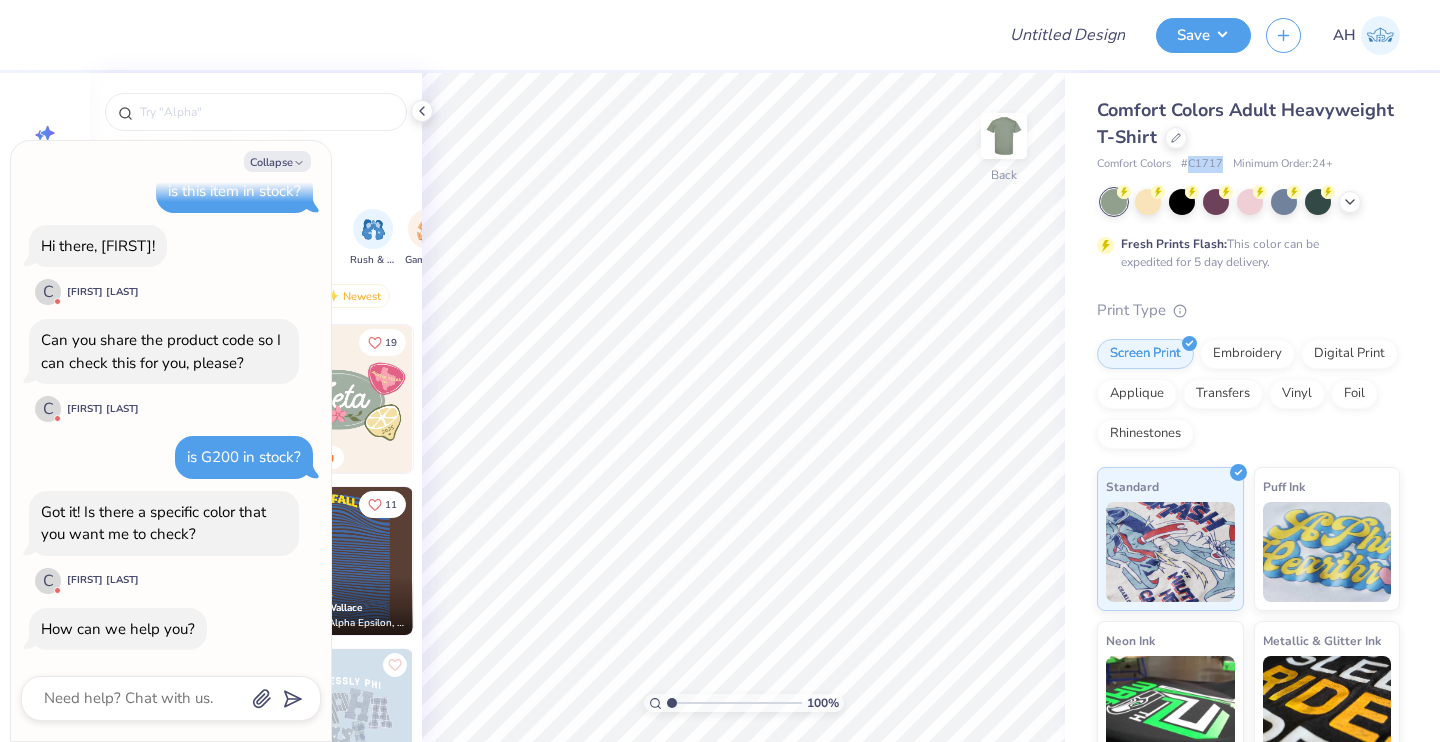 copy on "C1717" 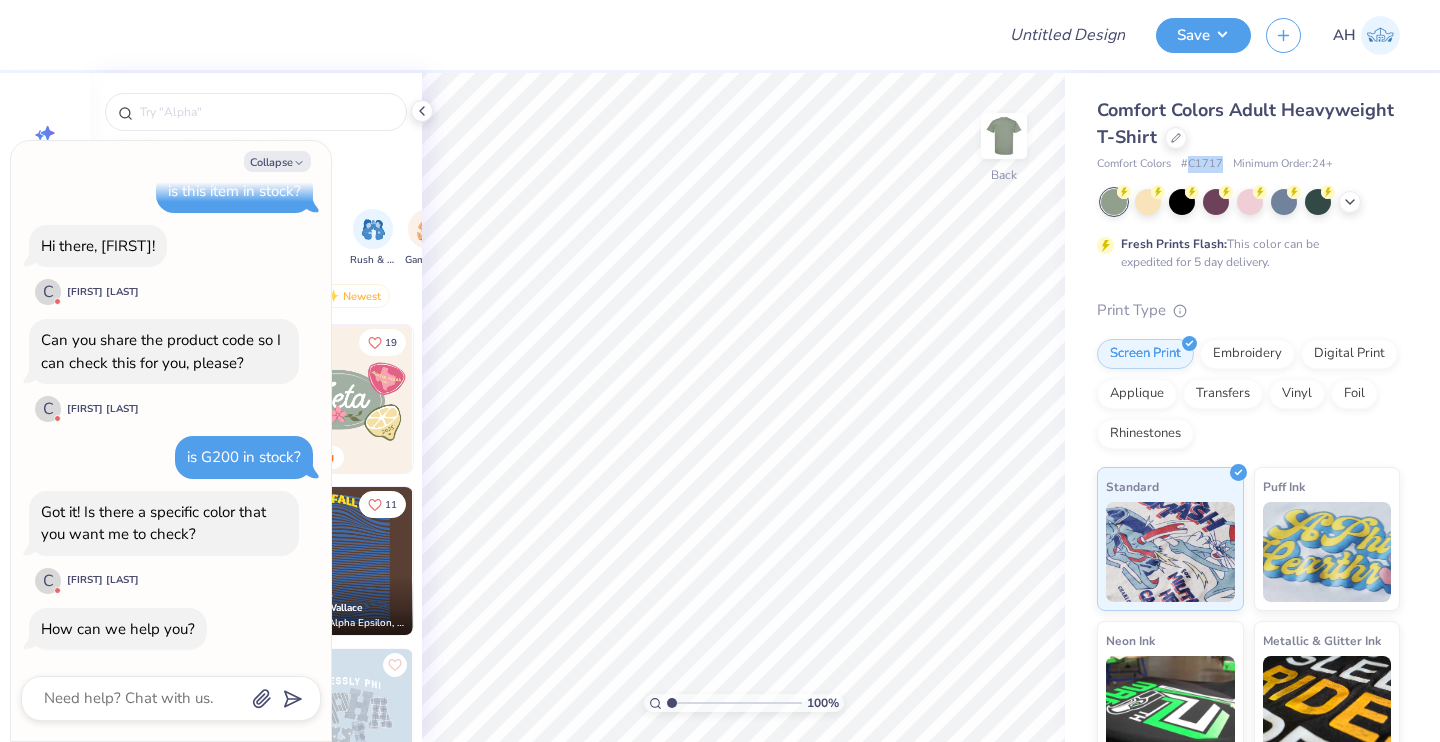 type on "x" 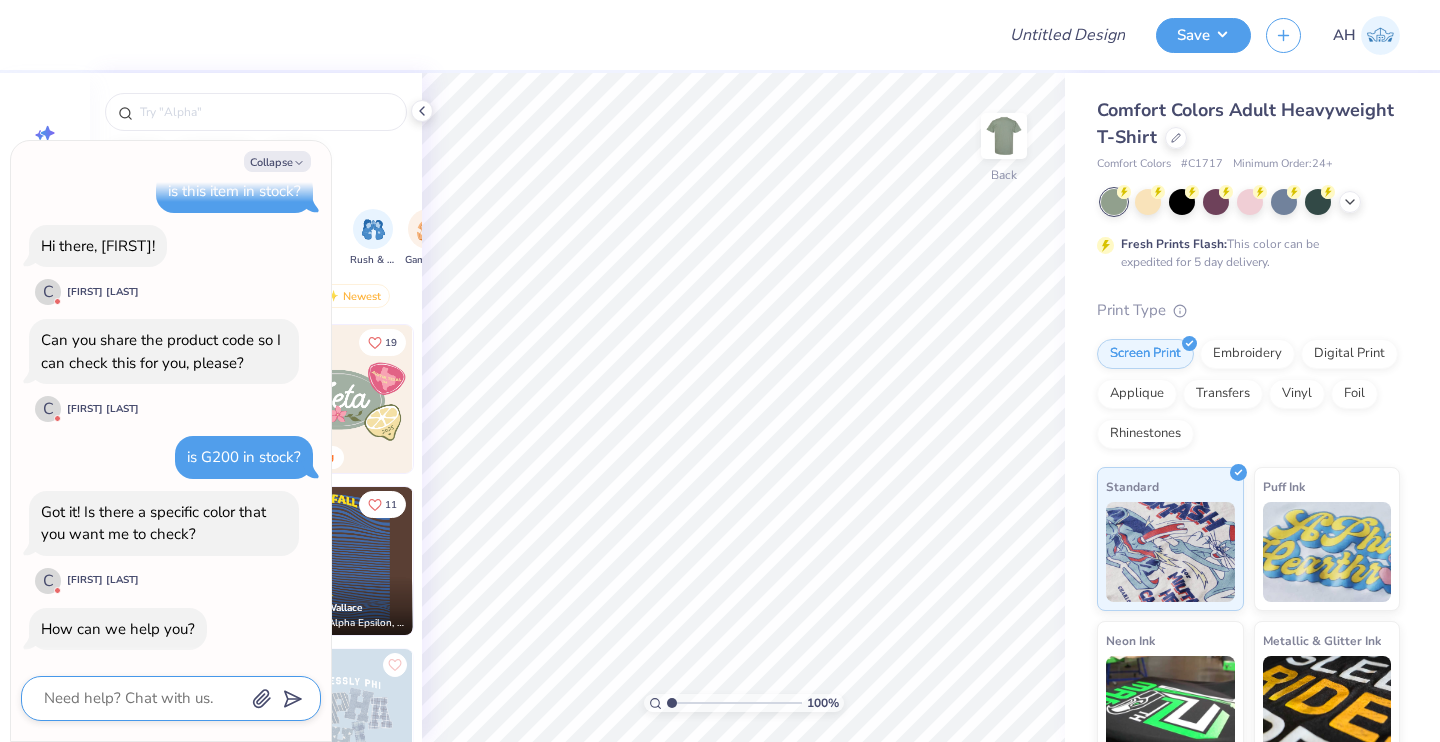 click at bounding box center [143, 698] 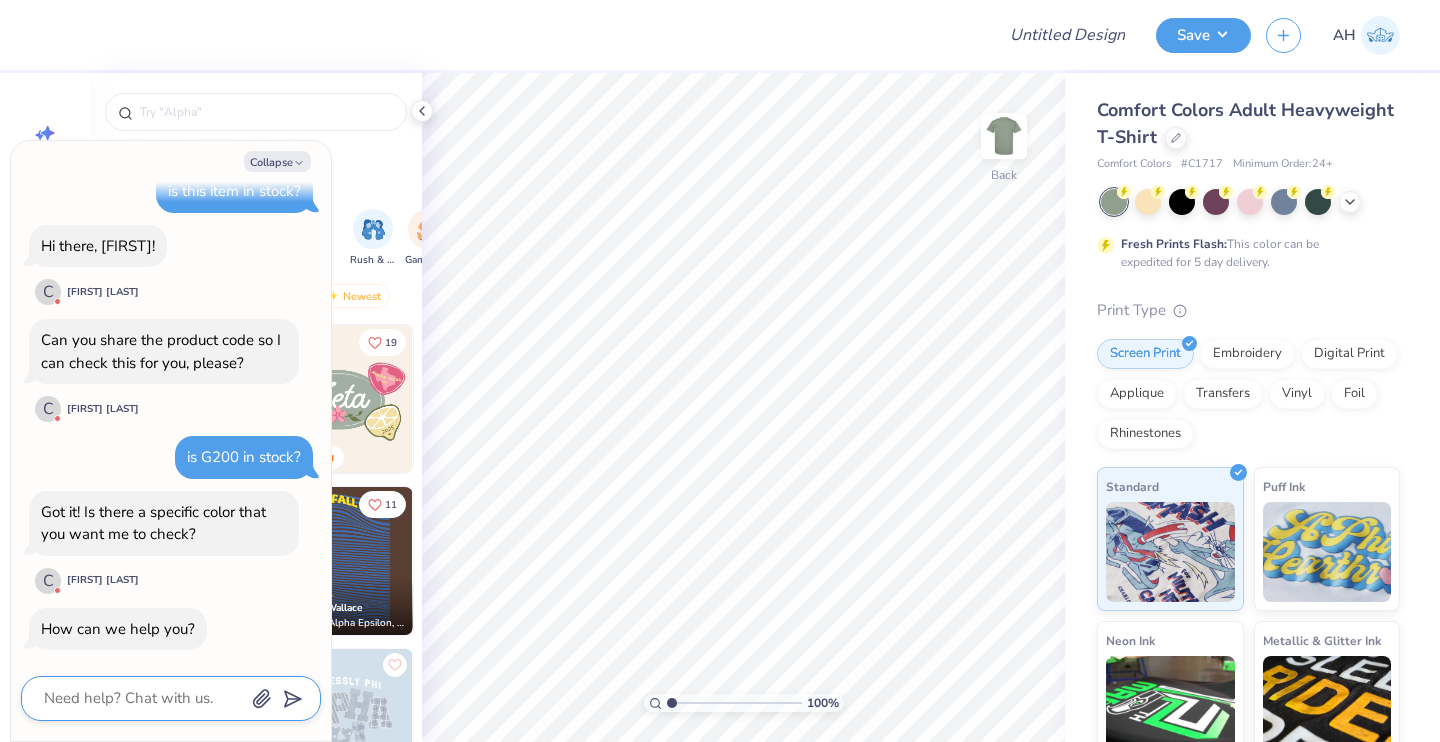 type on "c" 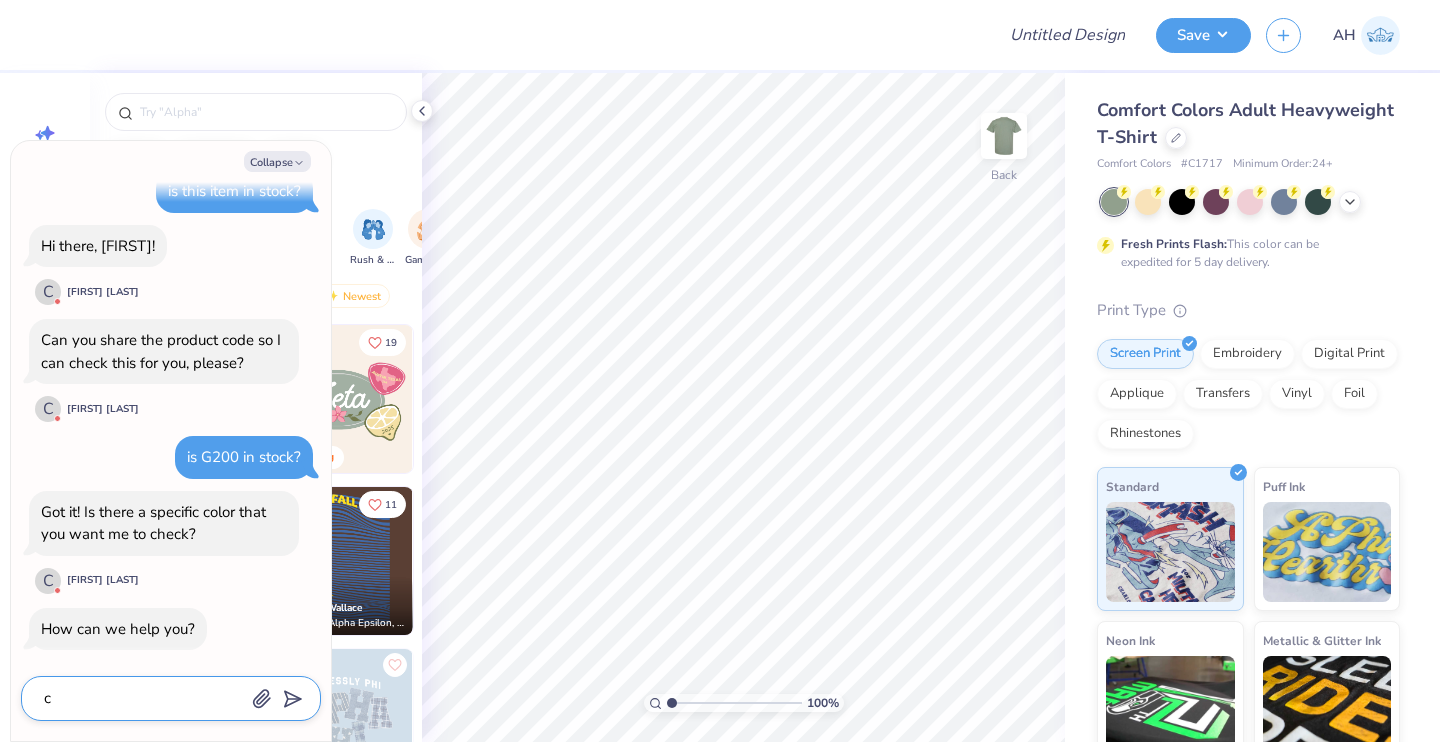 type on "x" 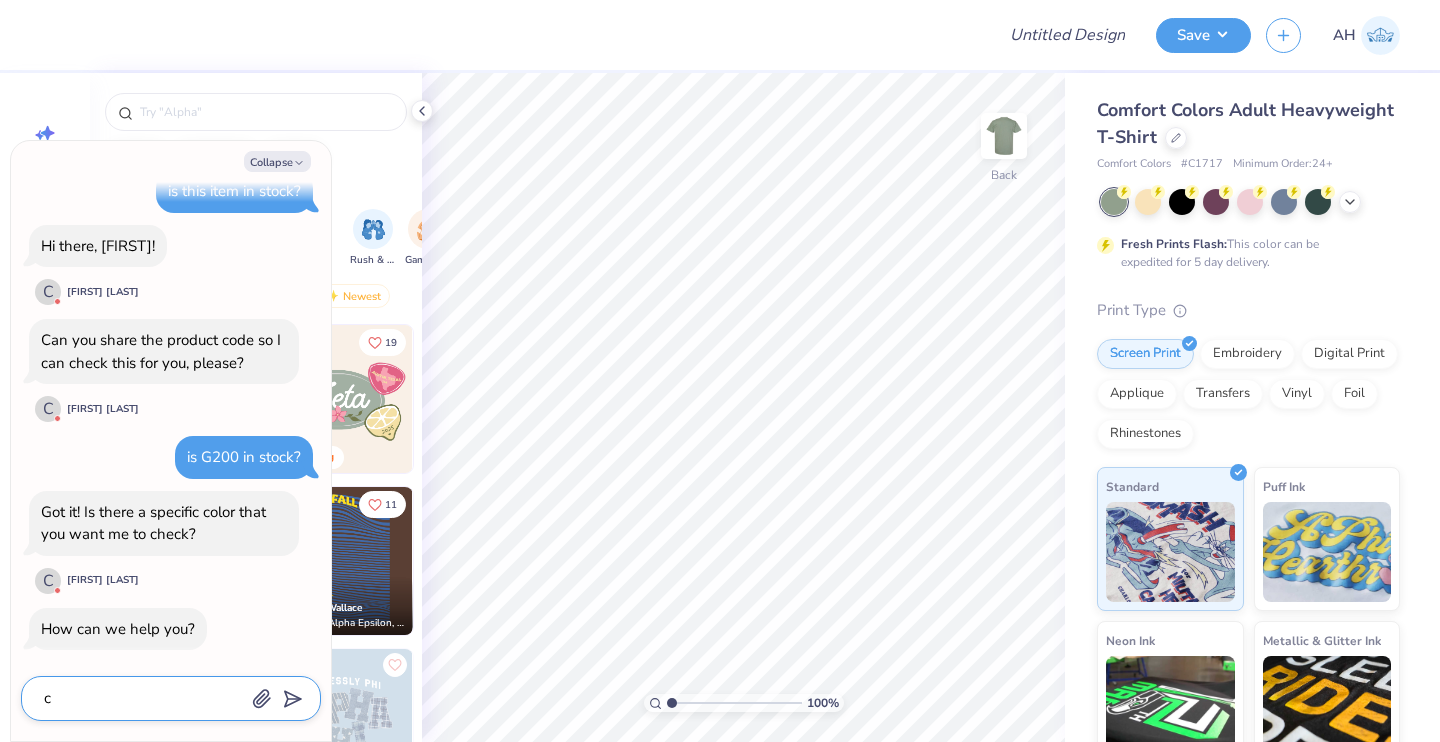 type on "ca" 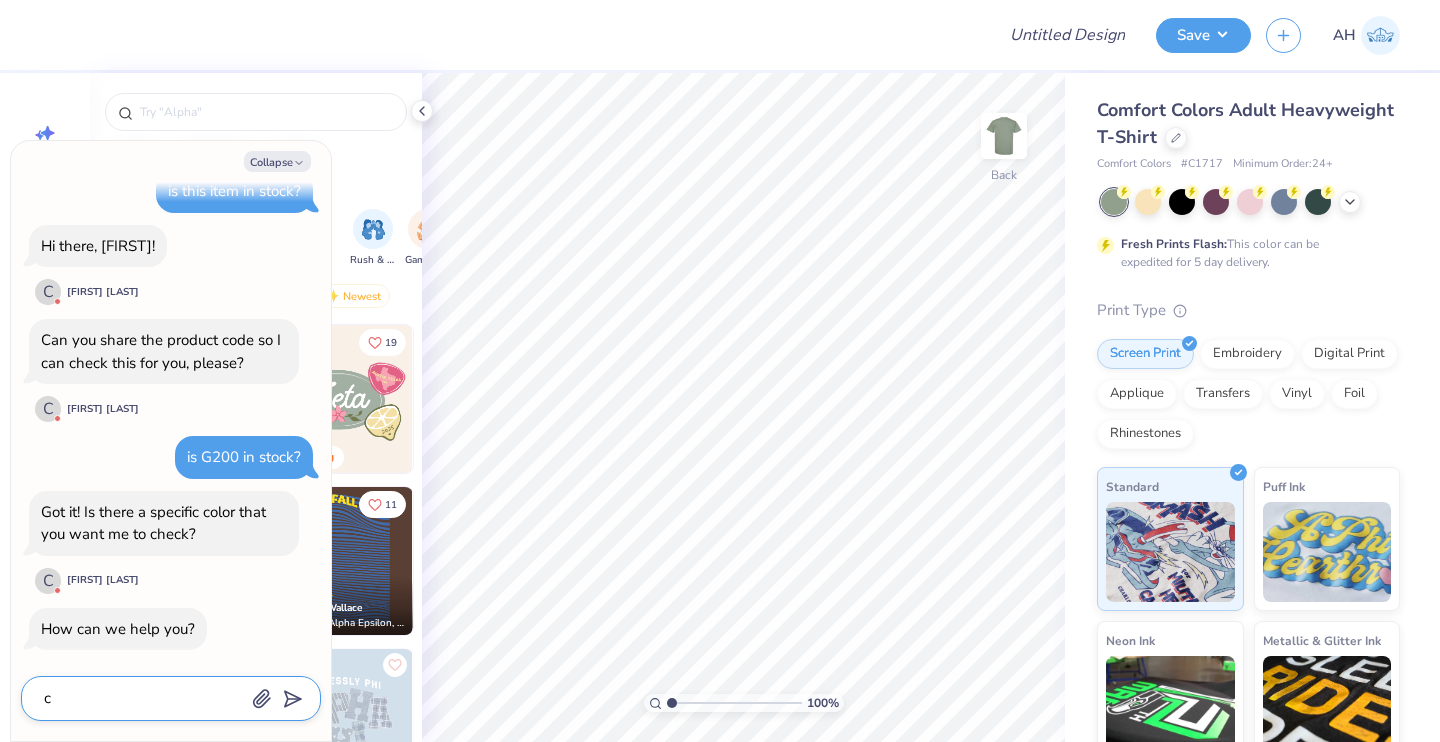 type on "x" 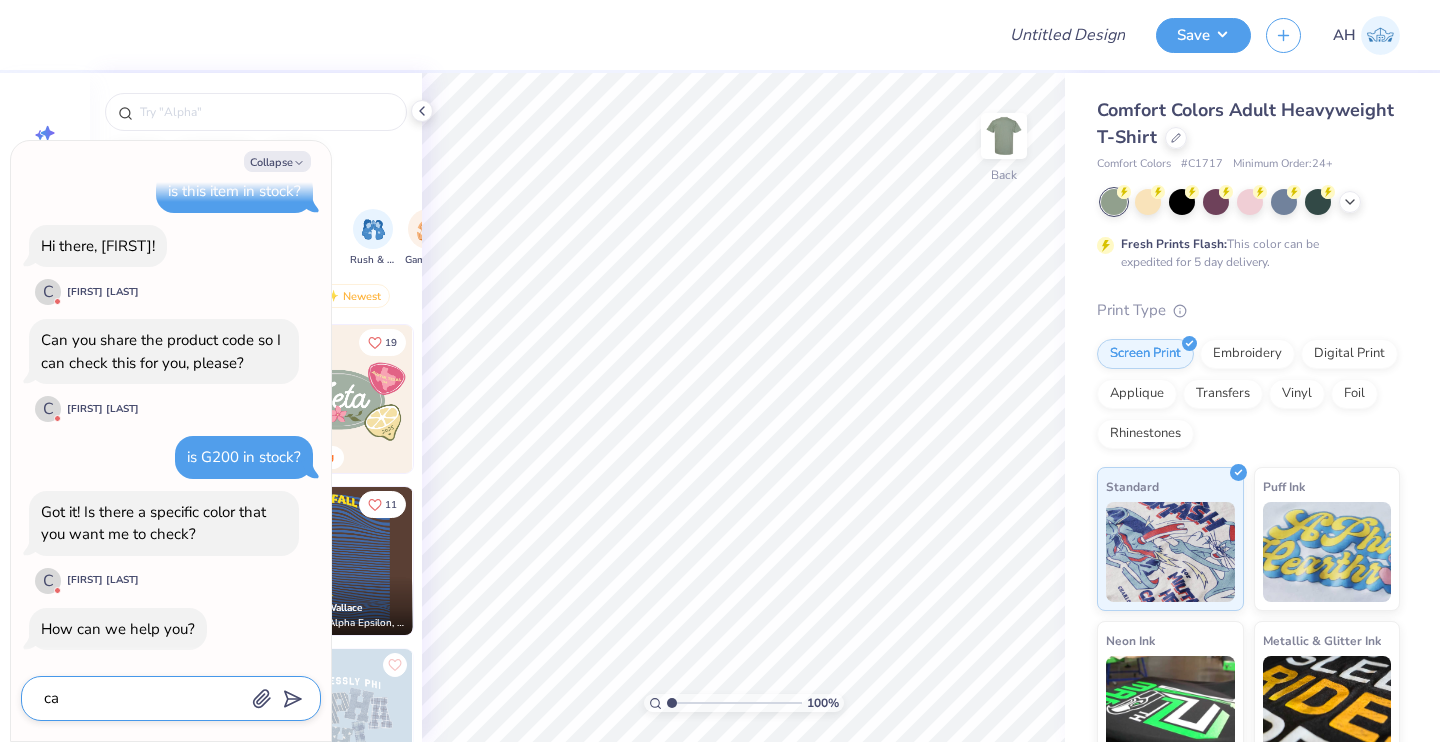 type on "can" 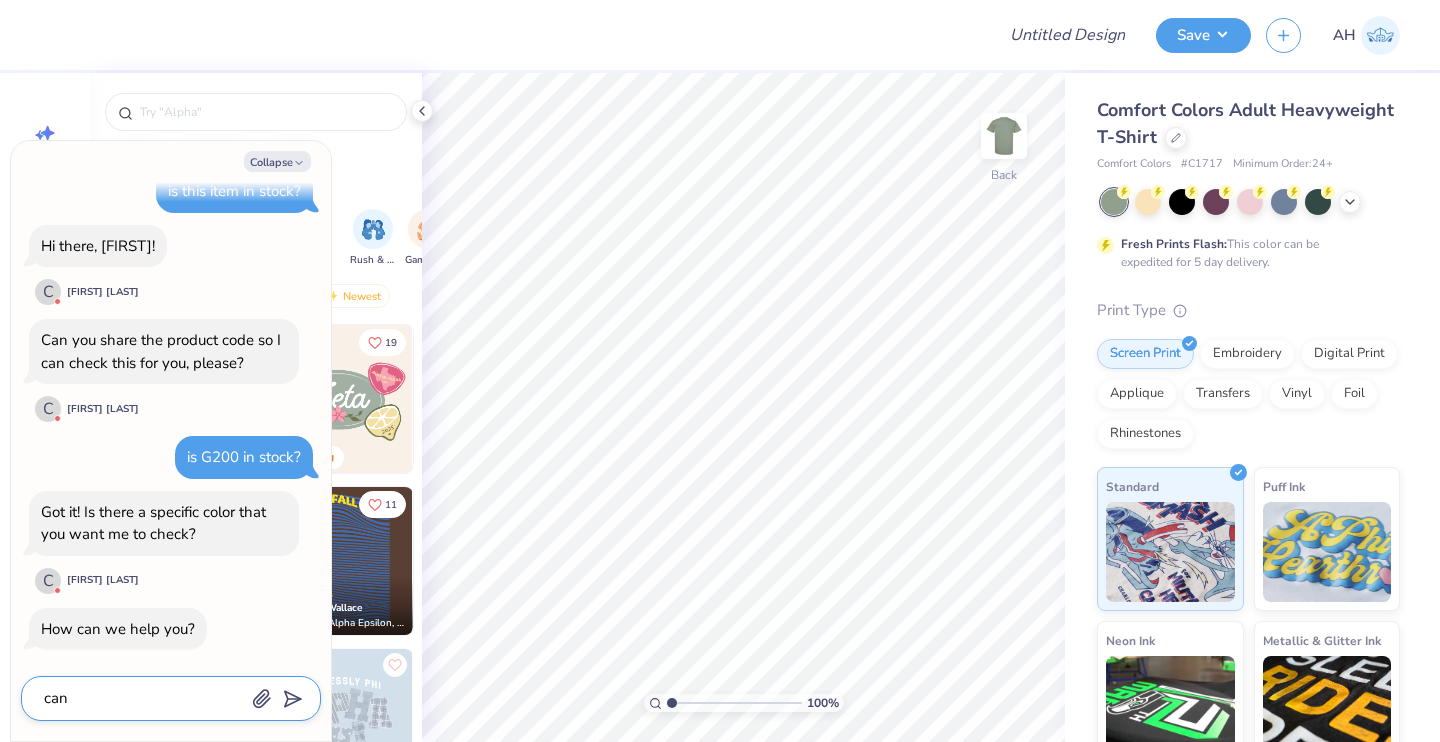 type on "x" 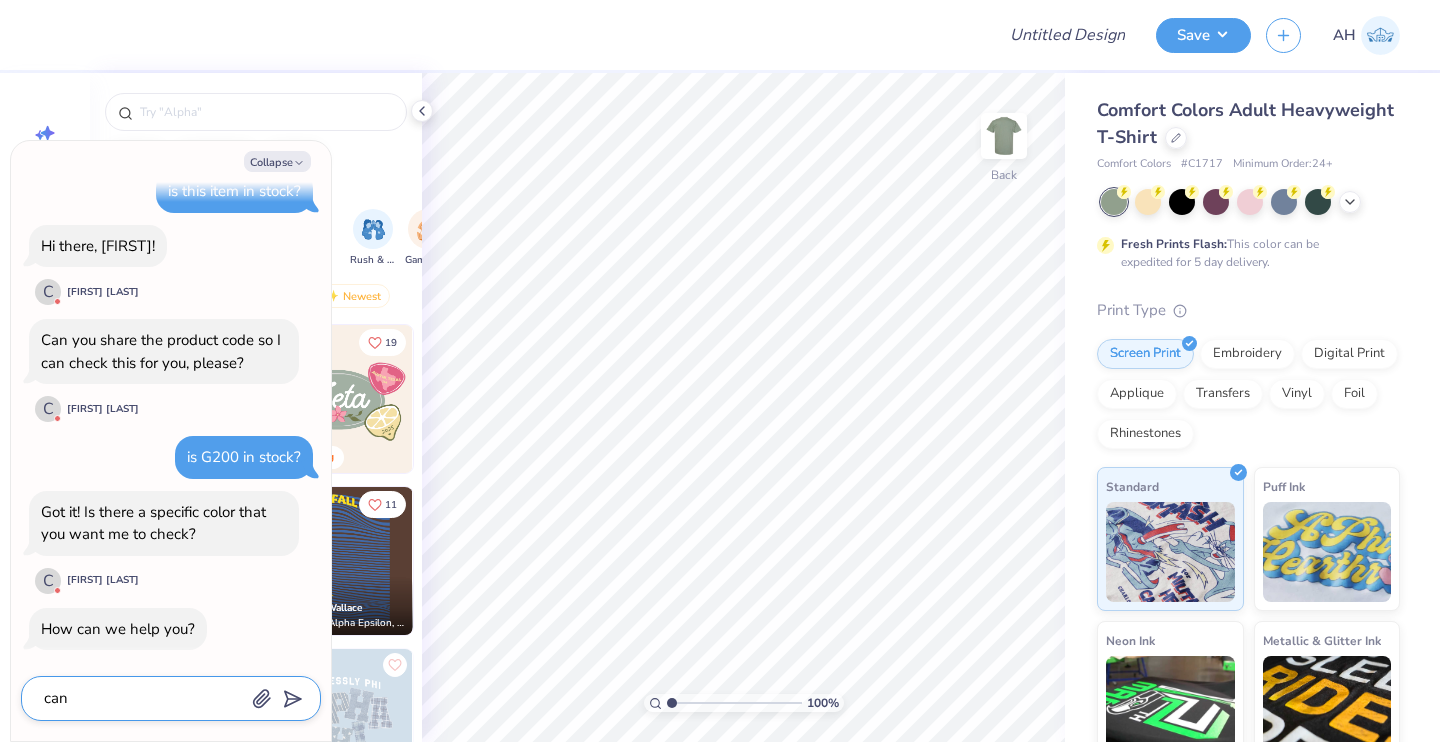 type on "can i" 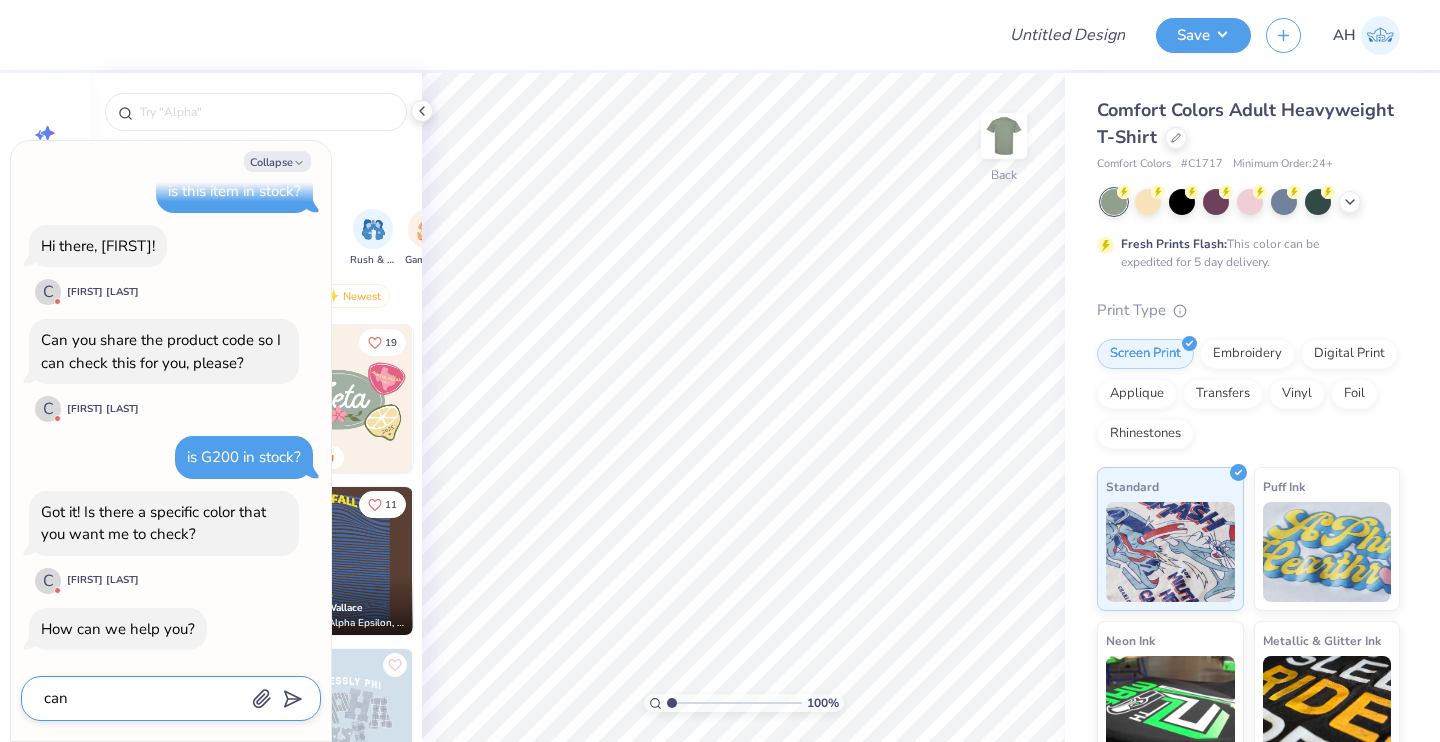 type on "x" 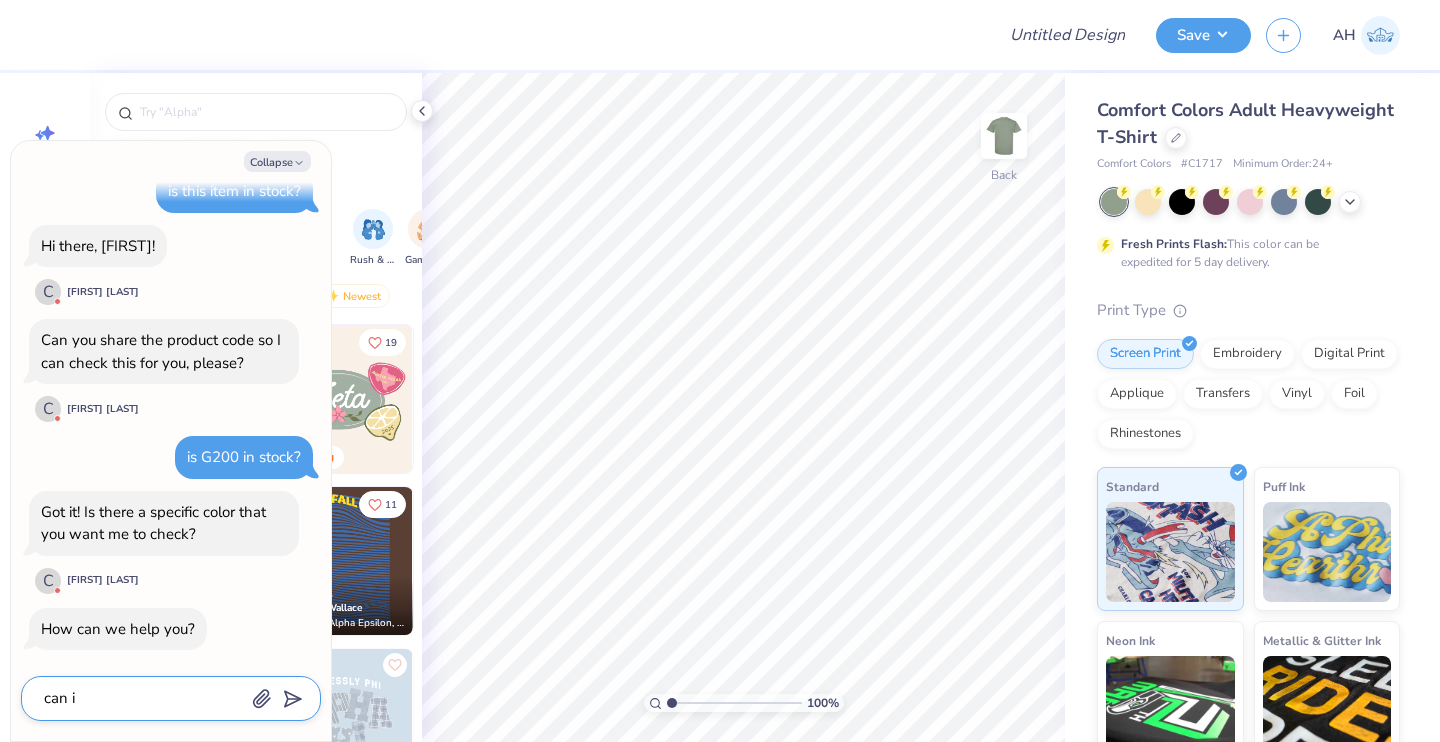 type on "can i" 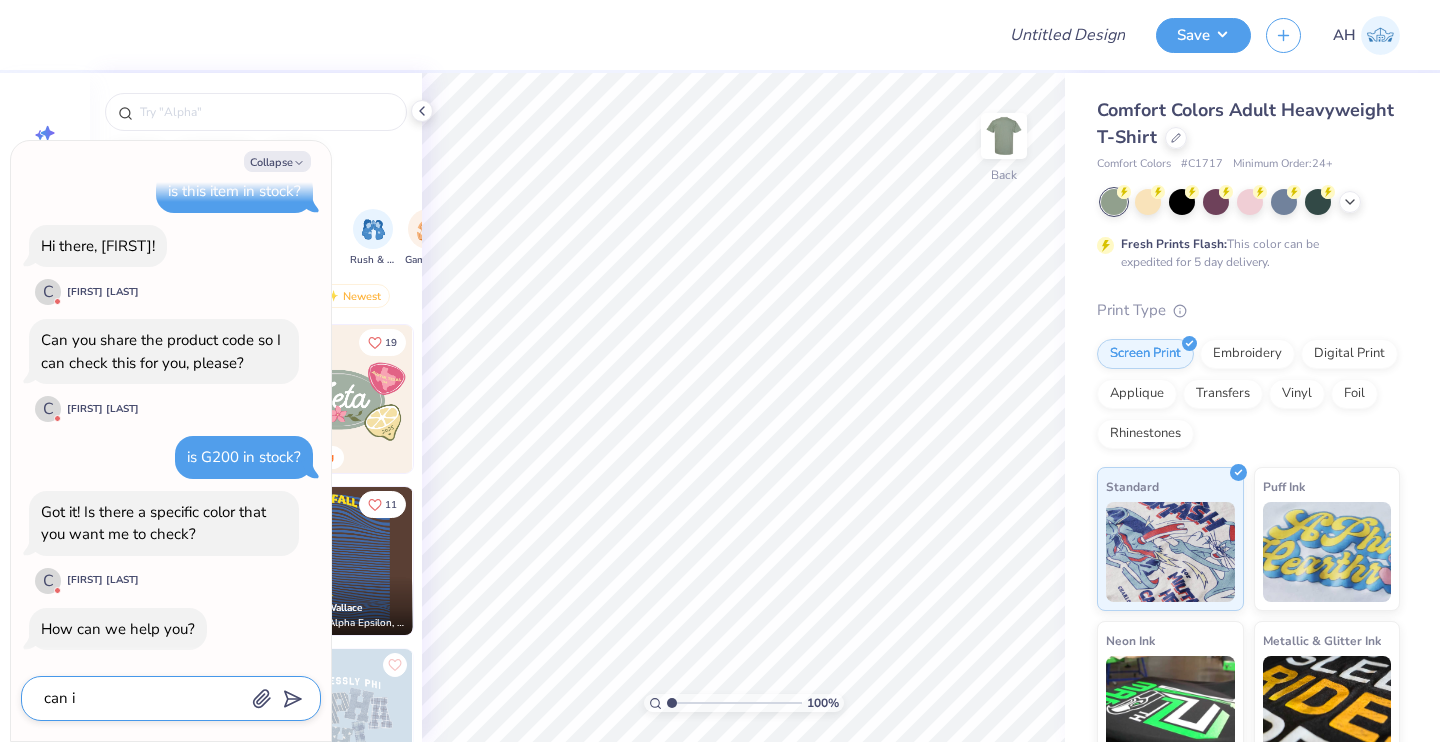 type on "x" 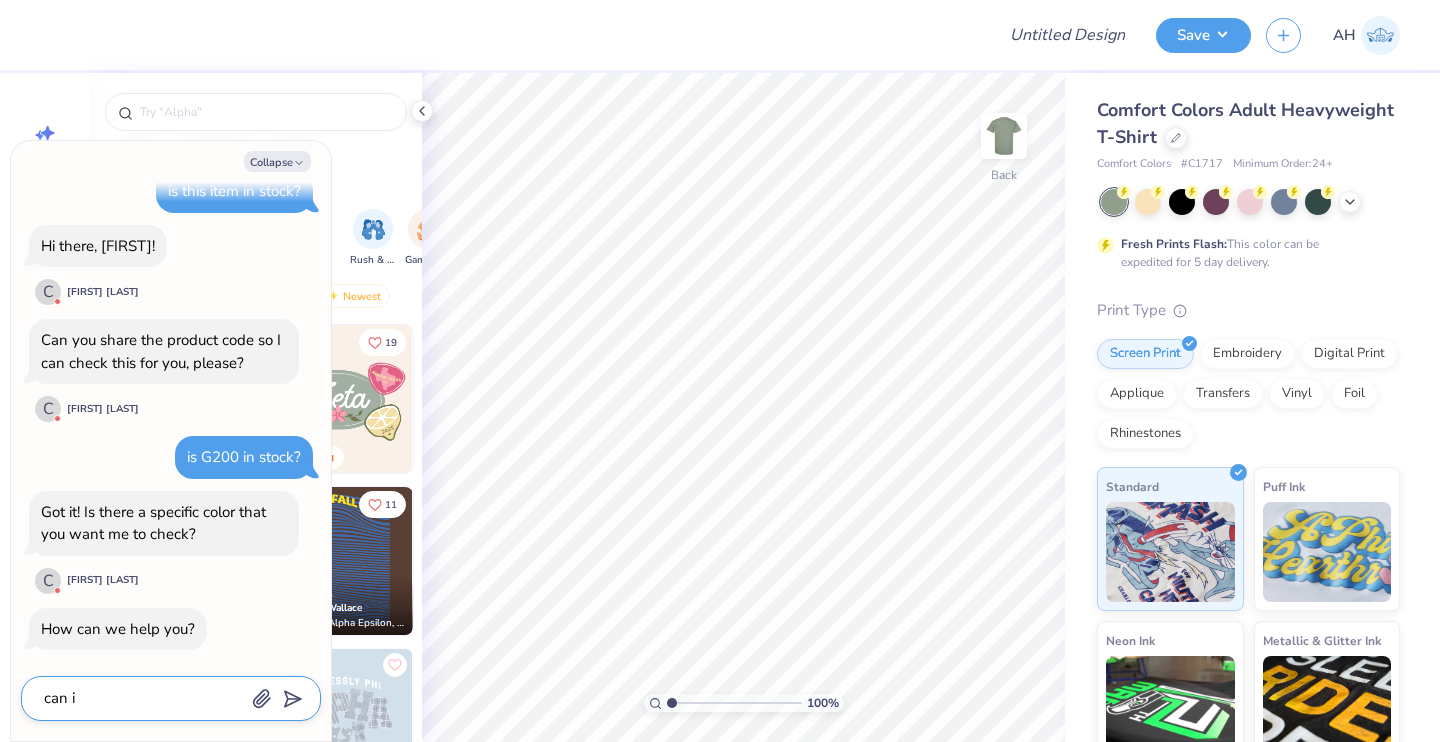 type on "can i s" 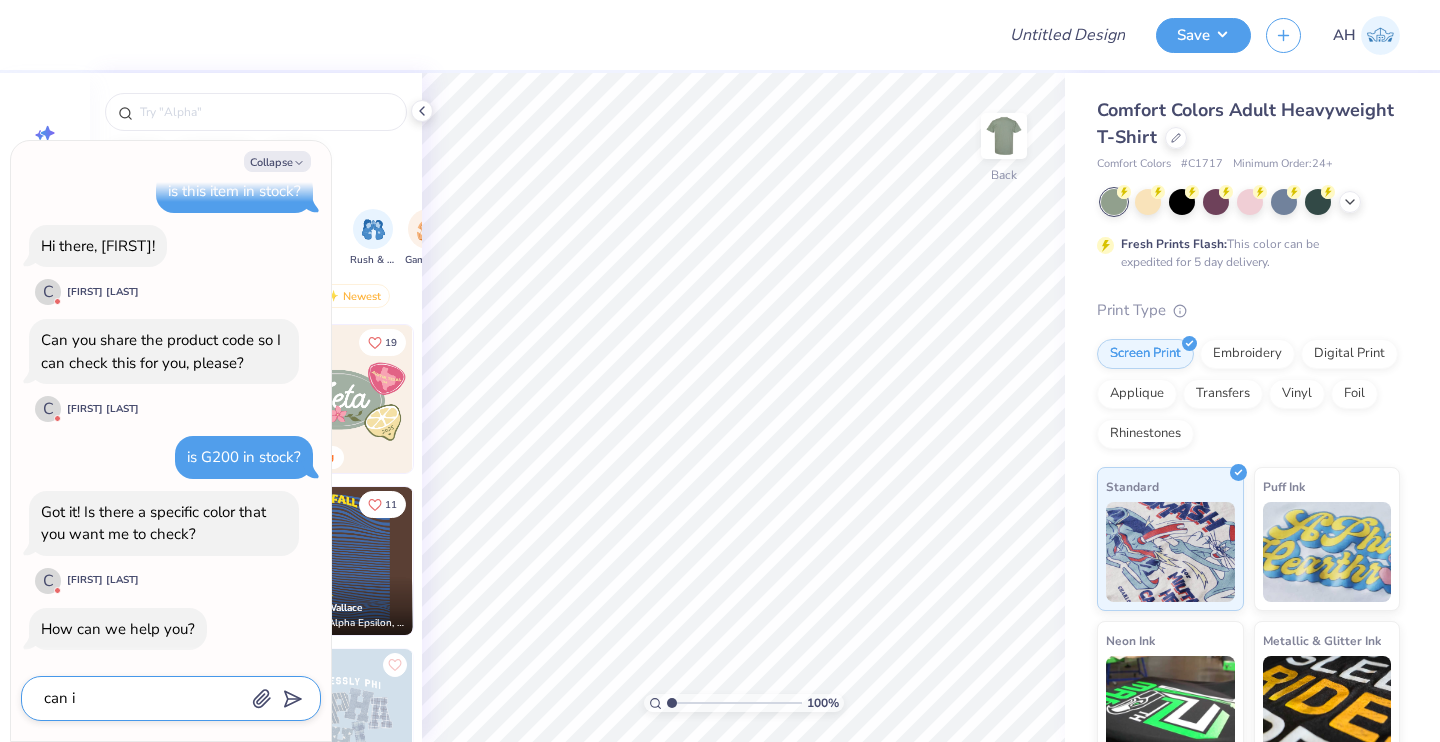 type on "x" 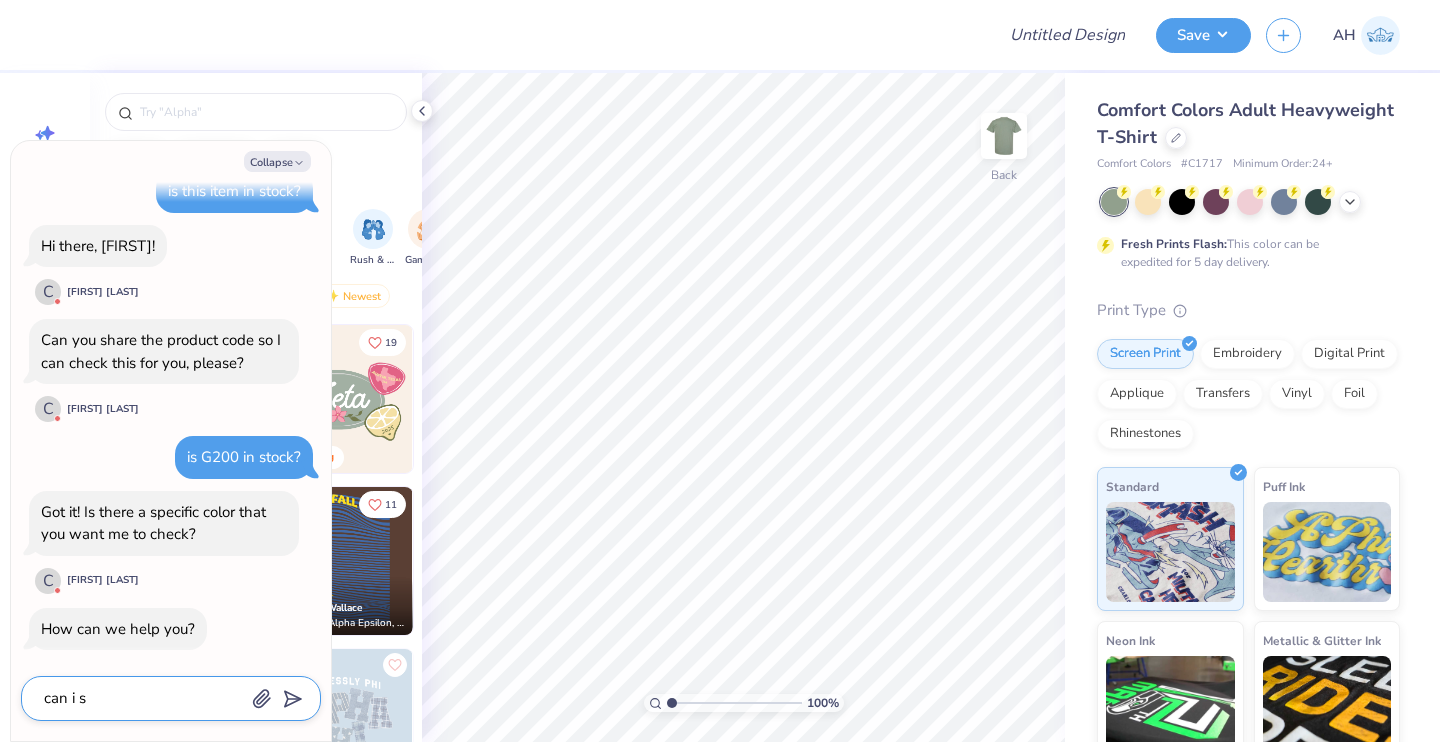 type on "can i se" 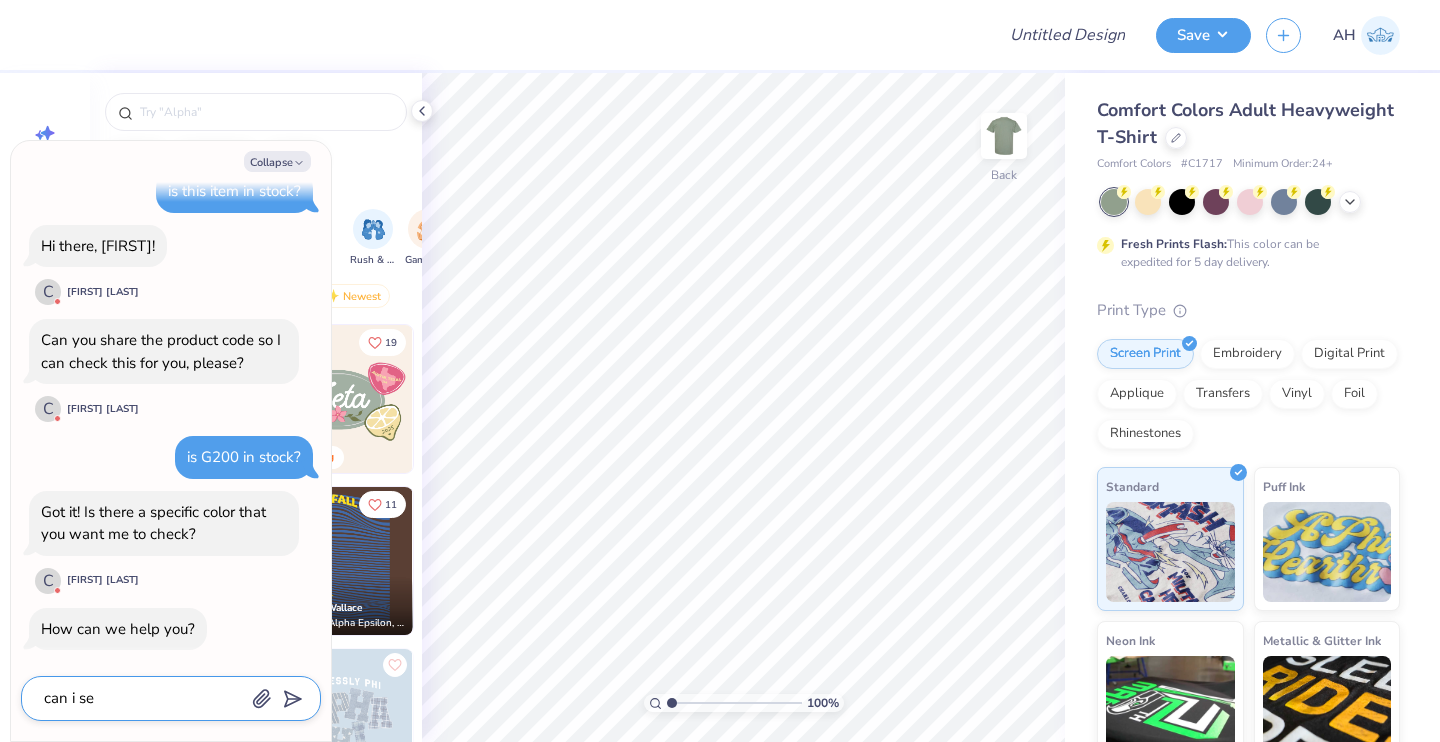 type on "x" 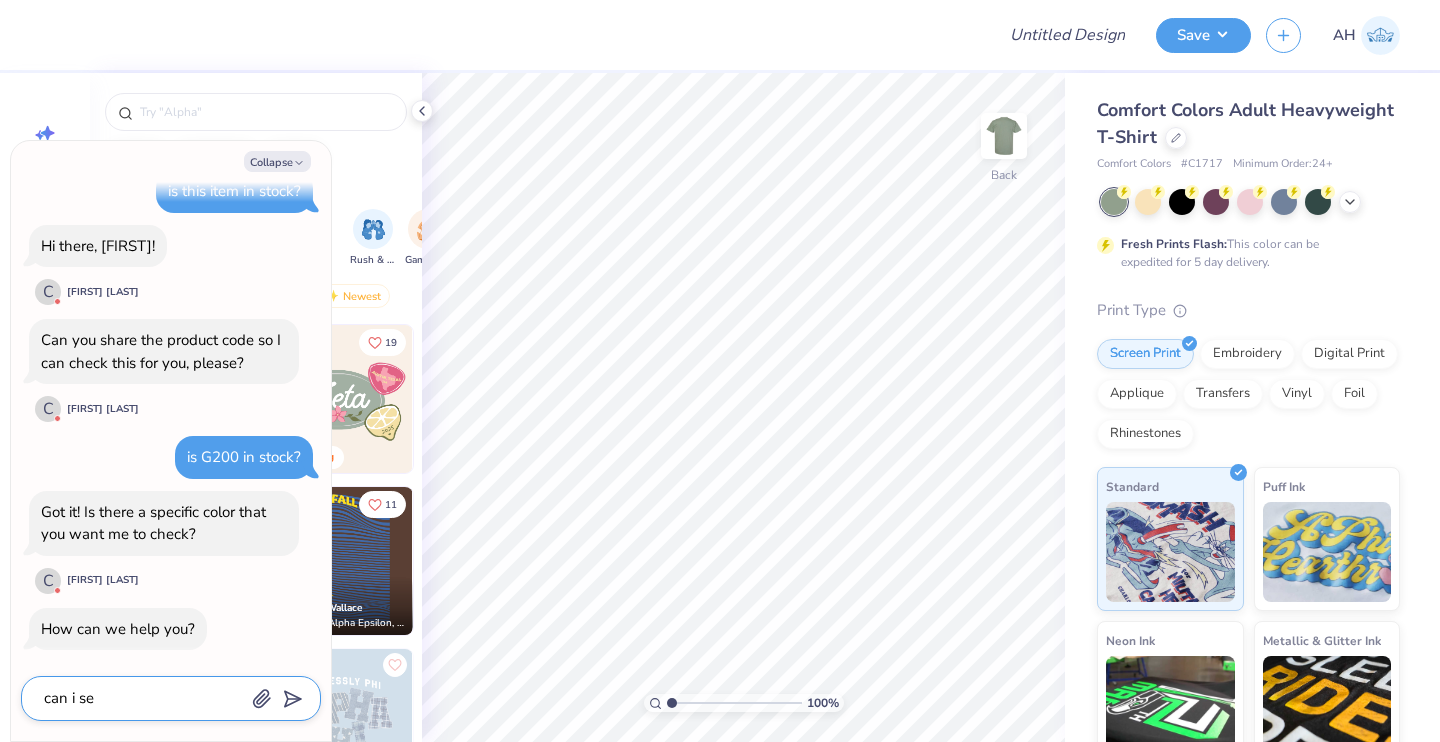 type on "can i sen" 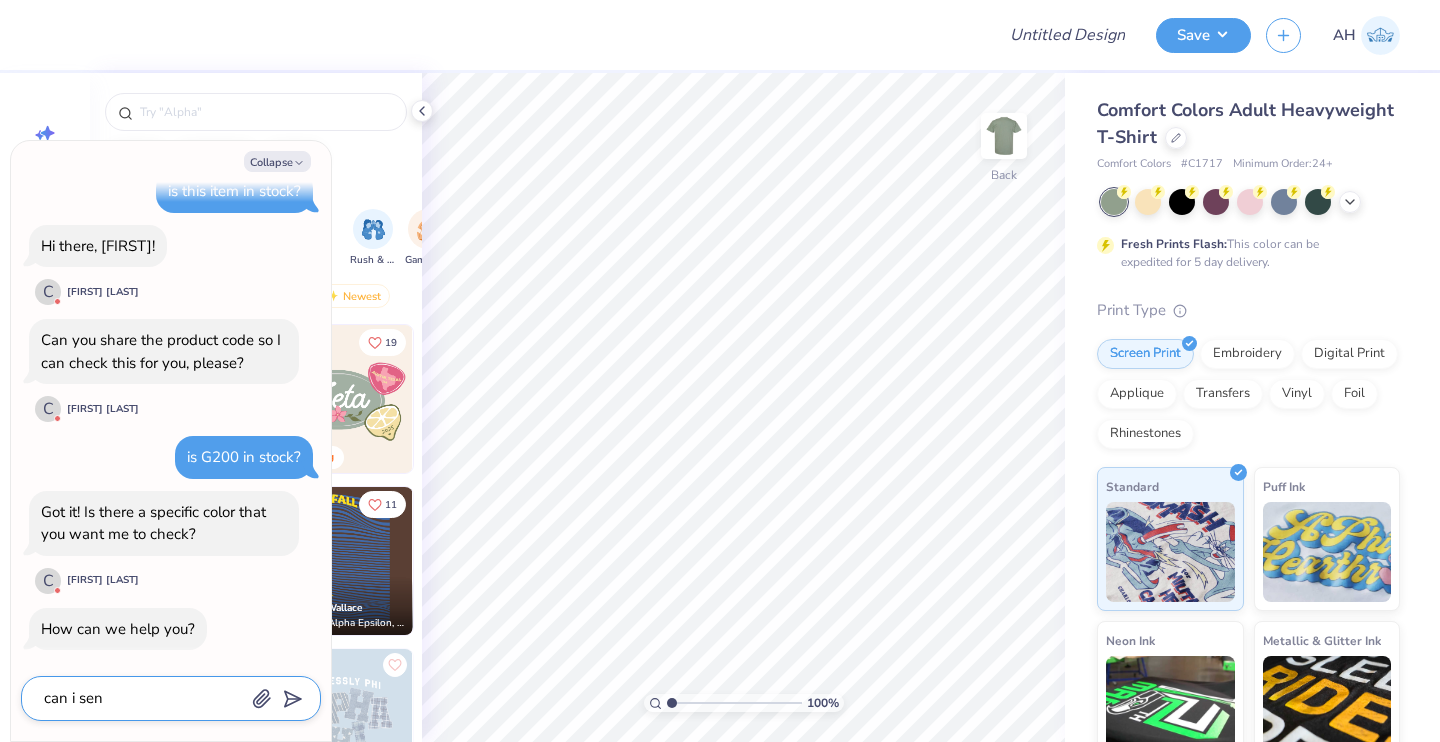 type on "x" 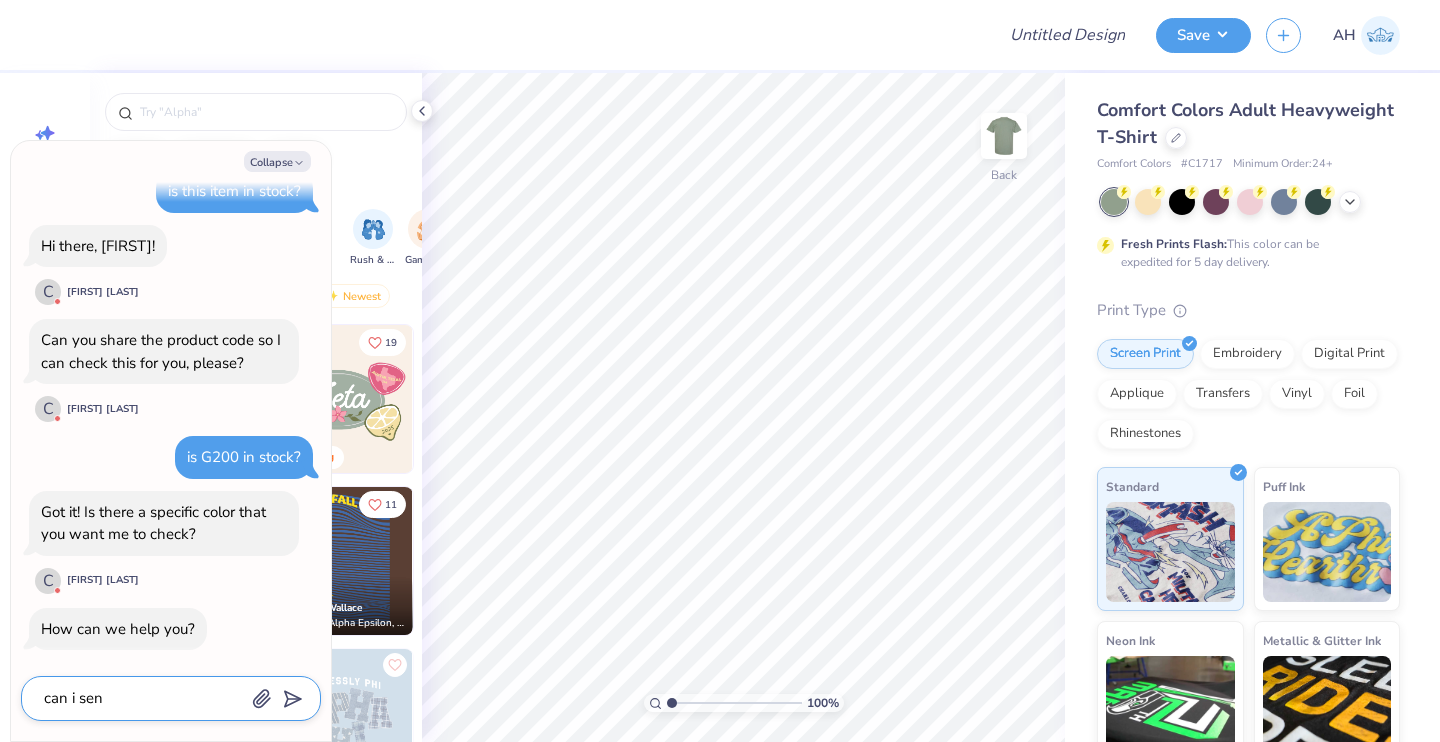 type on "can i send" 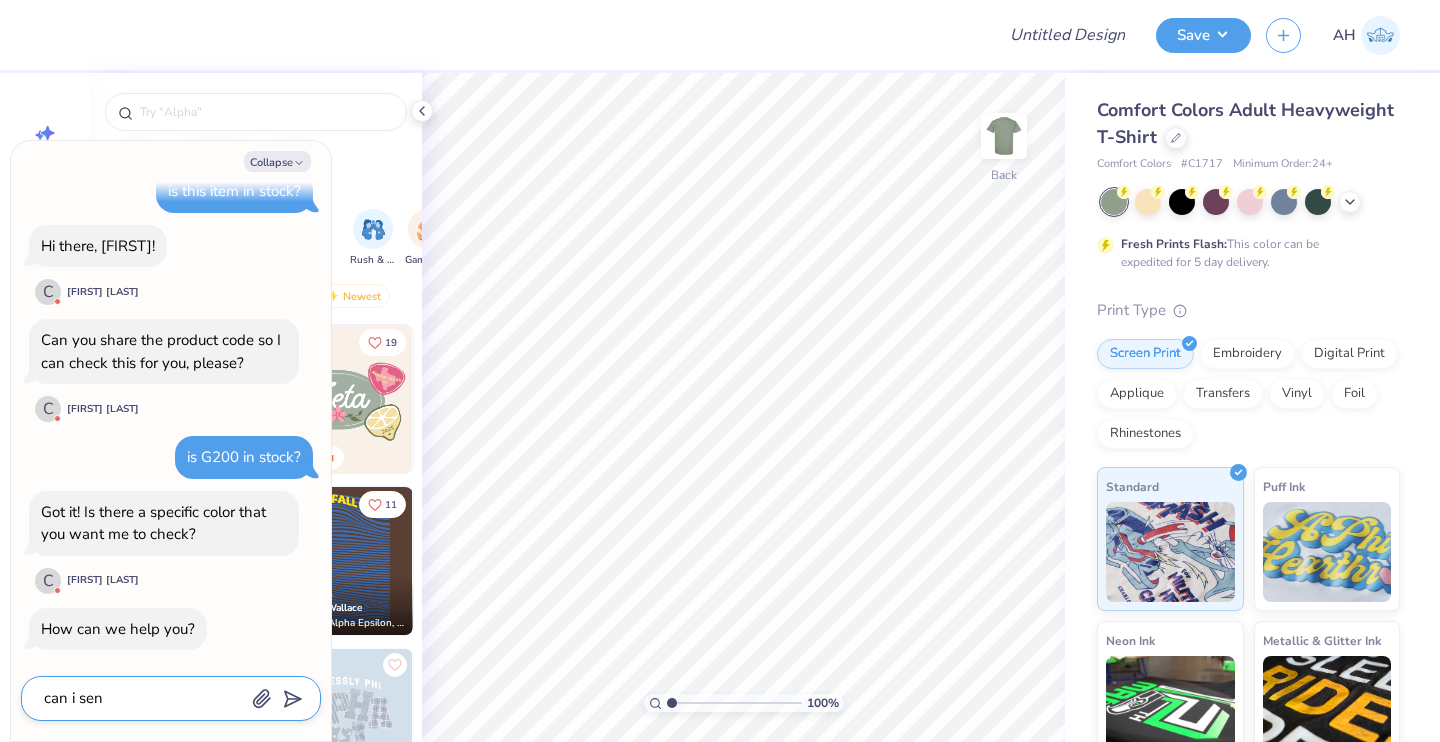 type on "x" 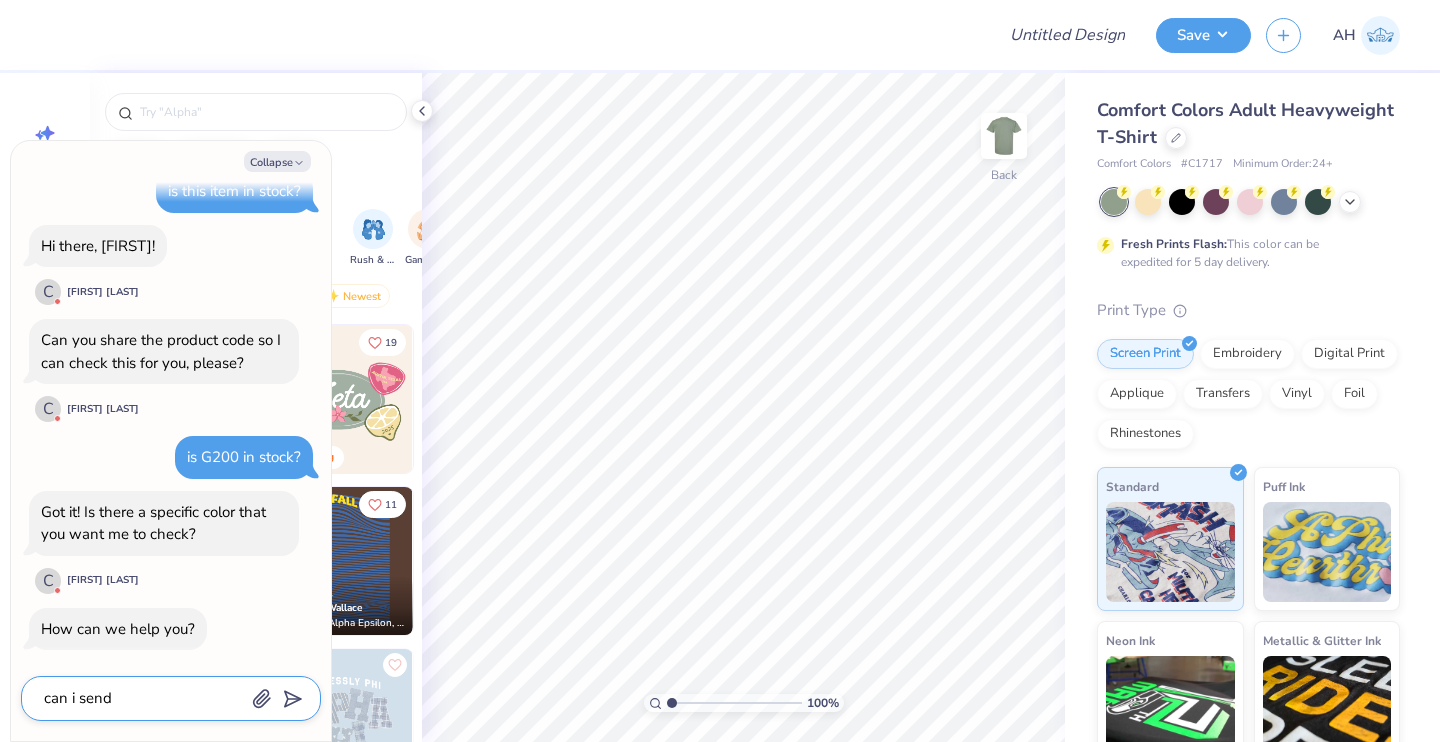 type on "can i send" 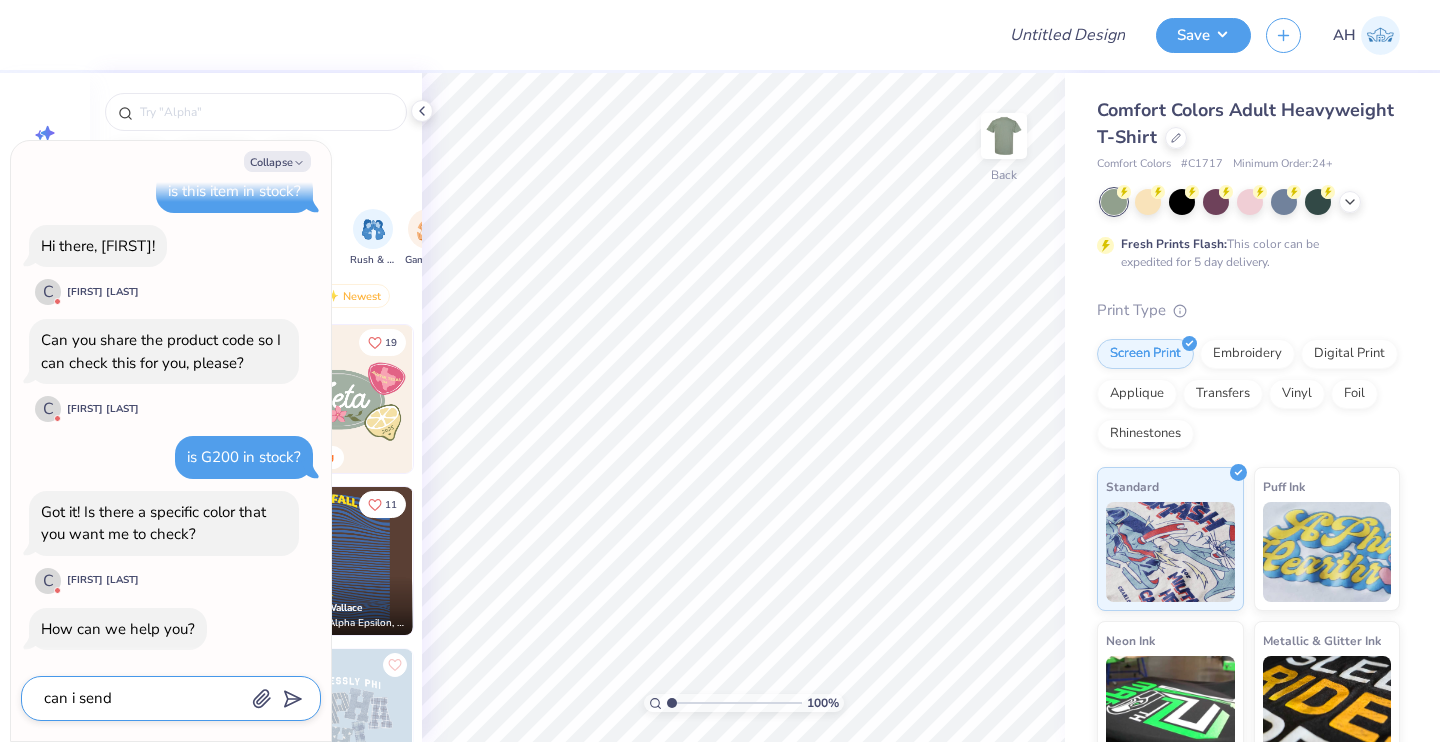 type on "x" 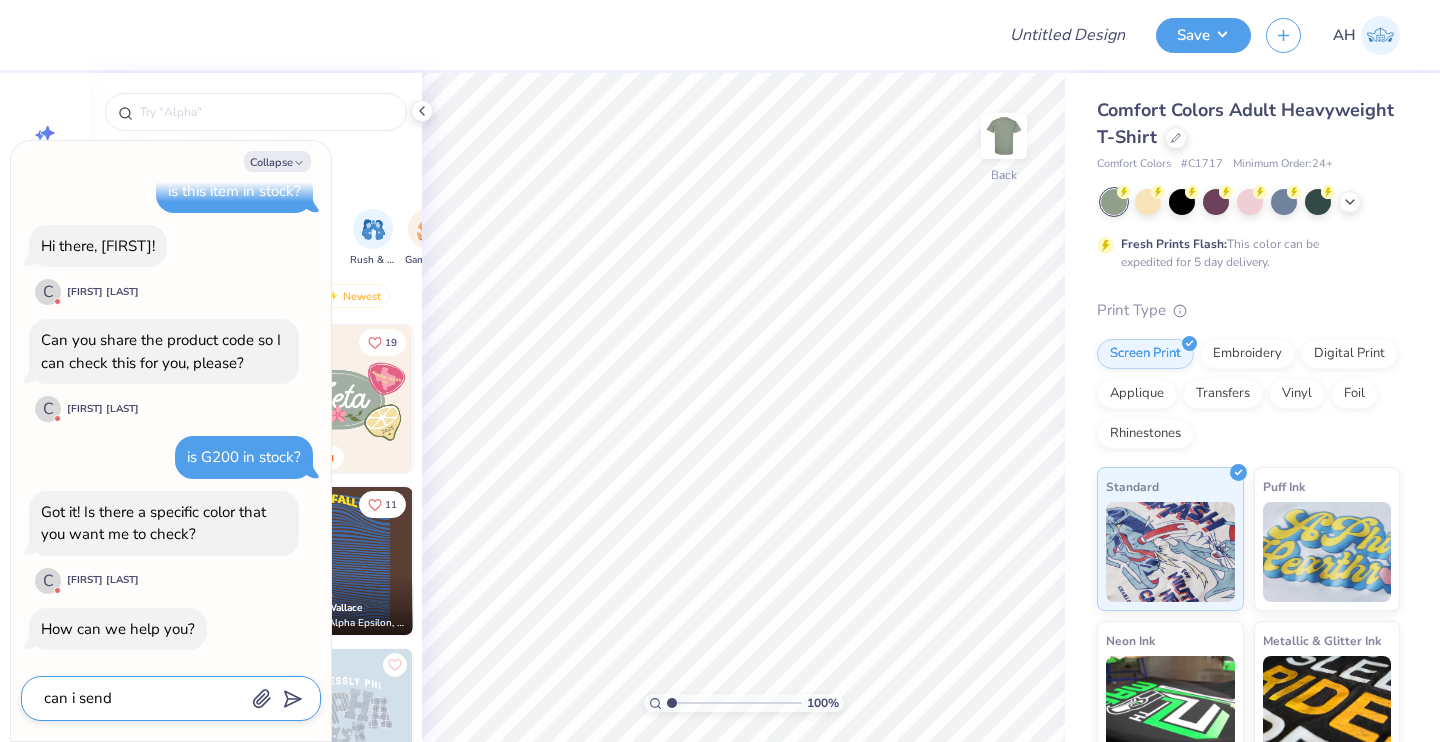 type on "can i send a" 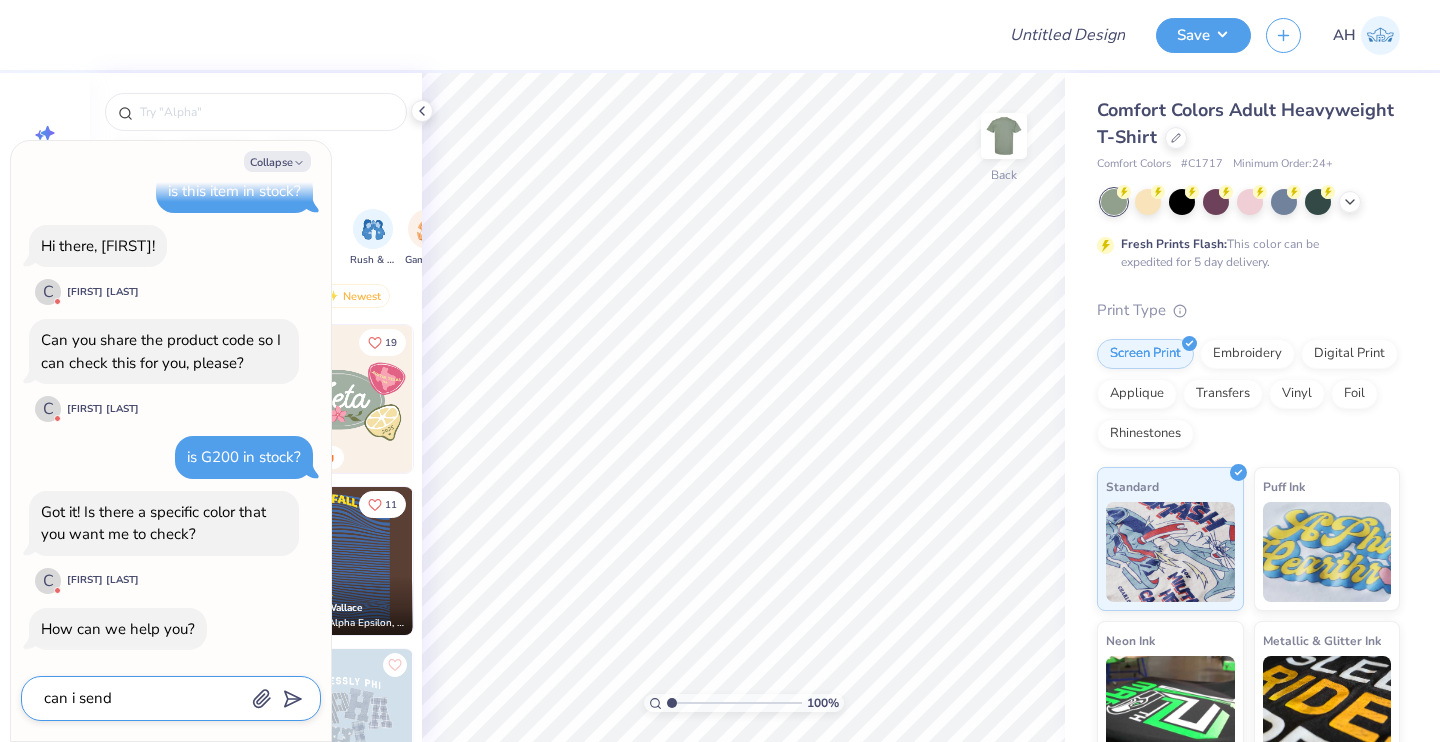 type on "x" 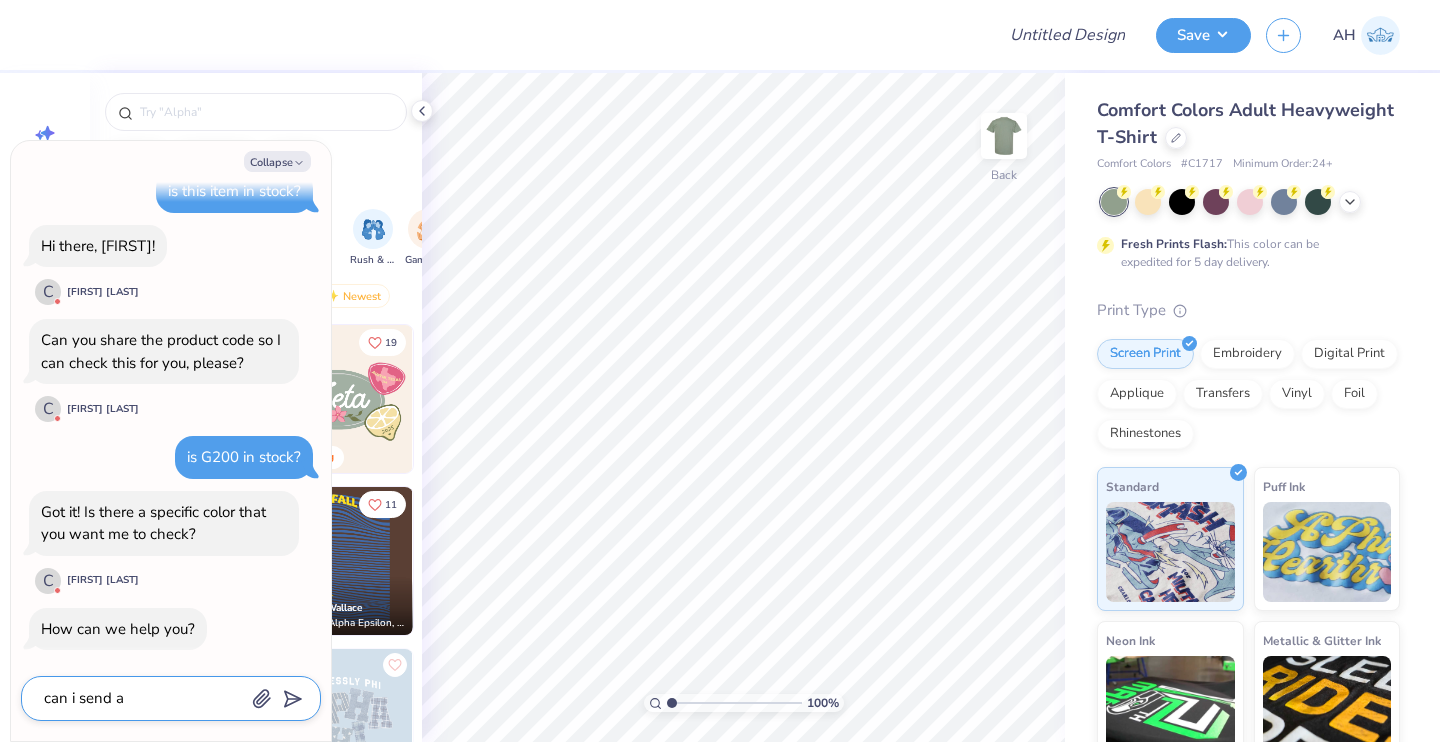 type on "can i send a" 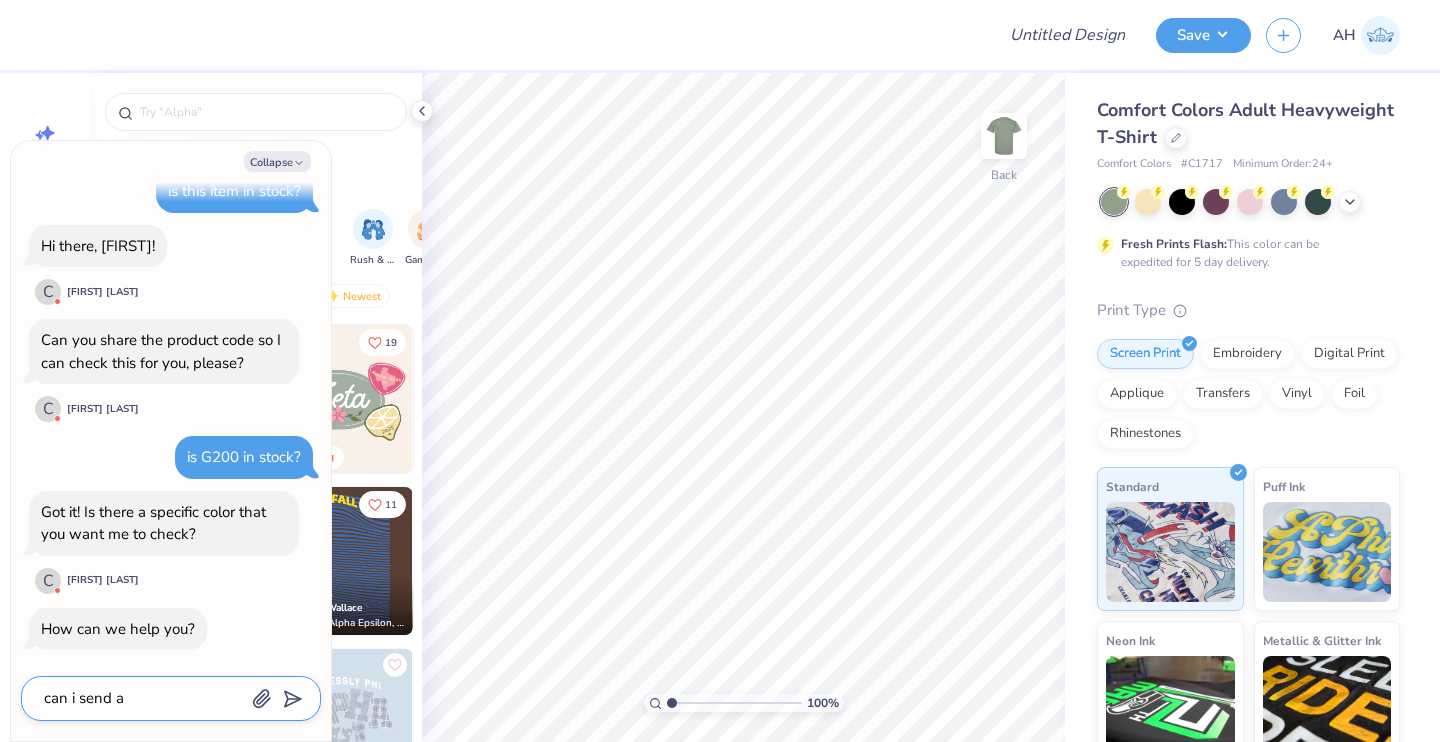 type on "x" 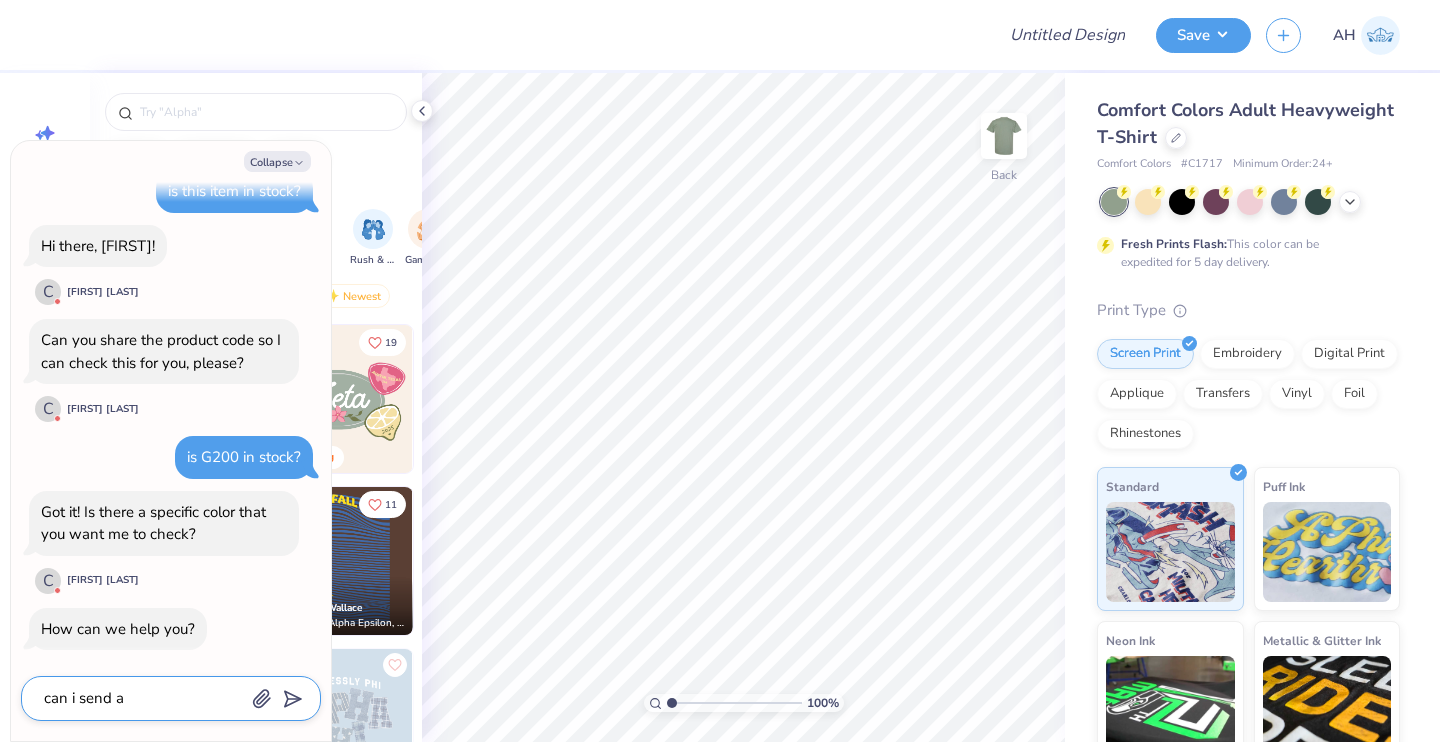 type on "can i send a f" 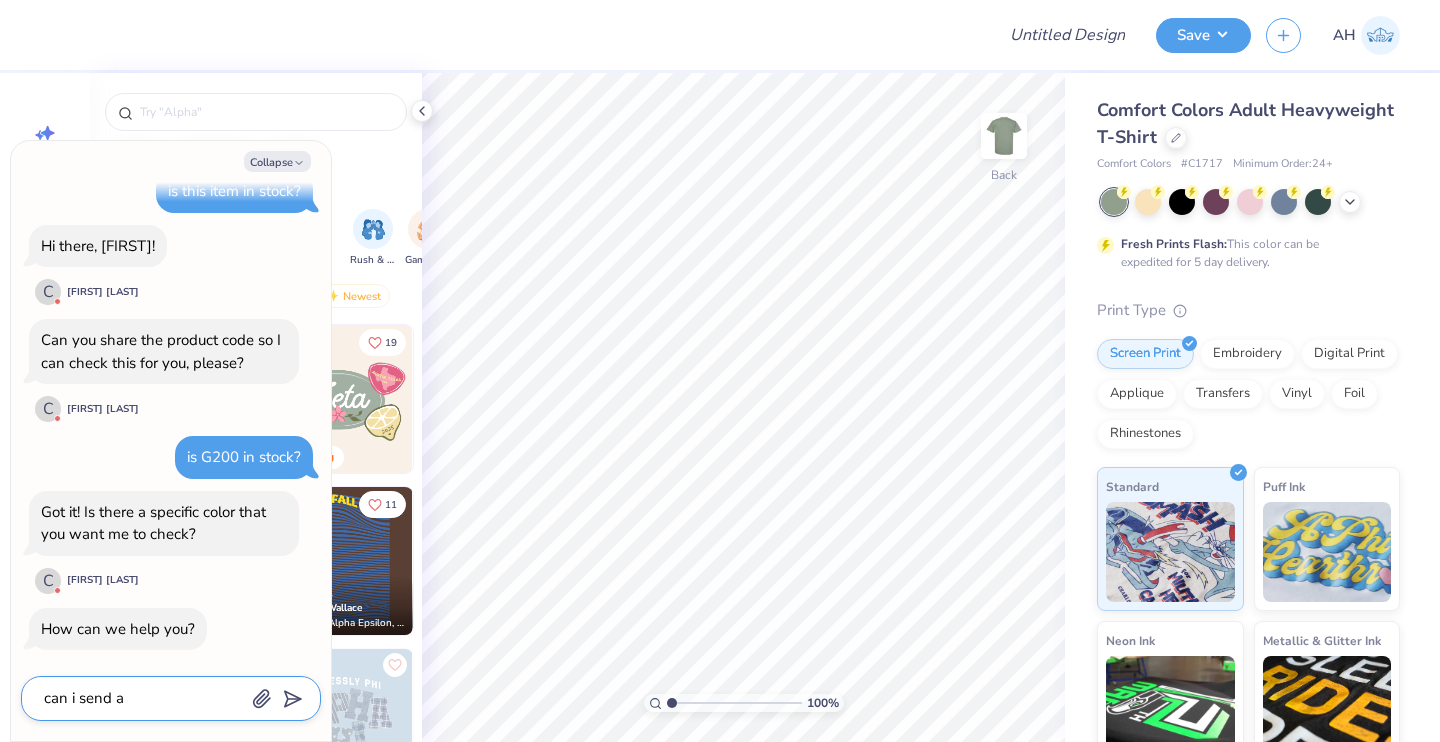 type on "x" 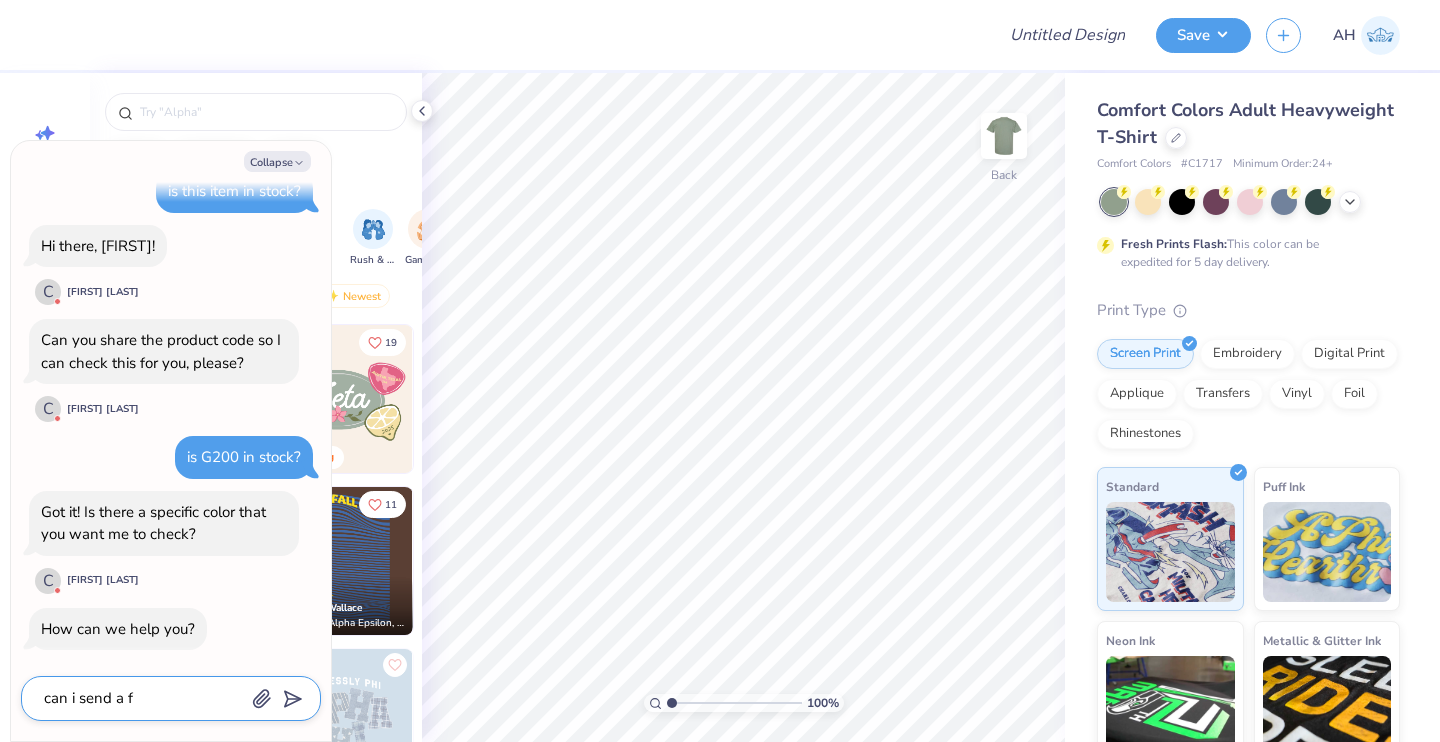 type on "can i send a fr" 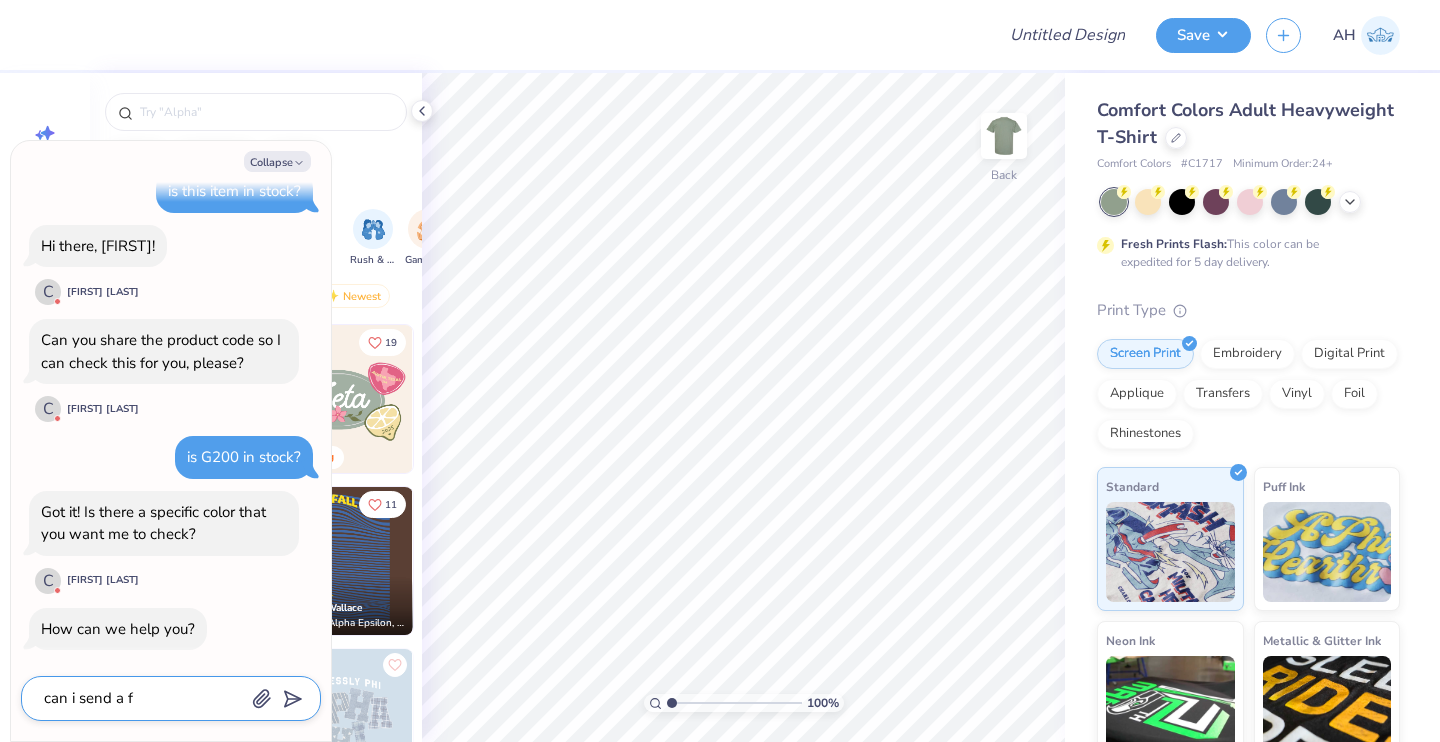 type on "x" 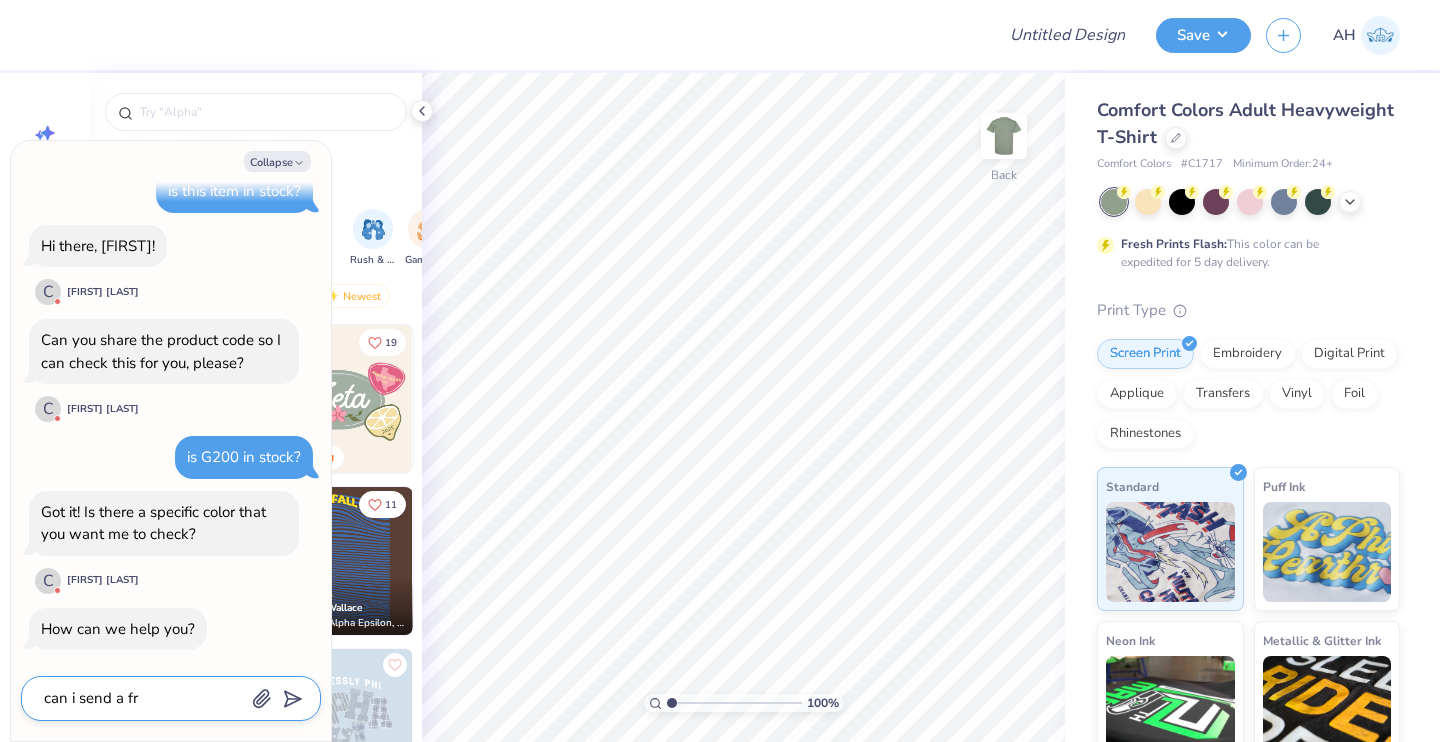 type on "can i send a fre" 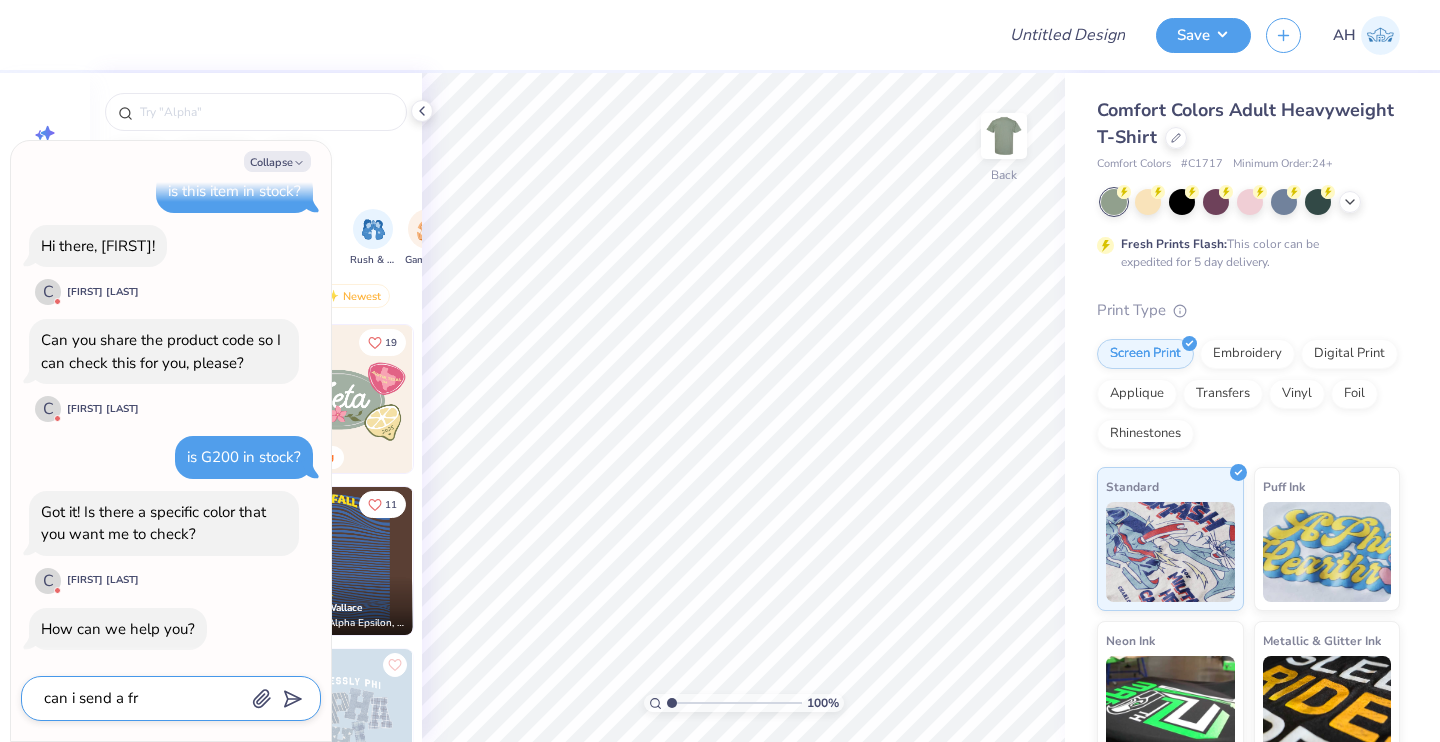 type on "x" 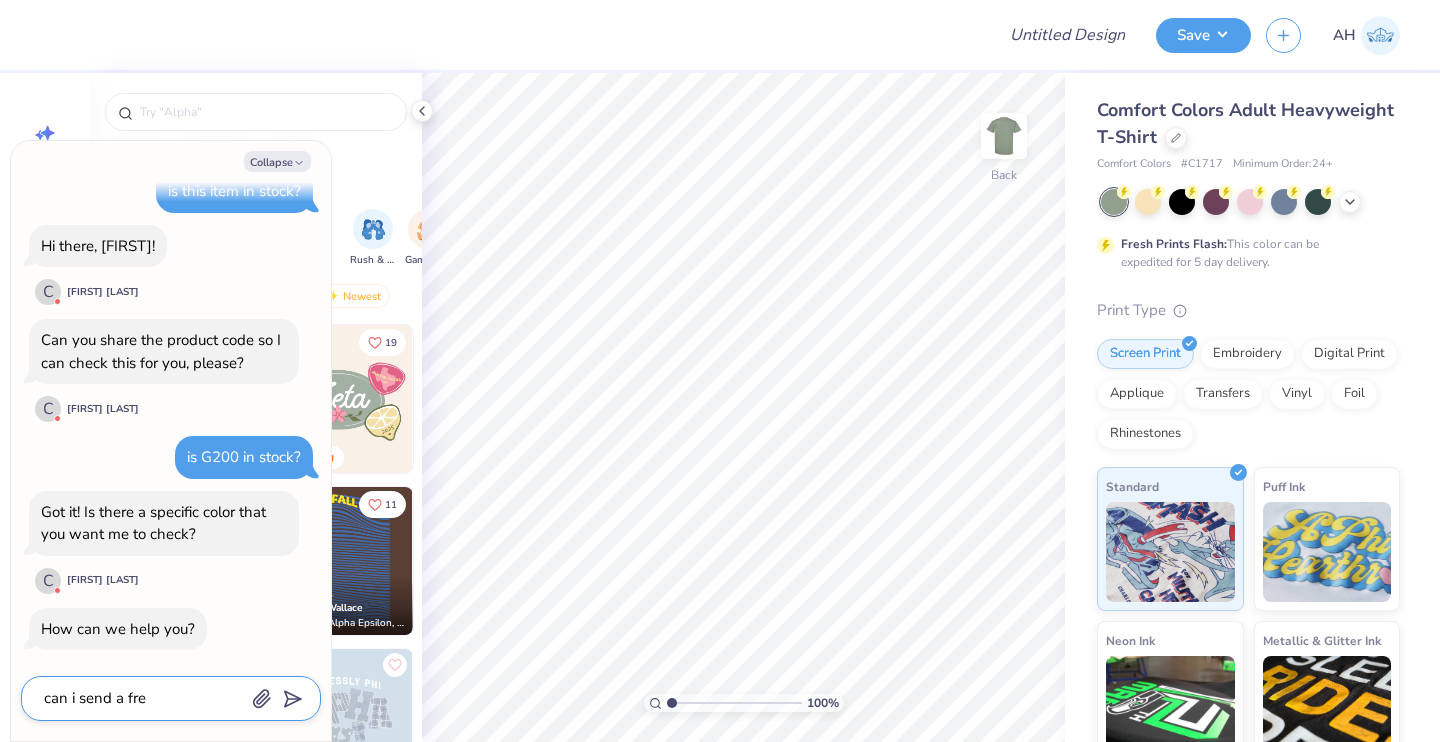 type on "can i send a free" 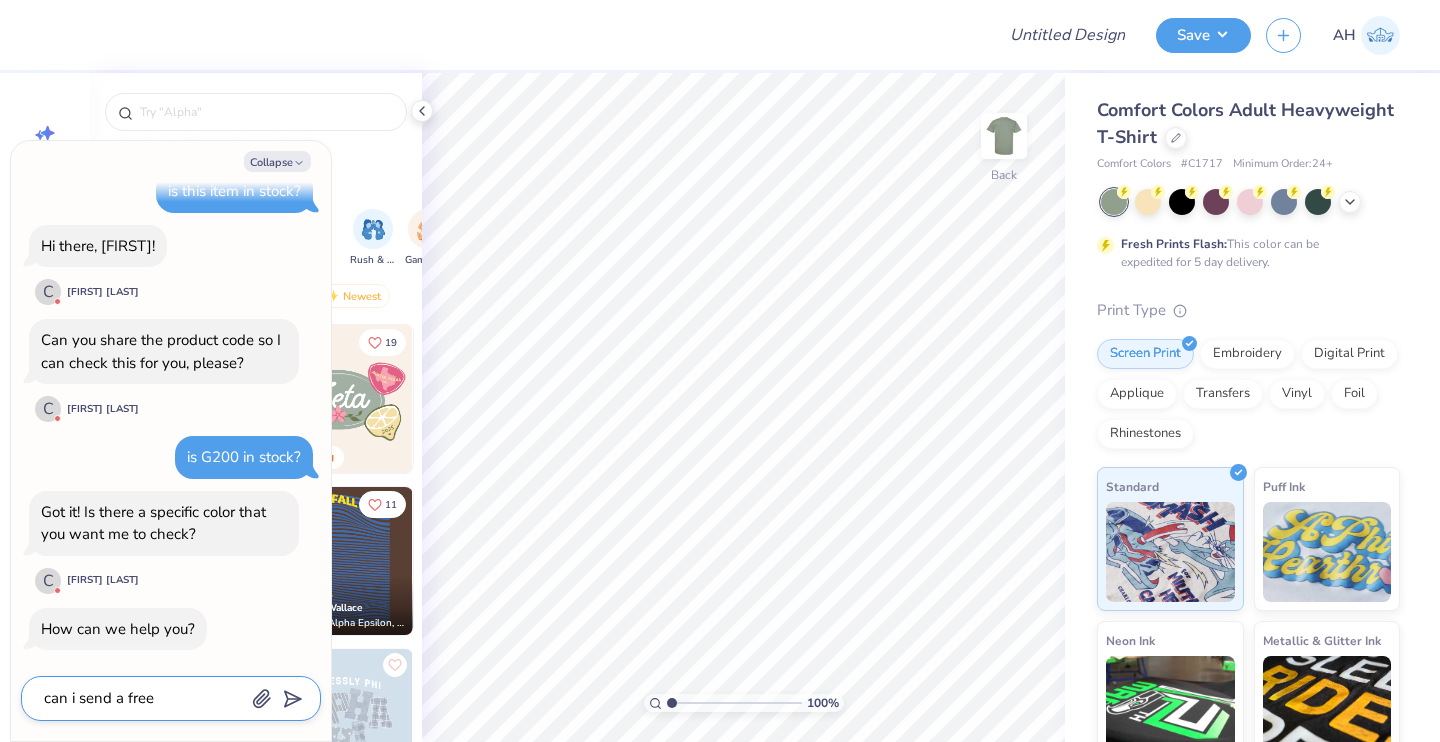 type on "x" 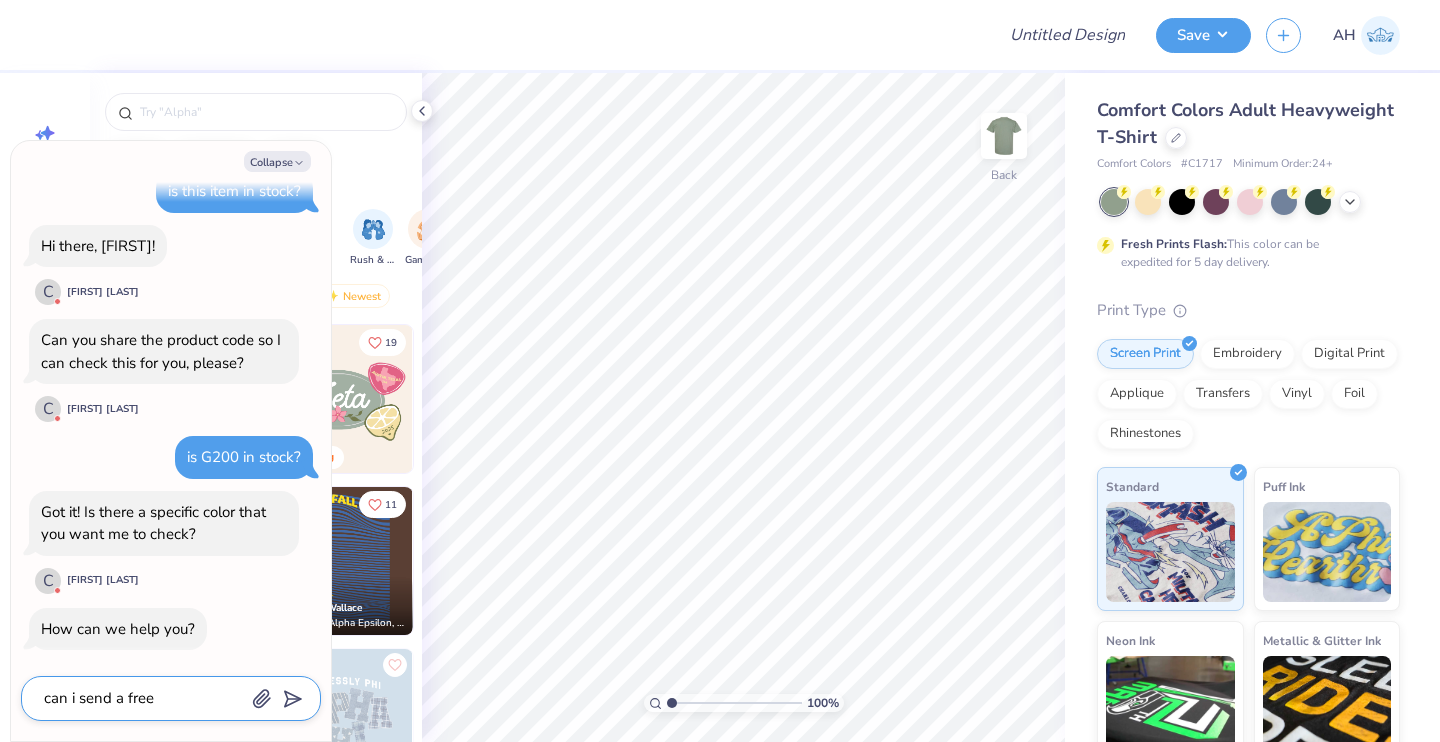 type on "can i send a free" 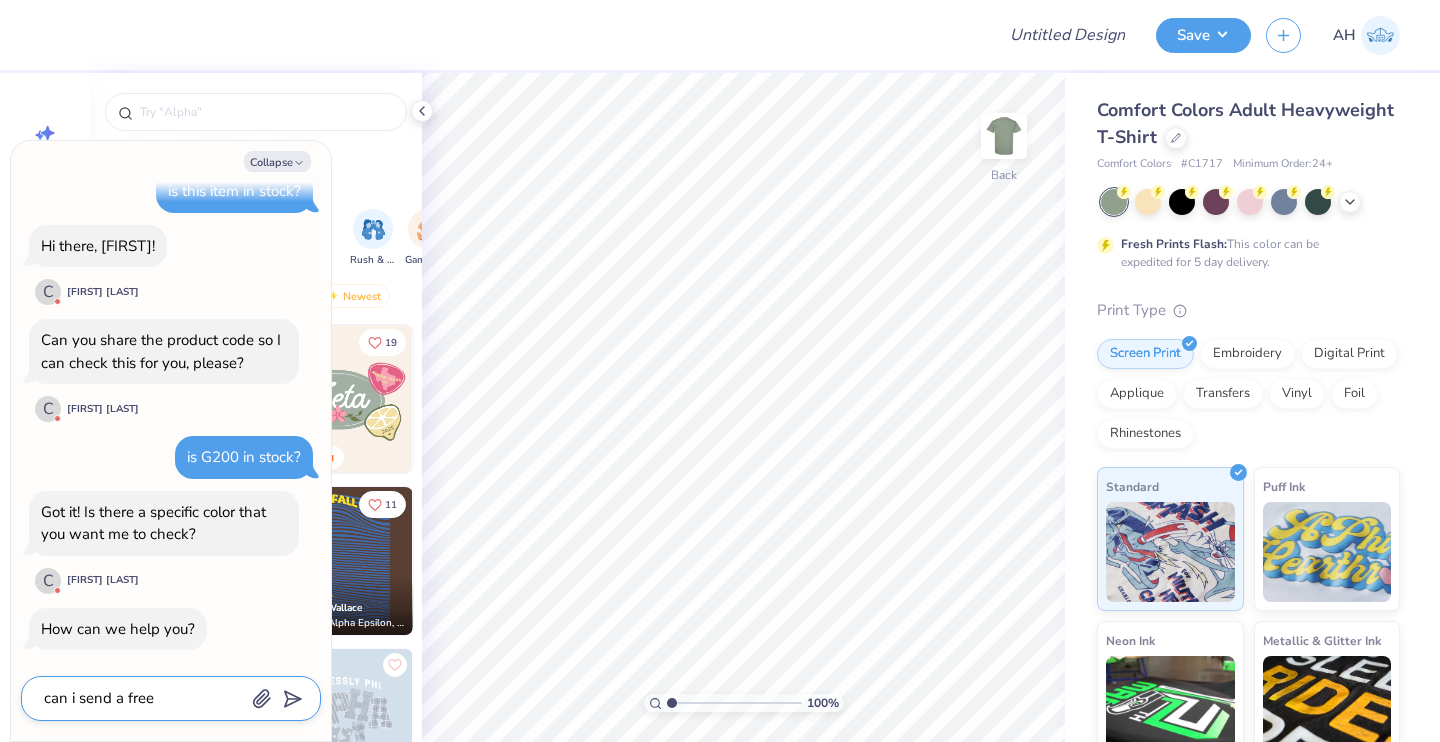 type on "x" 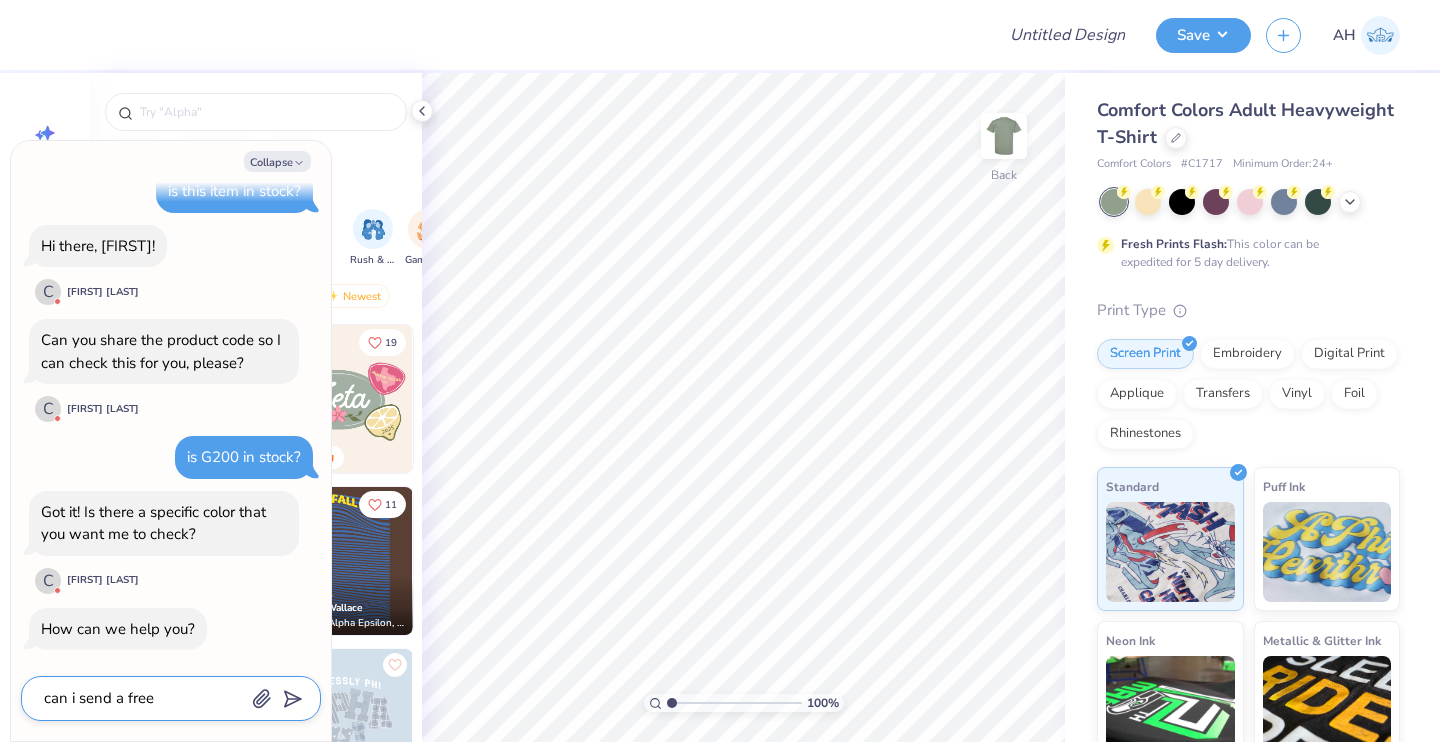 type on "can i send a free s" 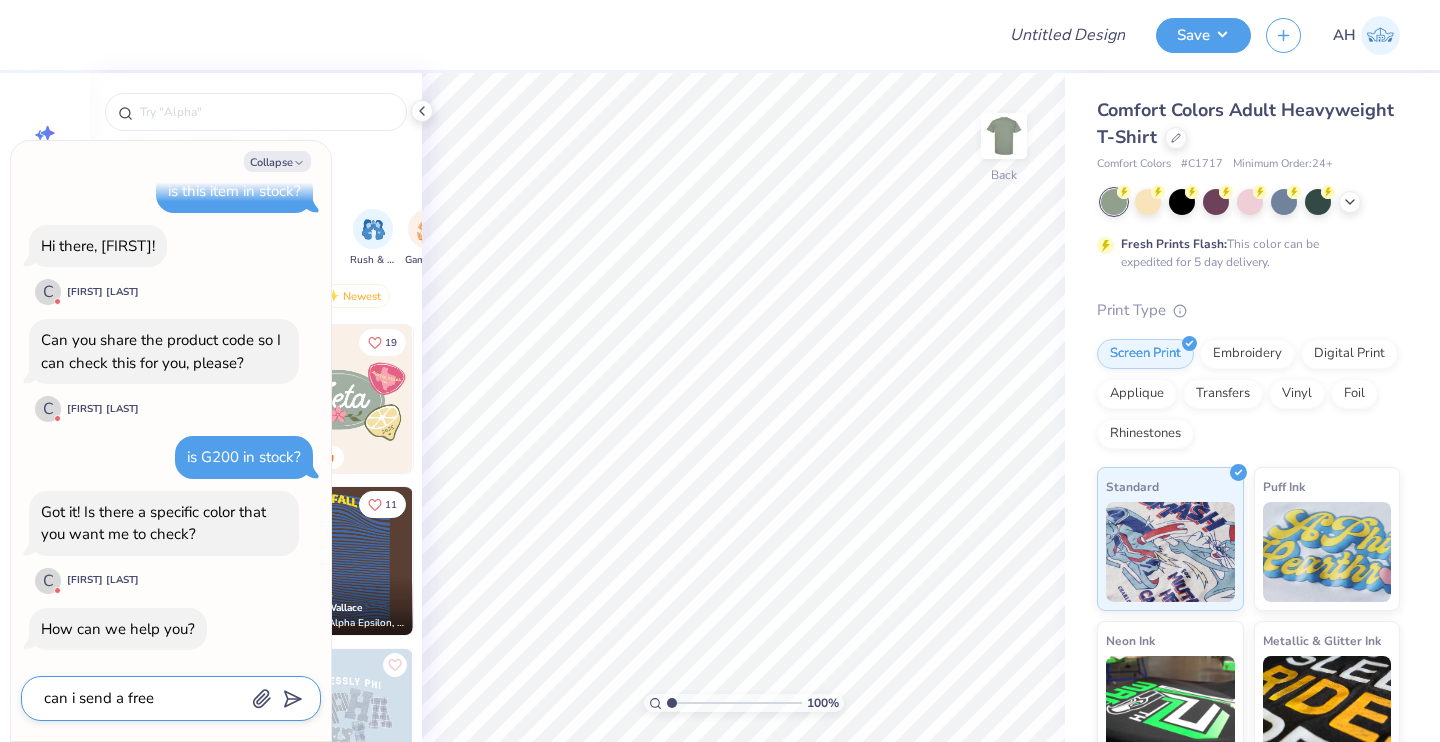 type on "x" 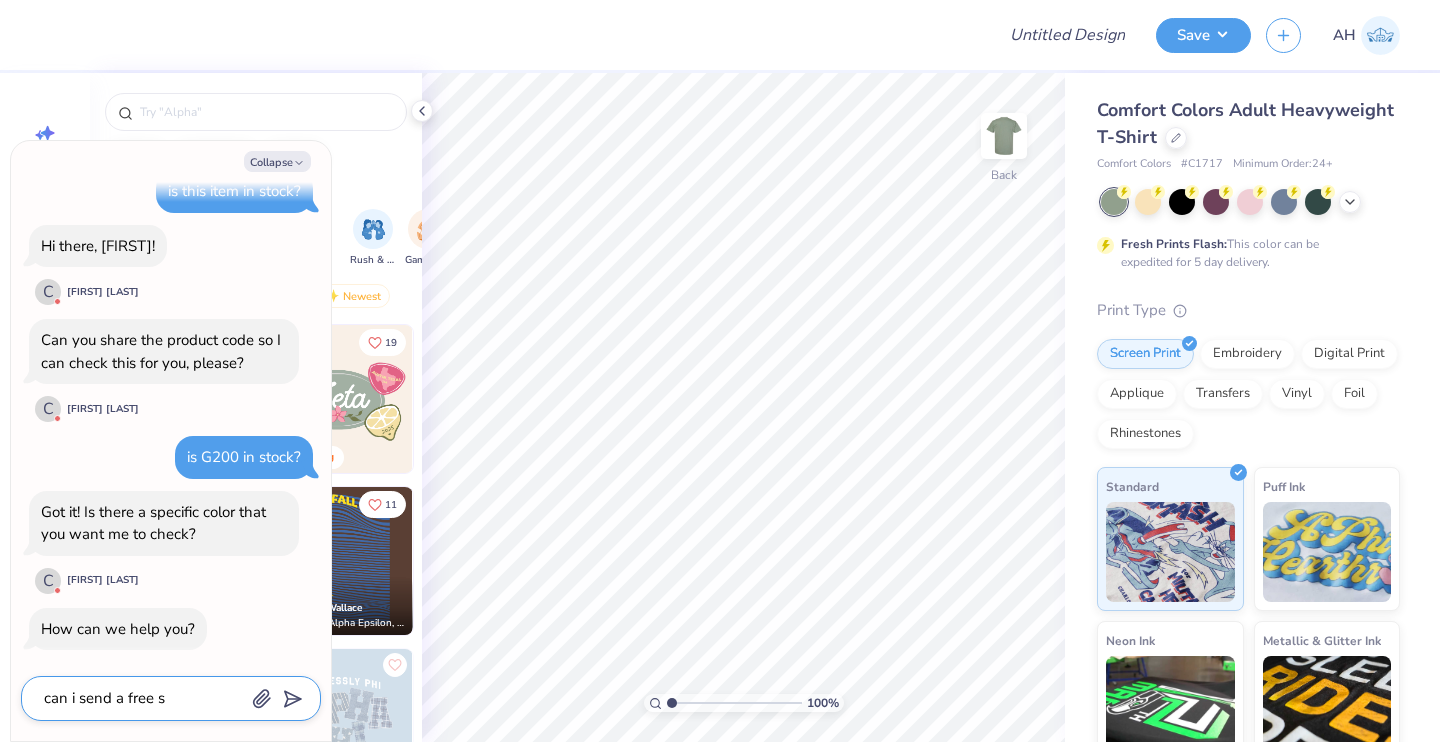 type on "can i send a free sa" 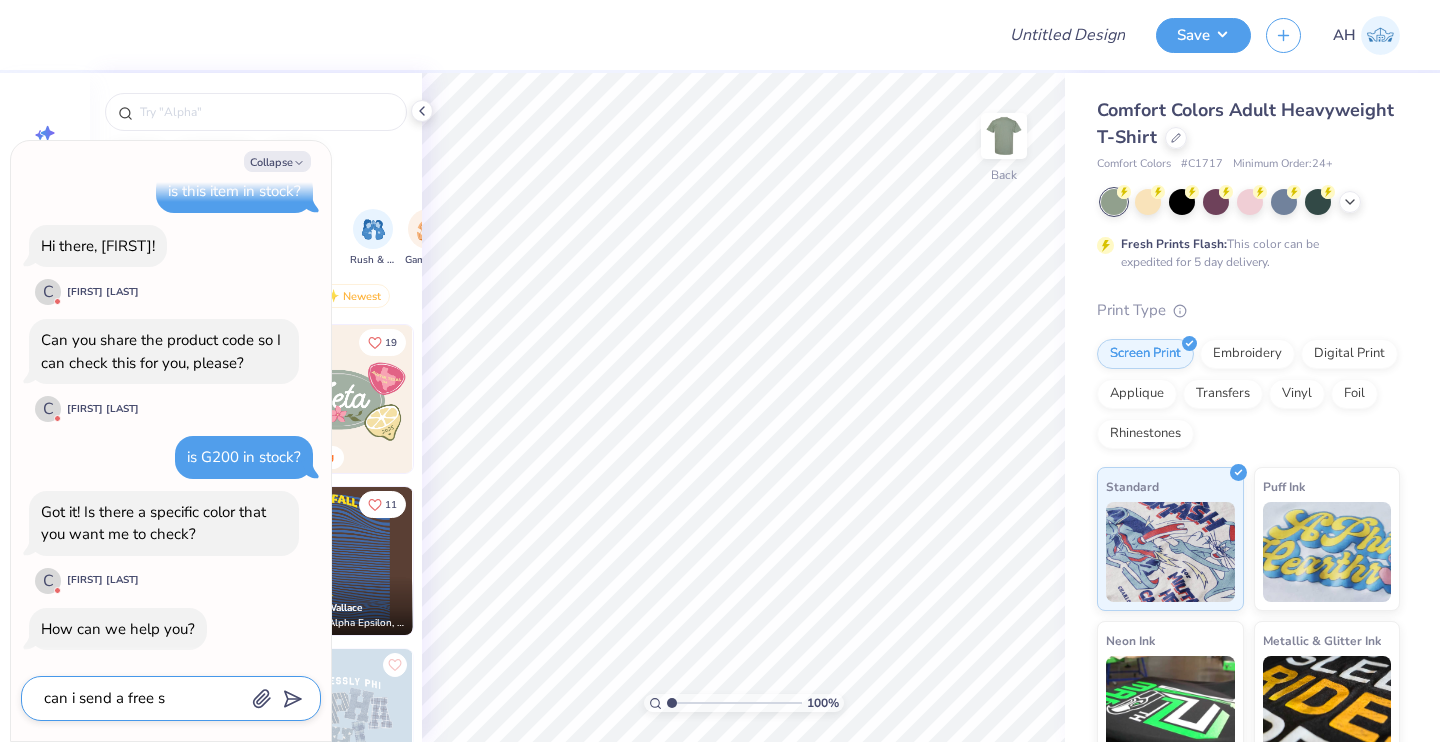type on "x" 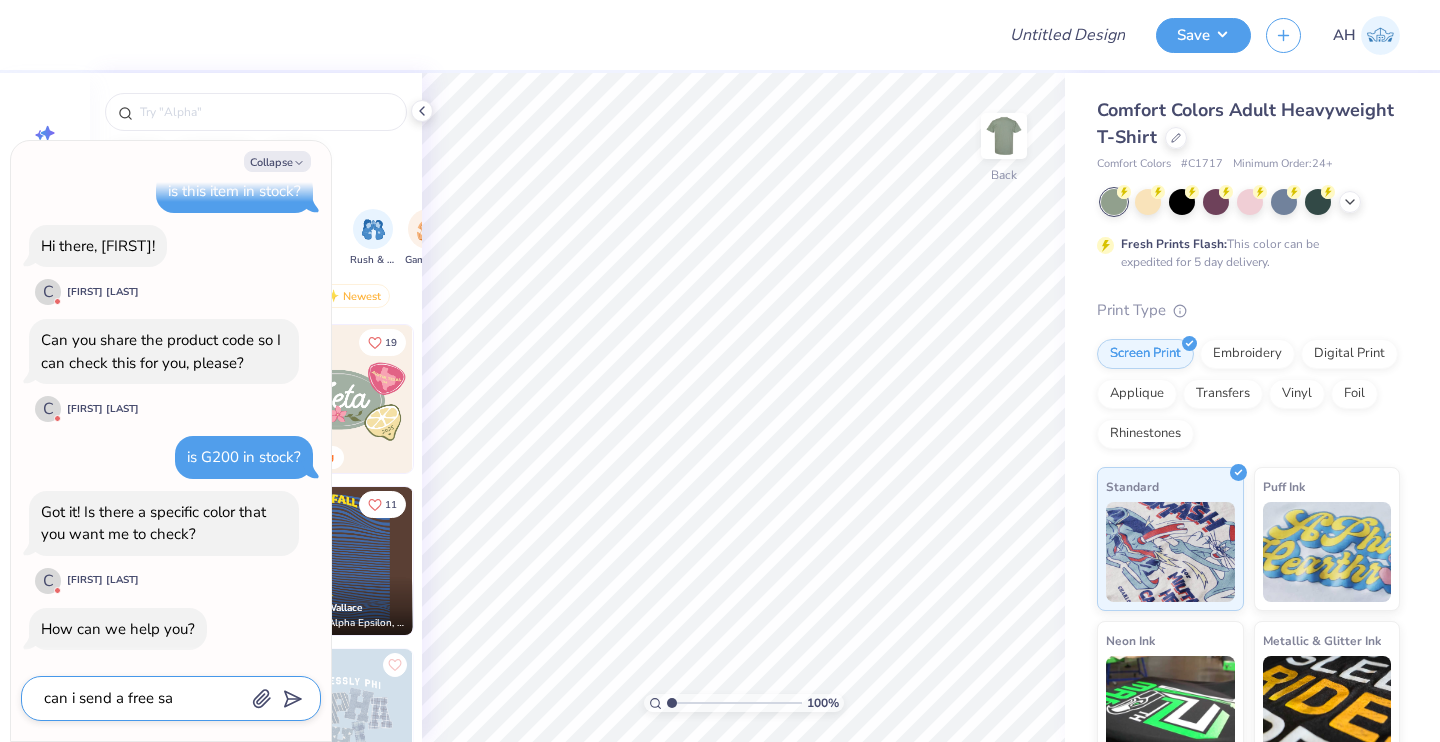type on "can i send a free sam" 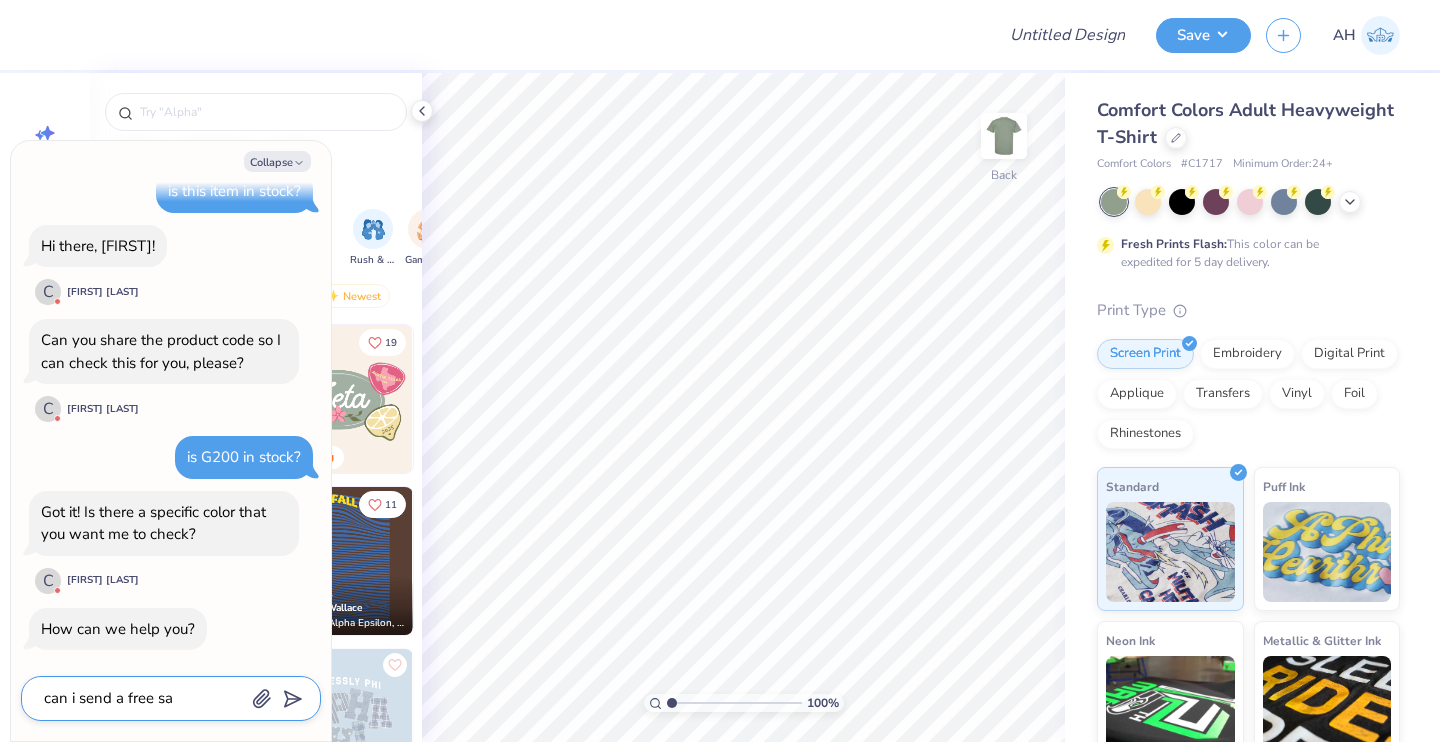 type on "x" 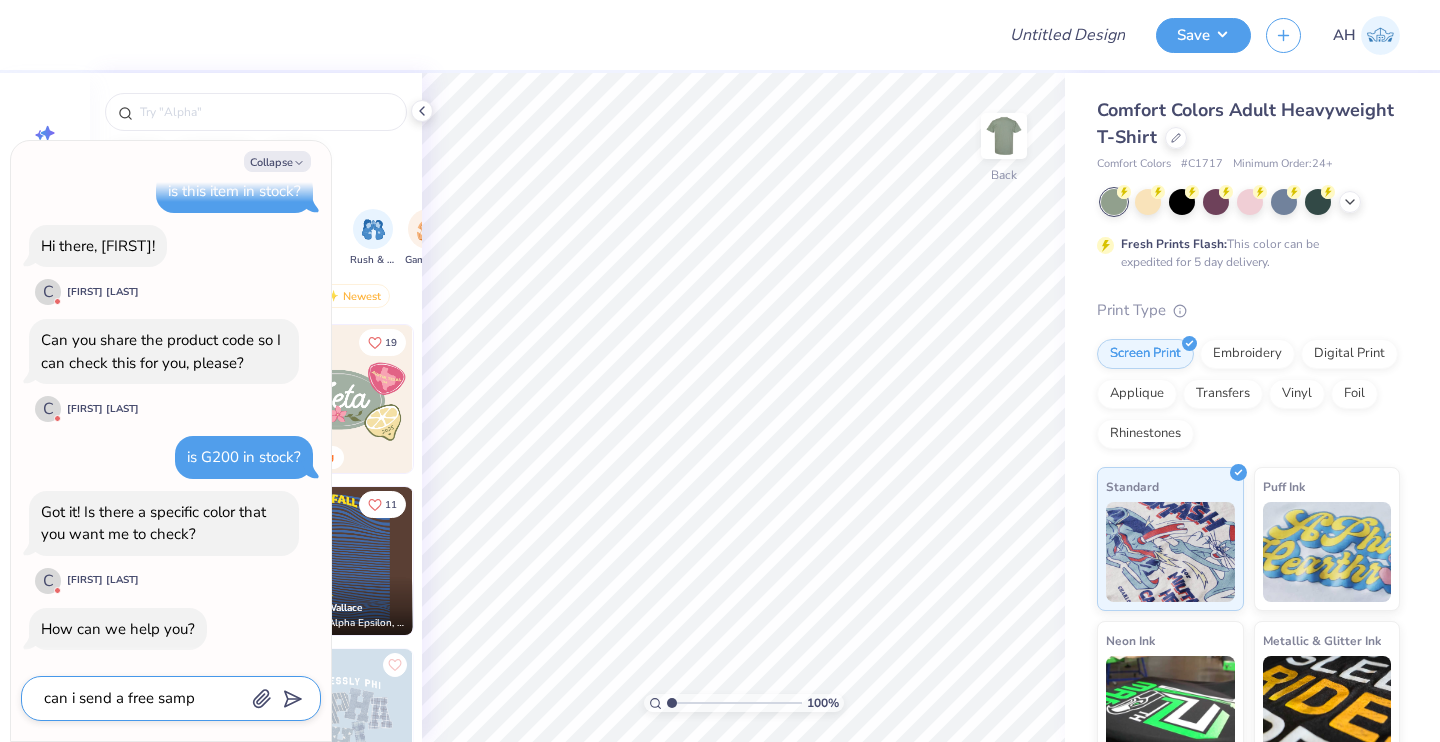 type on "can i send a free sampo" 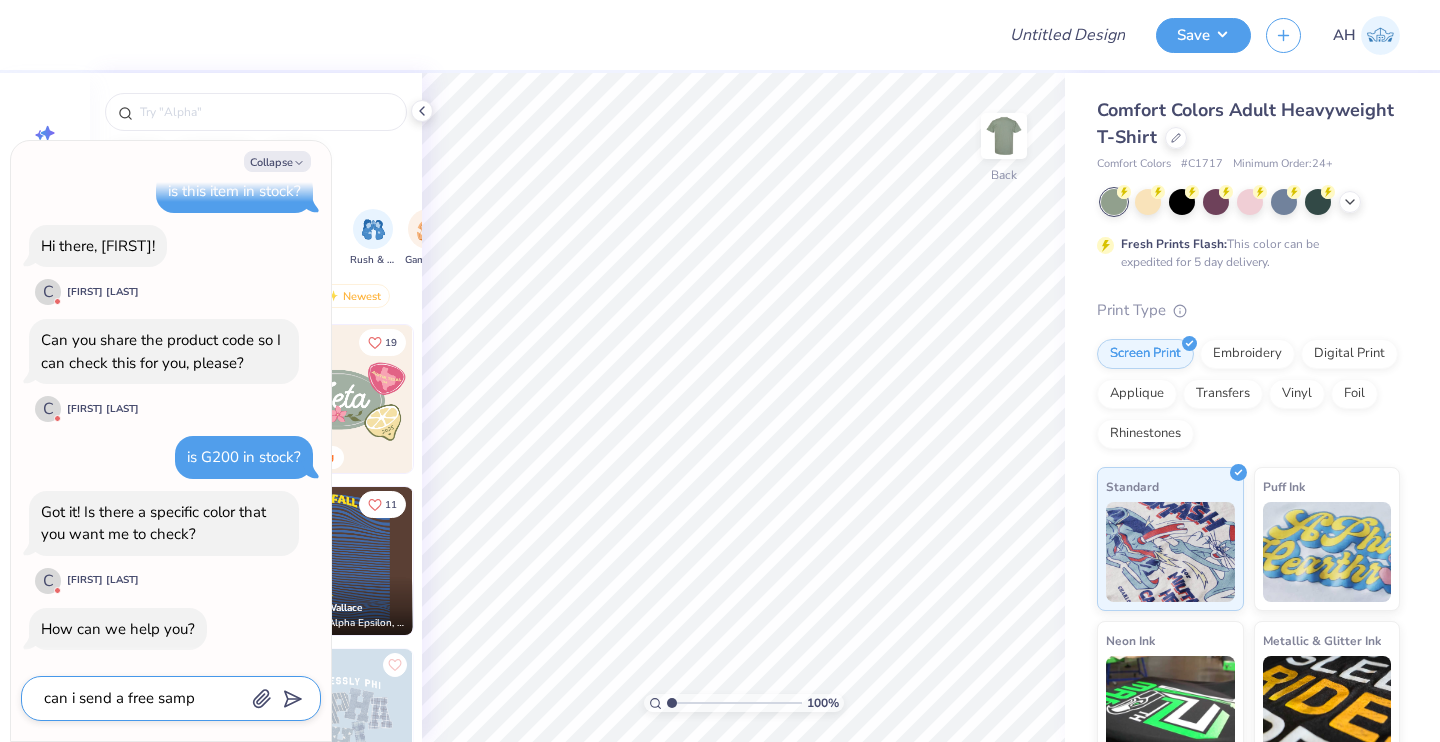 type on "x" 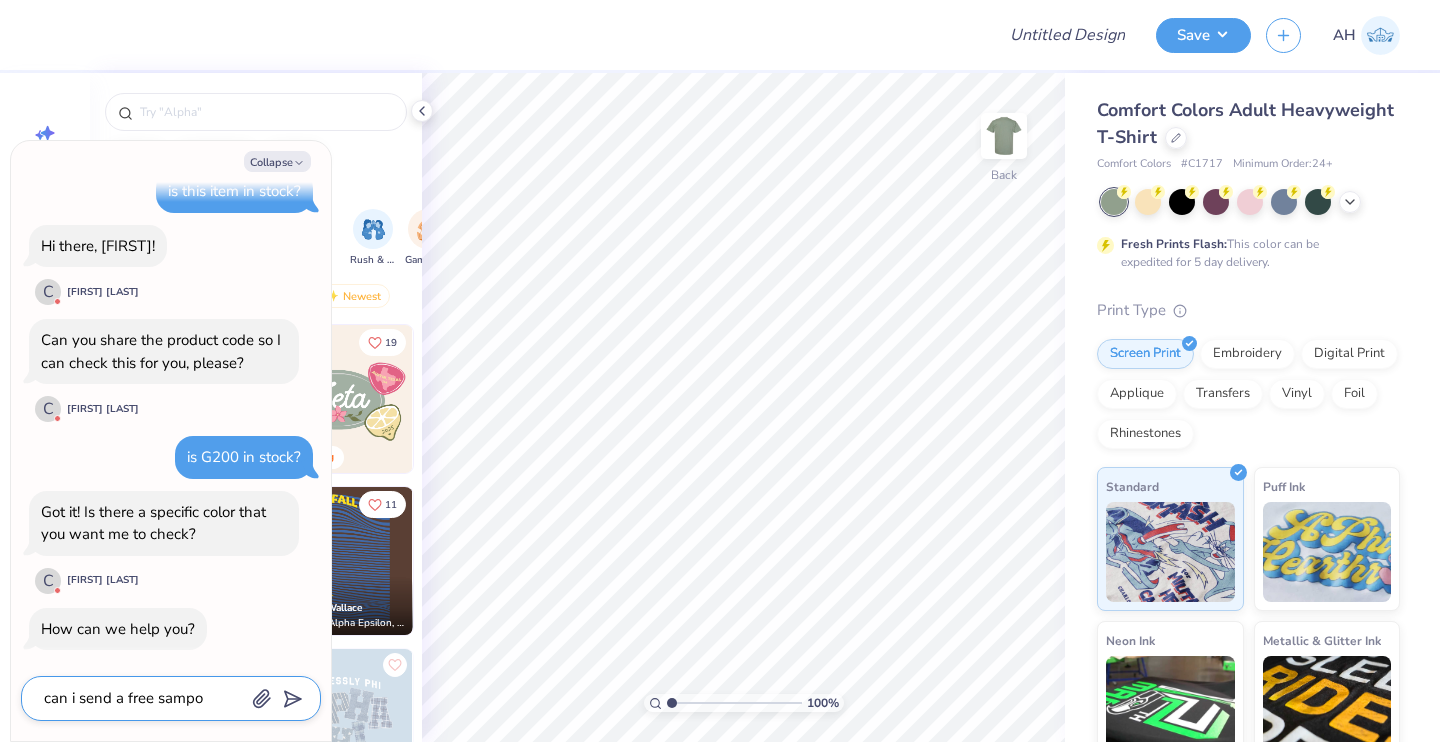 type on "can i send a free samp" 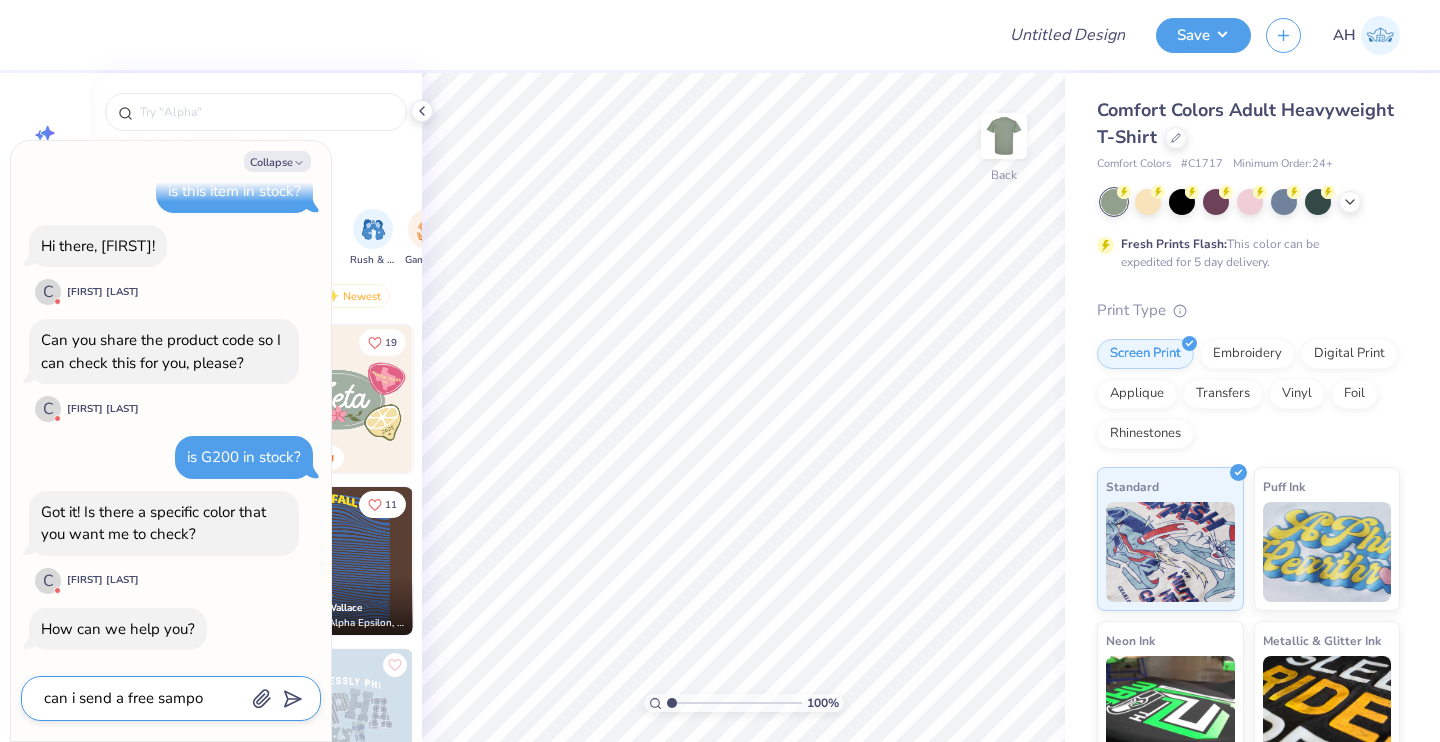 type on "x" 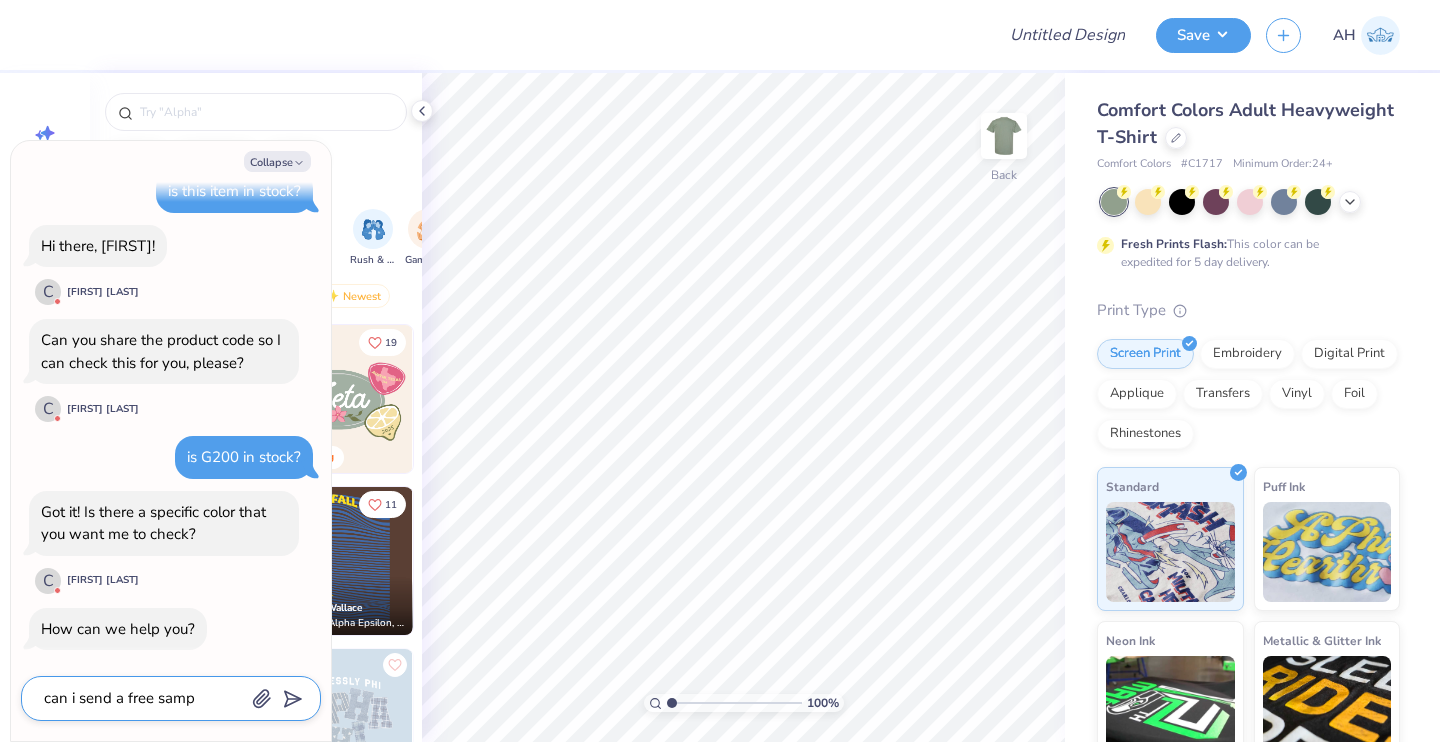 type on "can i send a free sampl" 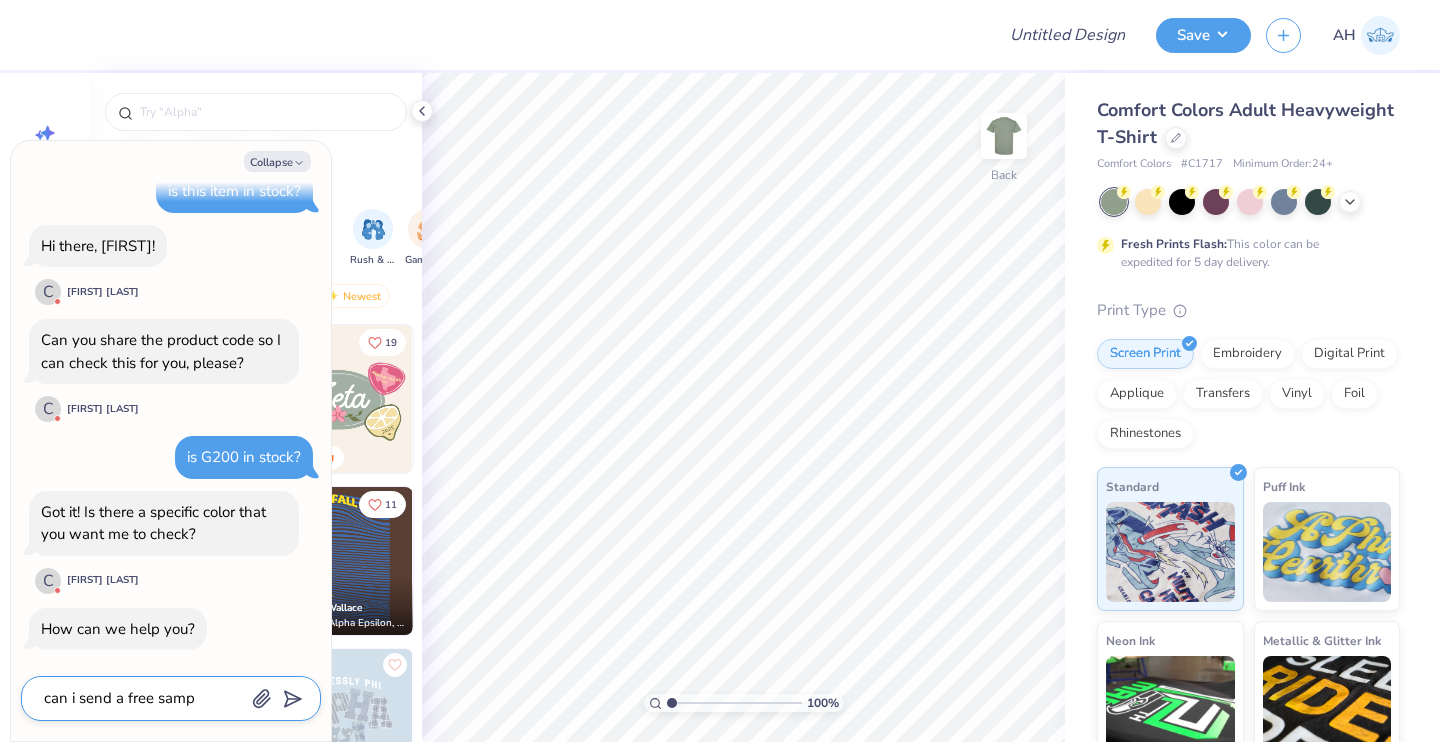 type on "x" 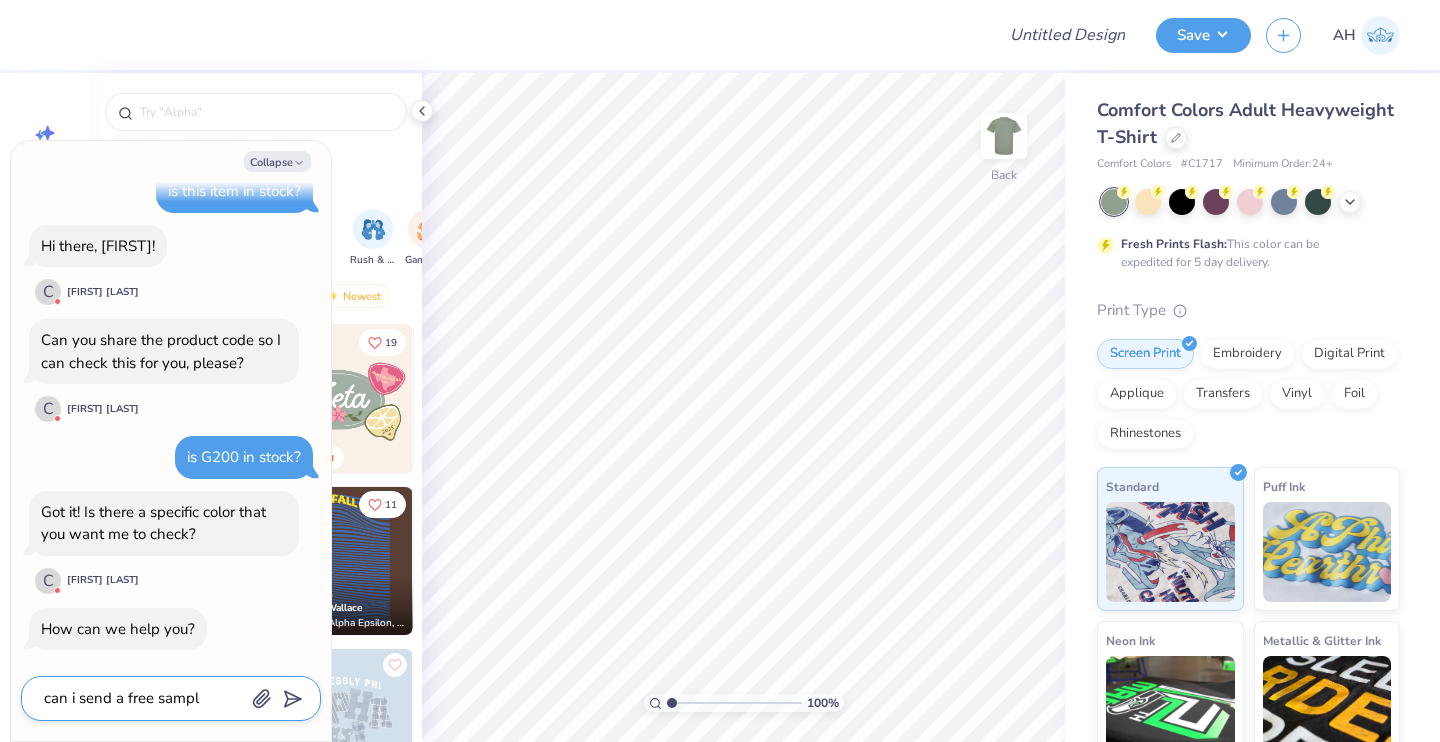 type on "can i send a free sample" 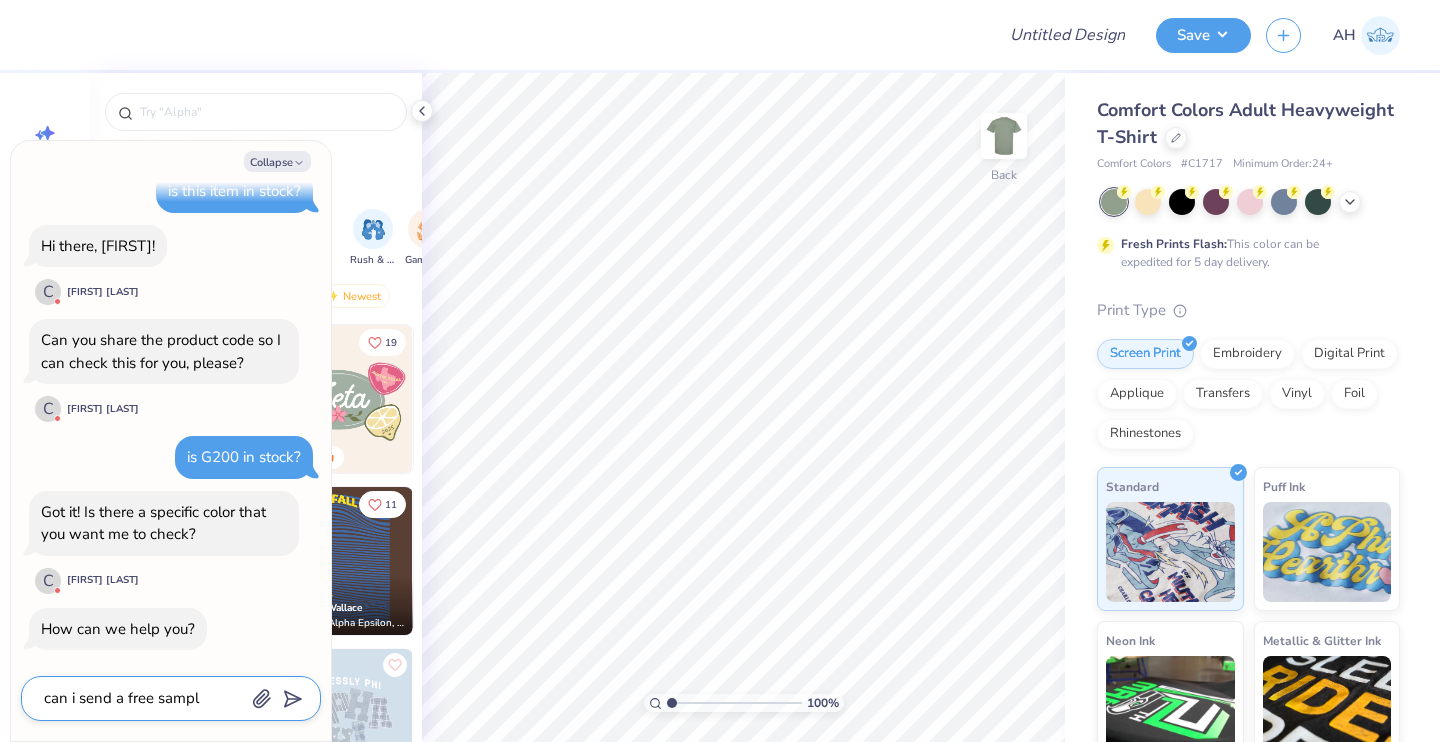 type on "x" 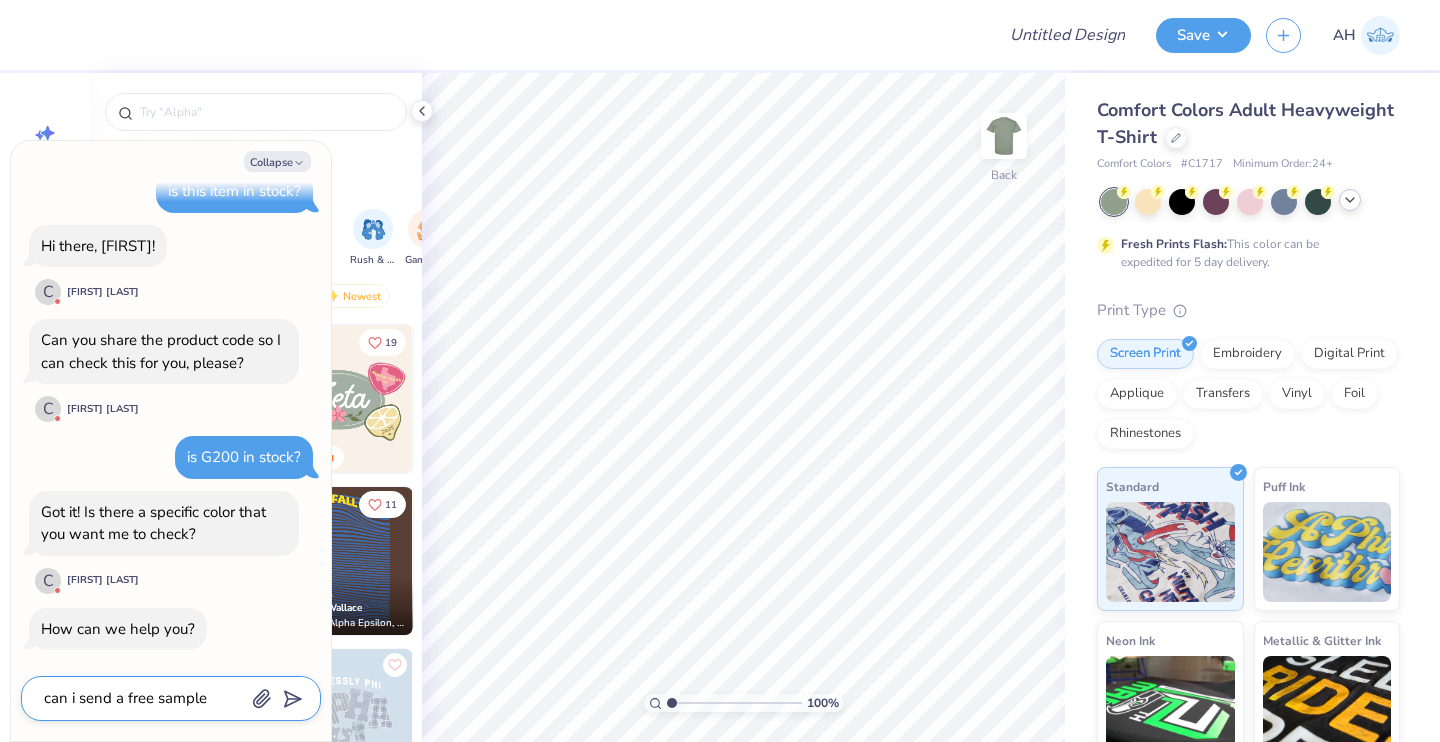 type on "can i send a free sample" 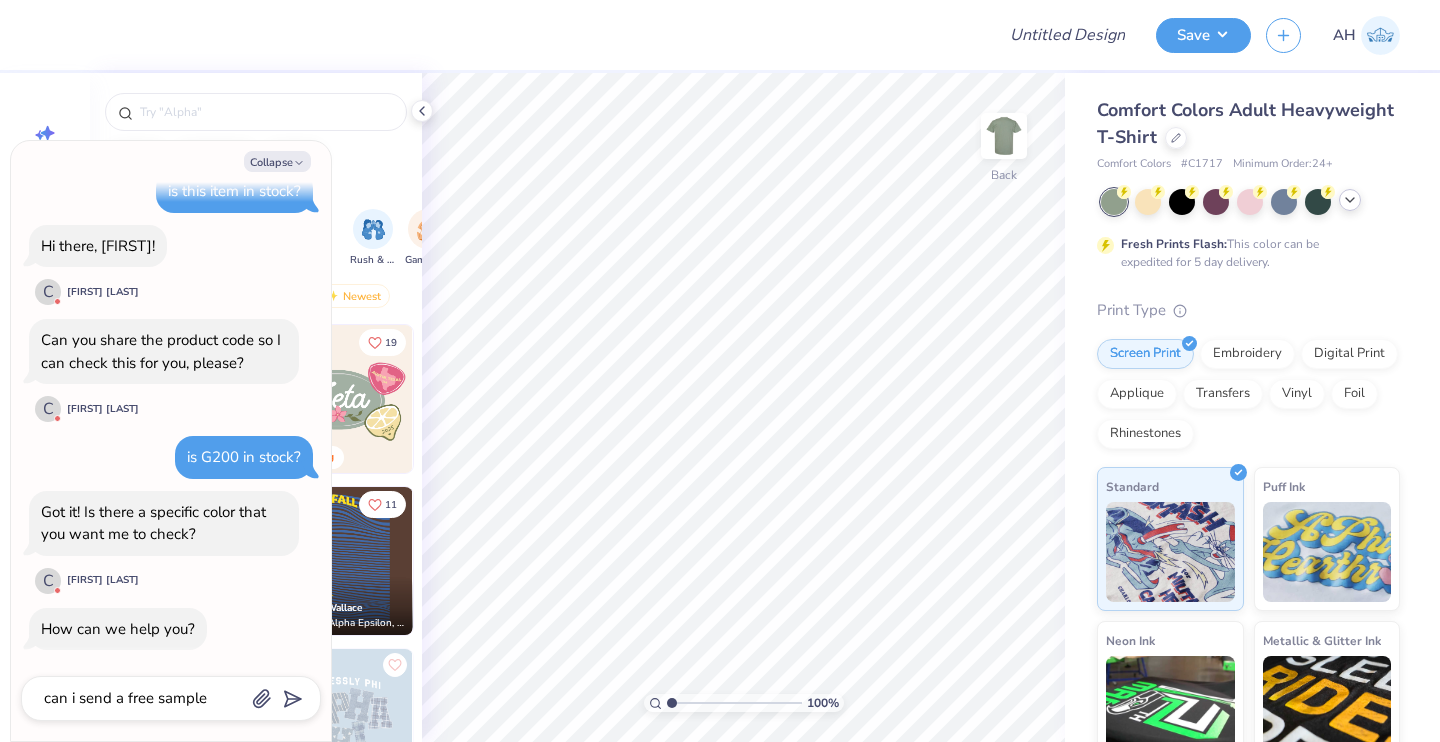 click 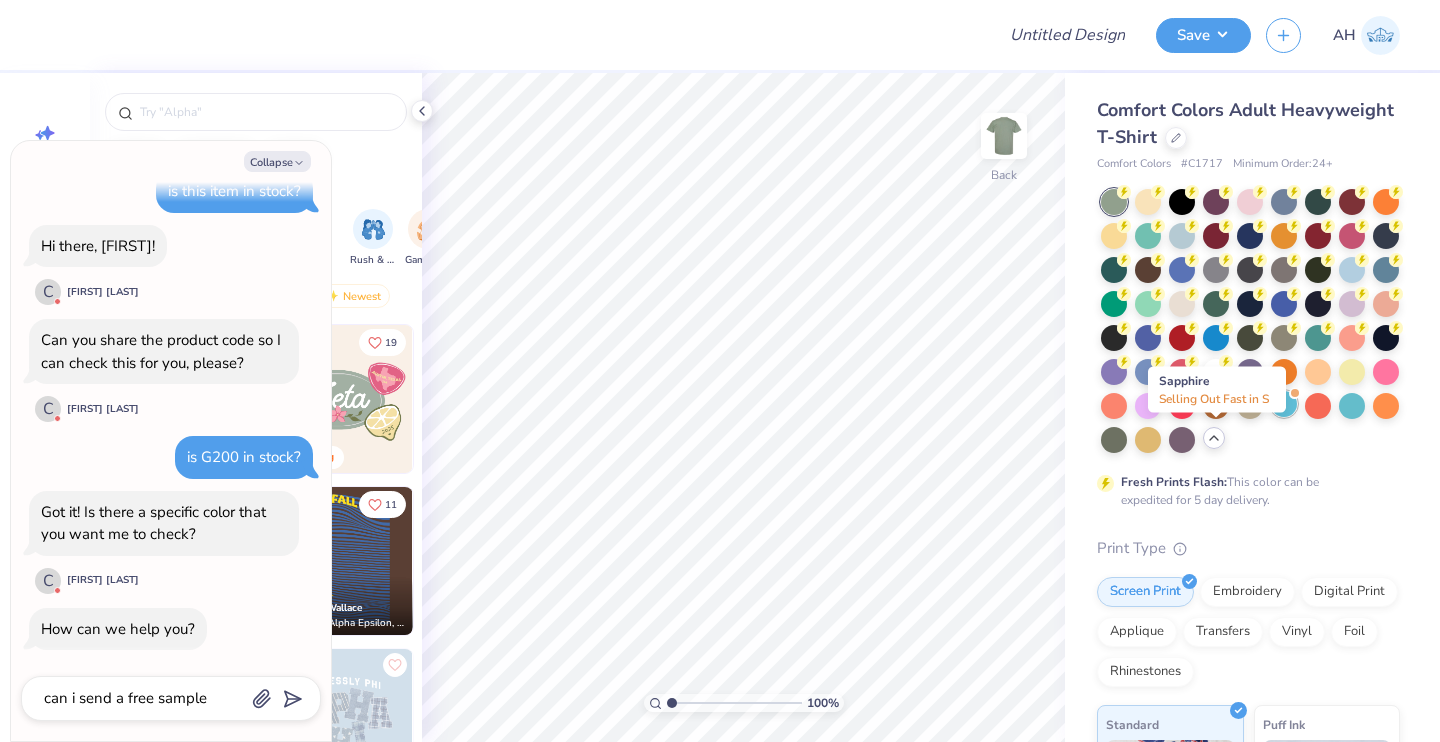 click at bounding box center [1284, 404] 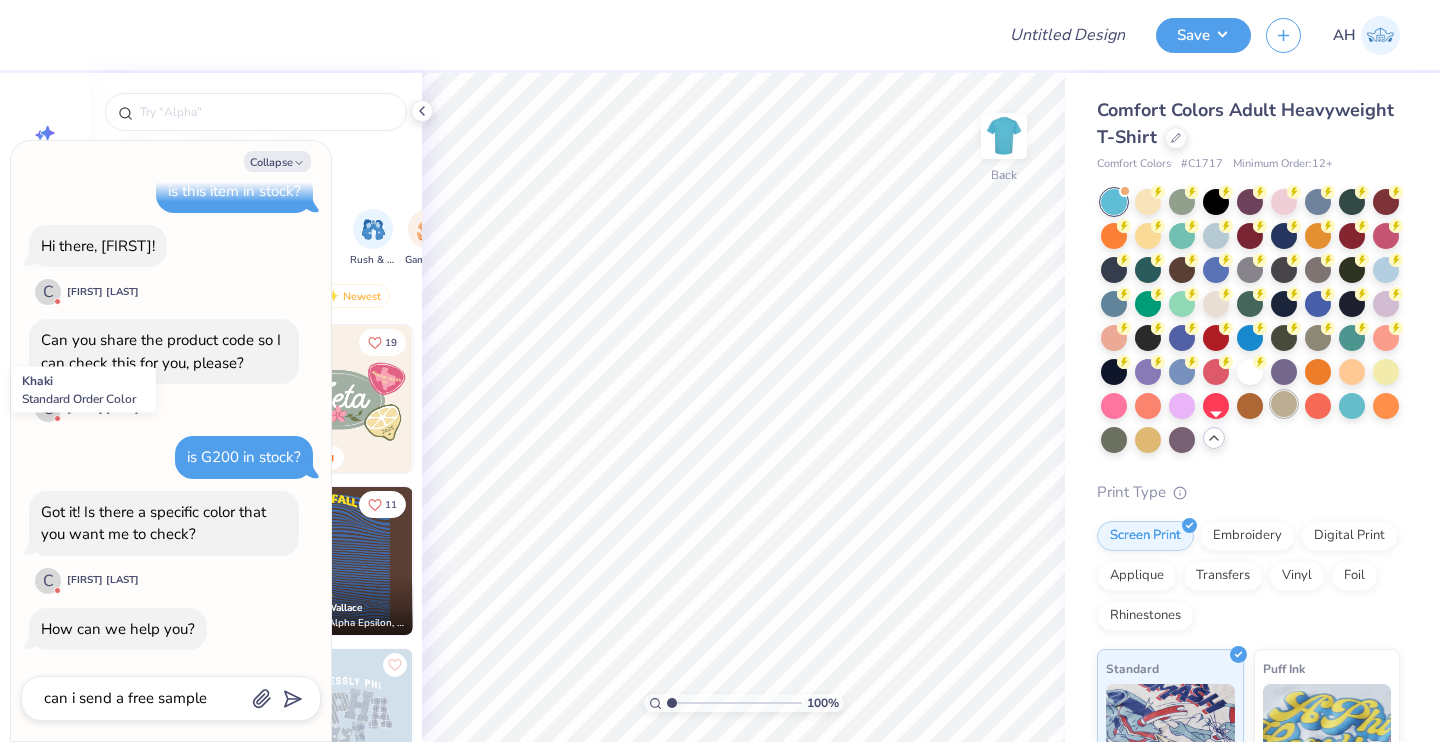 scroll, scrollTop: 548, scrollLeft: 0, axis: vertical 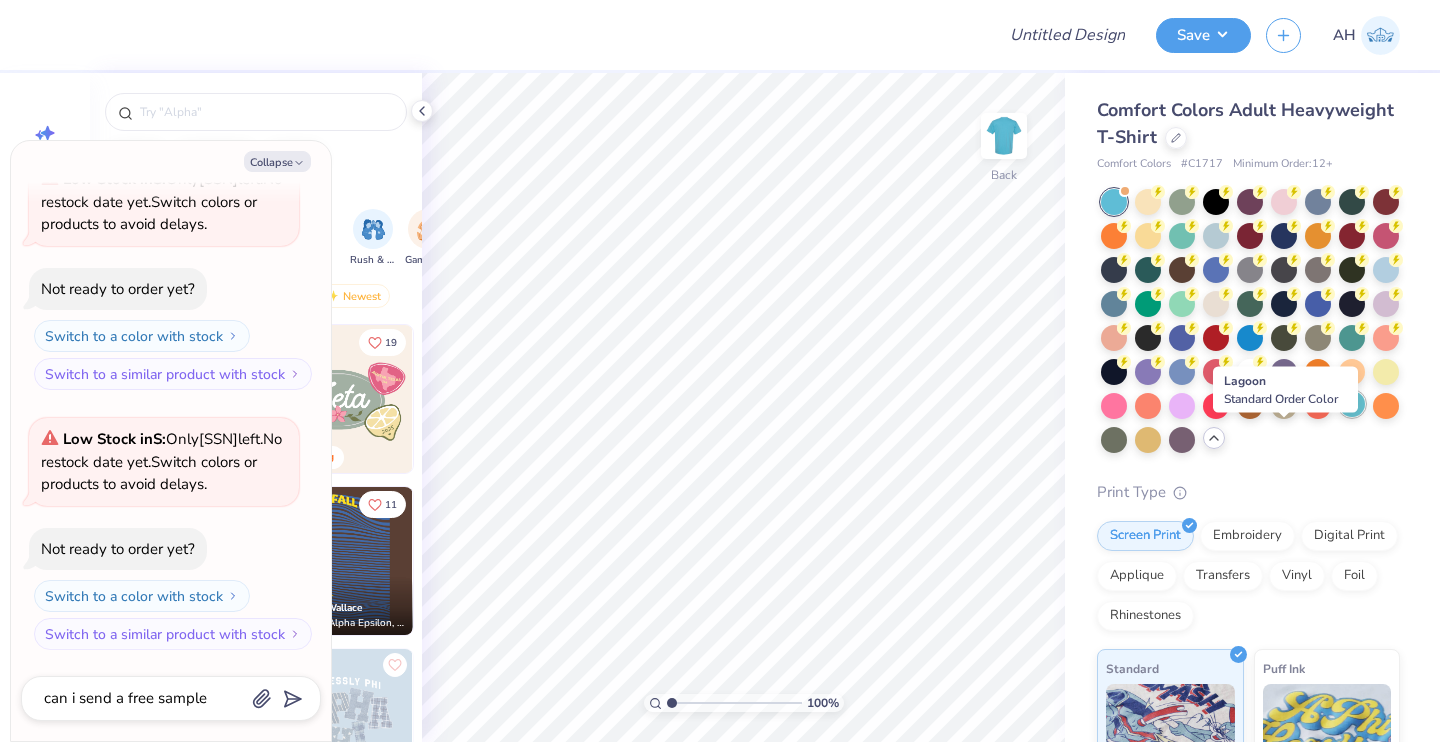 click at bounding box center (1352, 404) 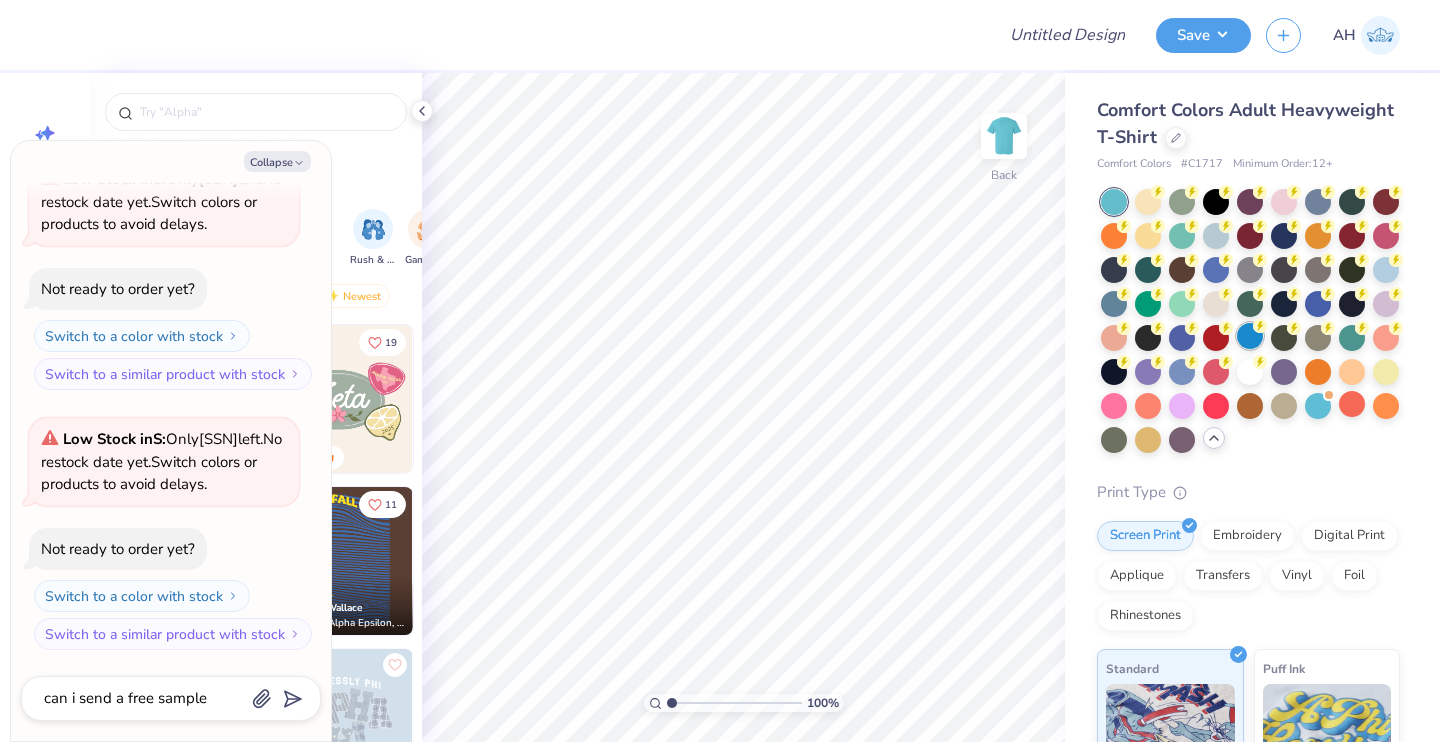 click at bounding box center [1250, 336] 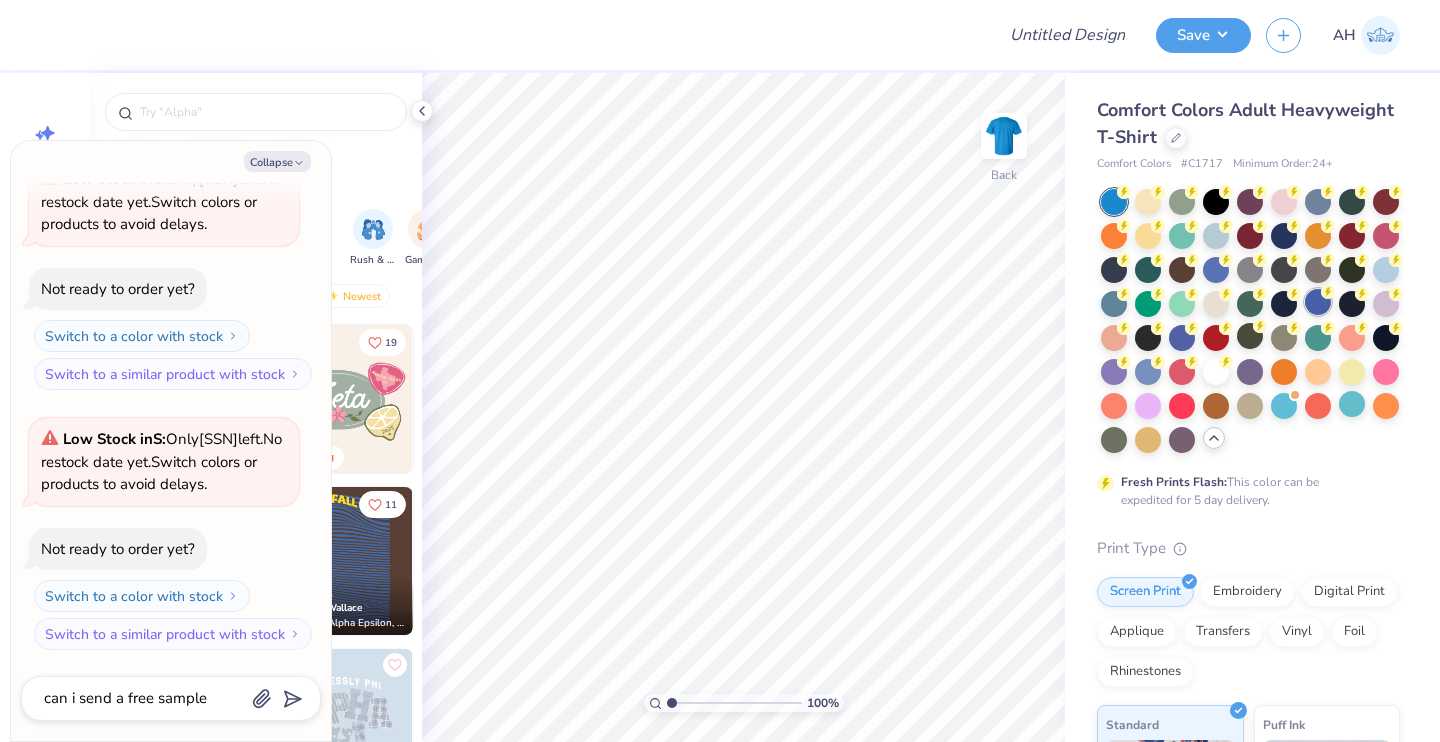 click at bounding box center (1318, 302) 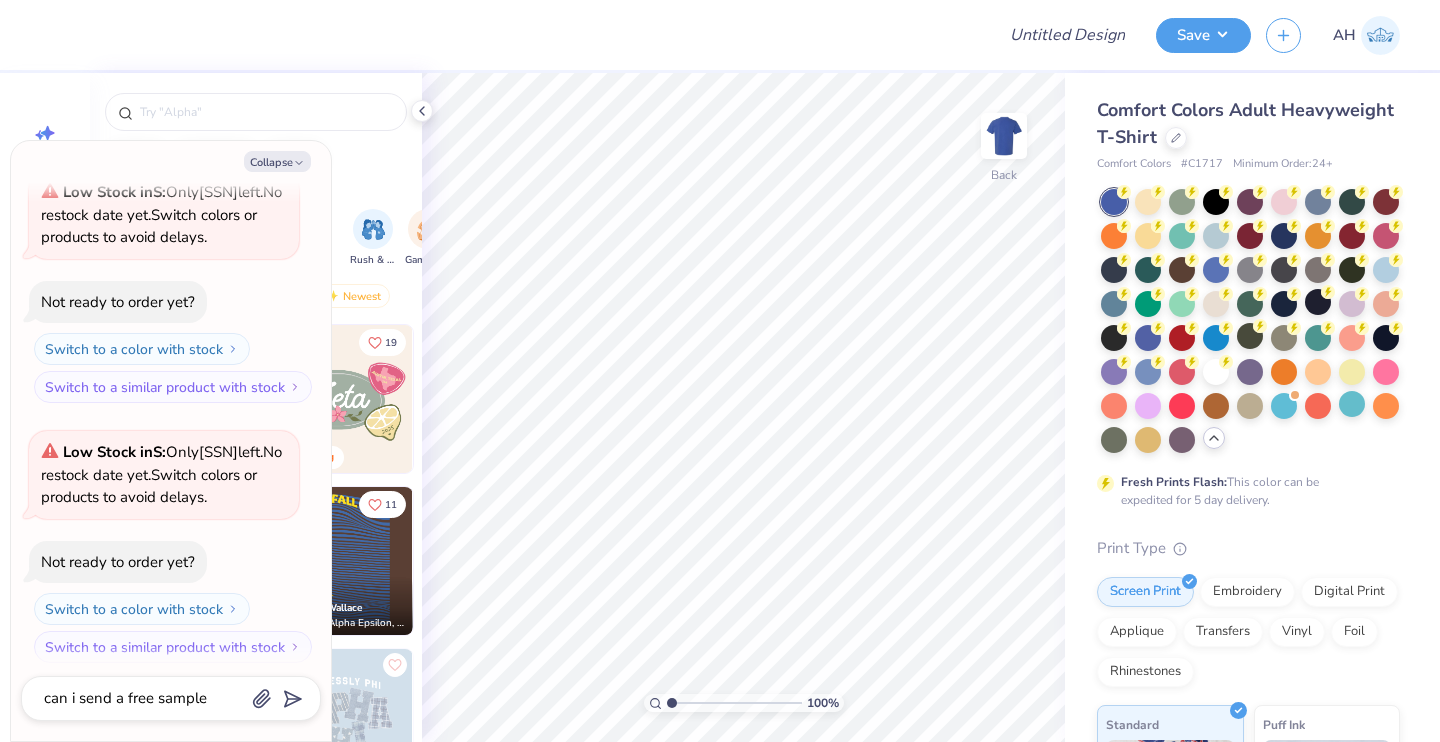 scroll, scrollTop: 507, scrollLeft: 0, axis: vertical 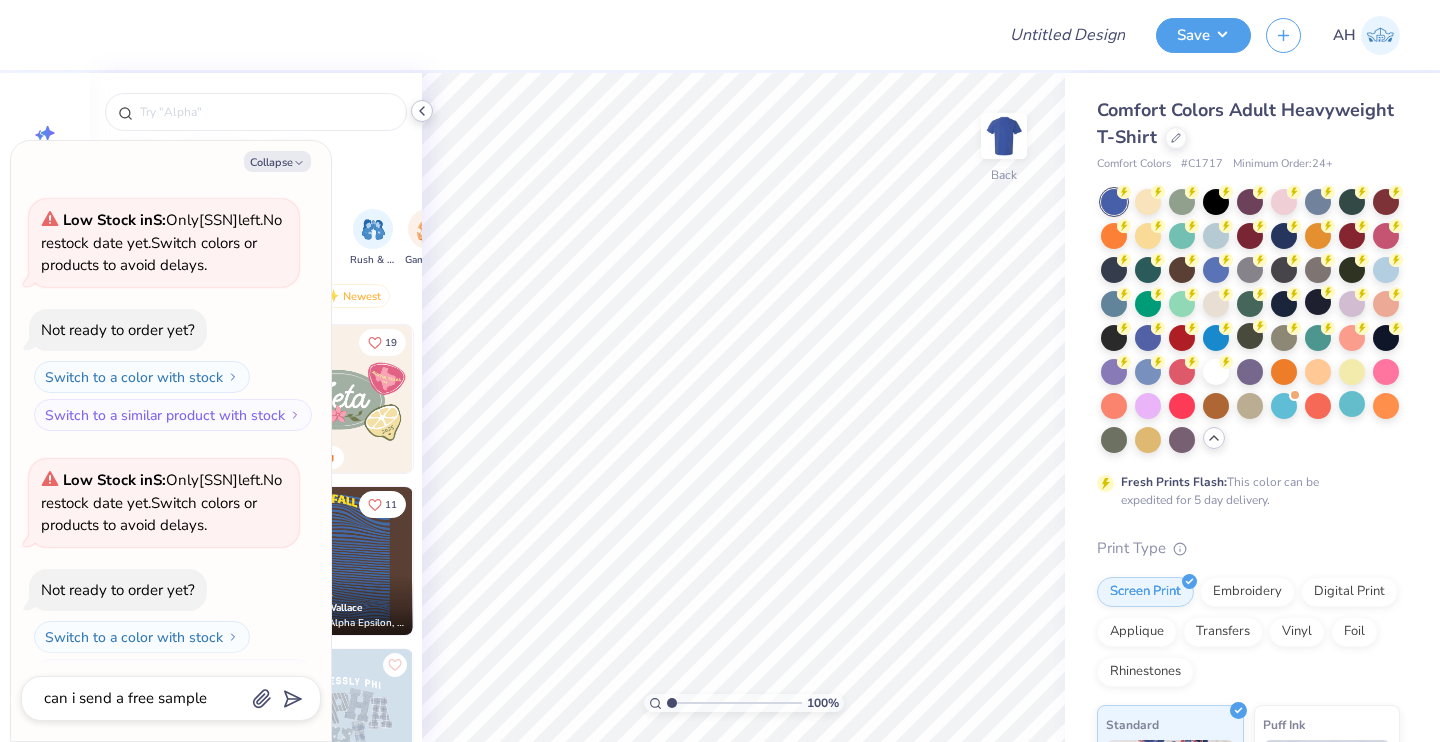 click 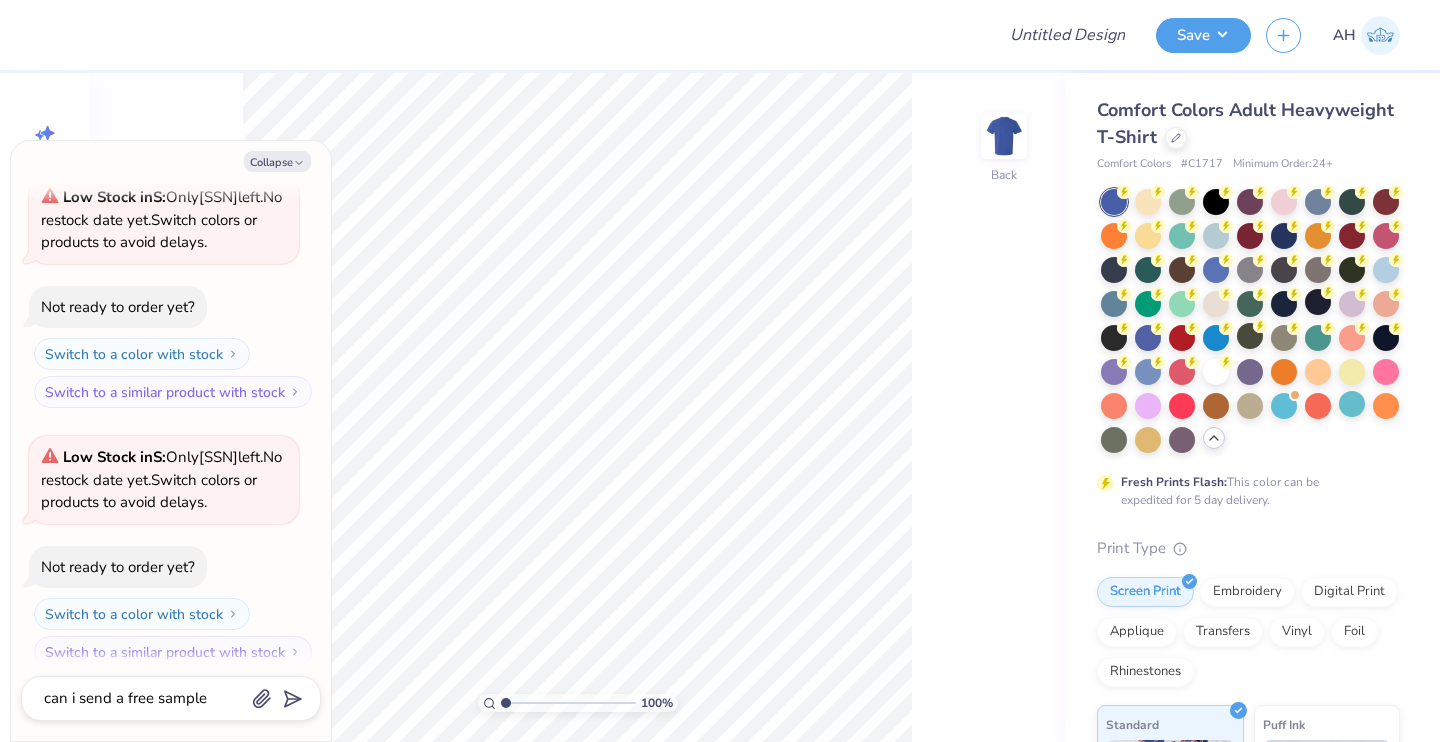 scroll, scrollTop: 548, scrollLeft: 0, axis: vertical 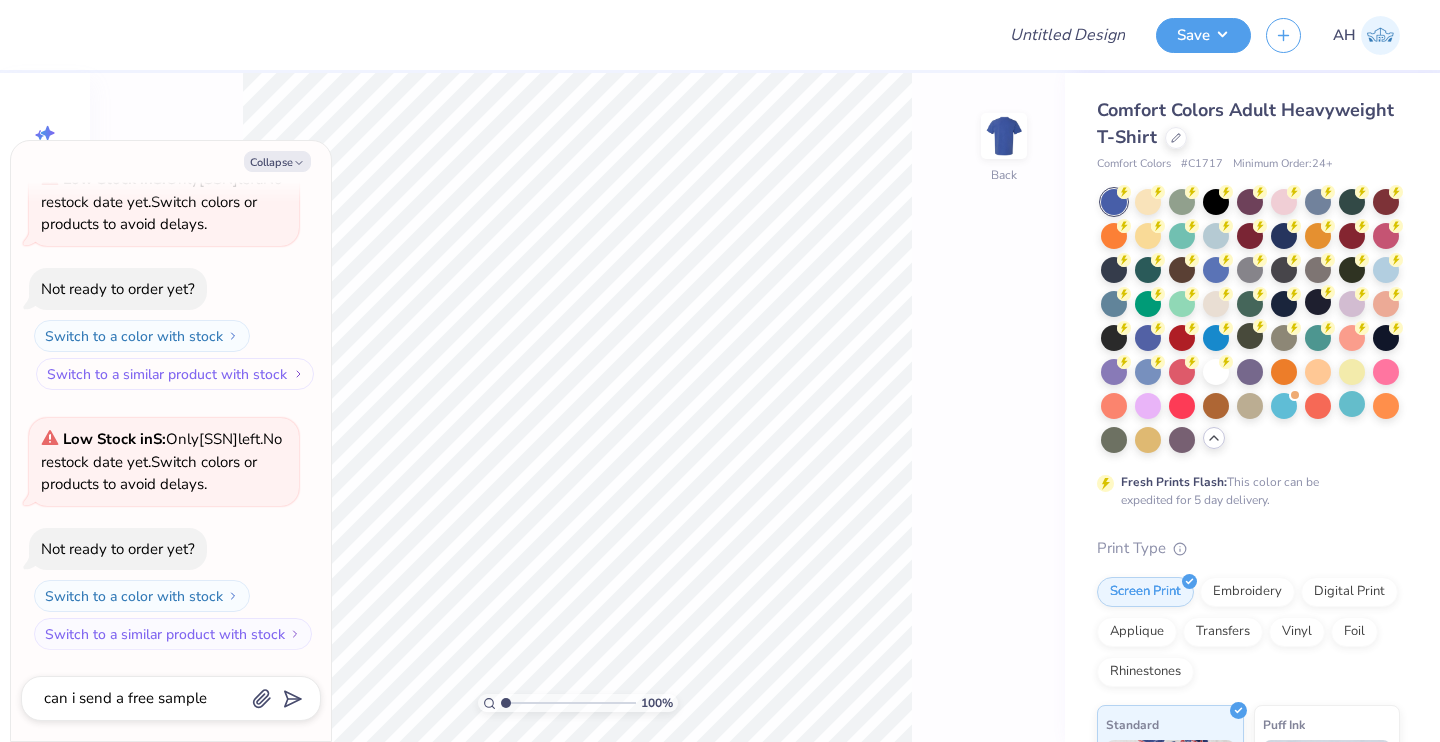 click on "Switch to a similar product with stock" at bounding box center (175, 374) 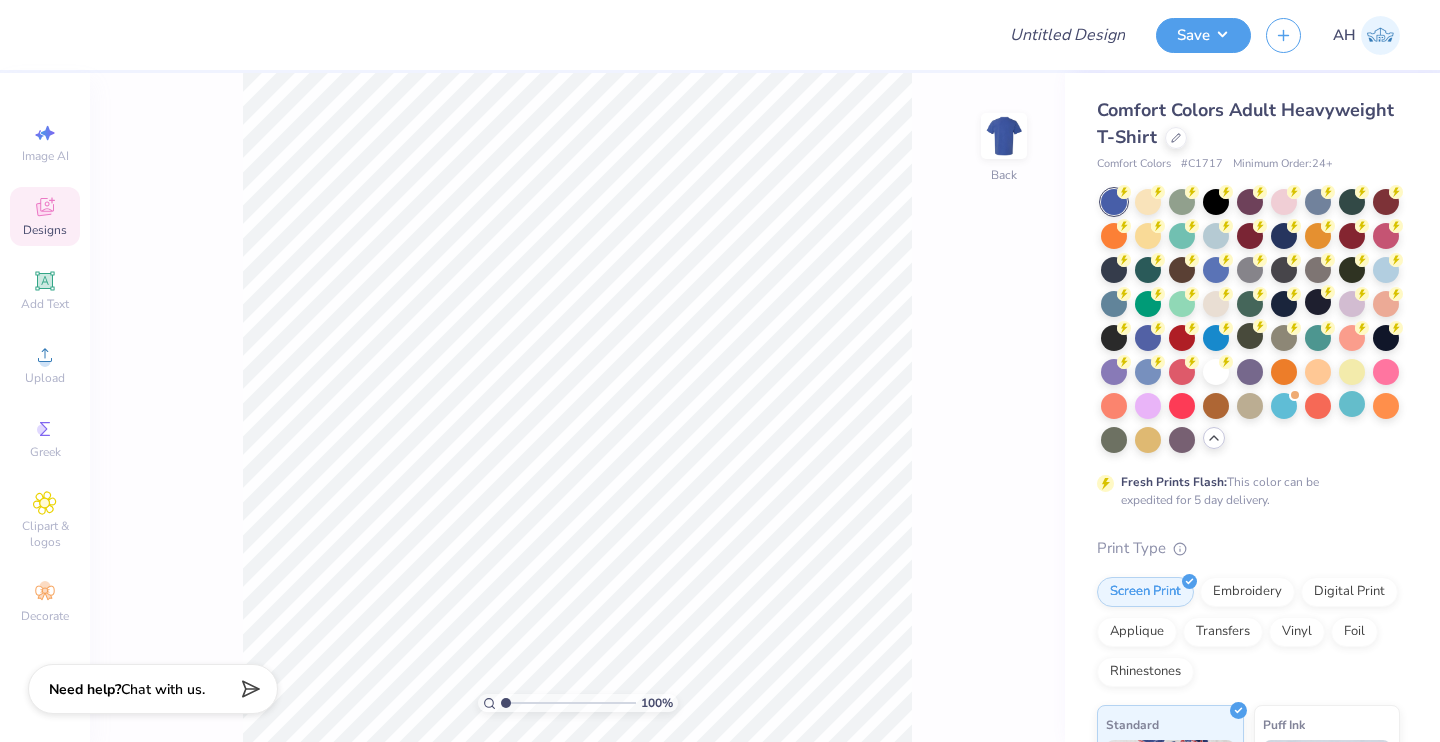 type on "x" 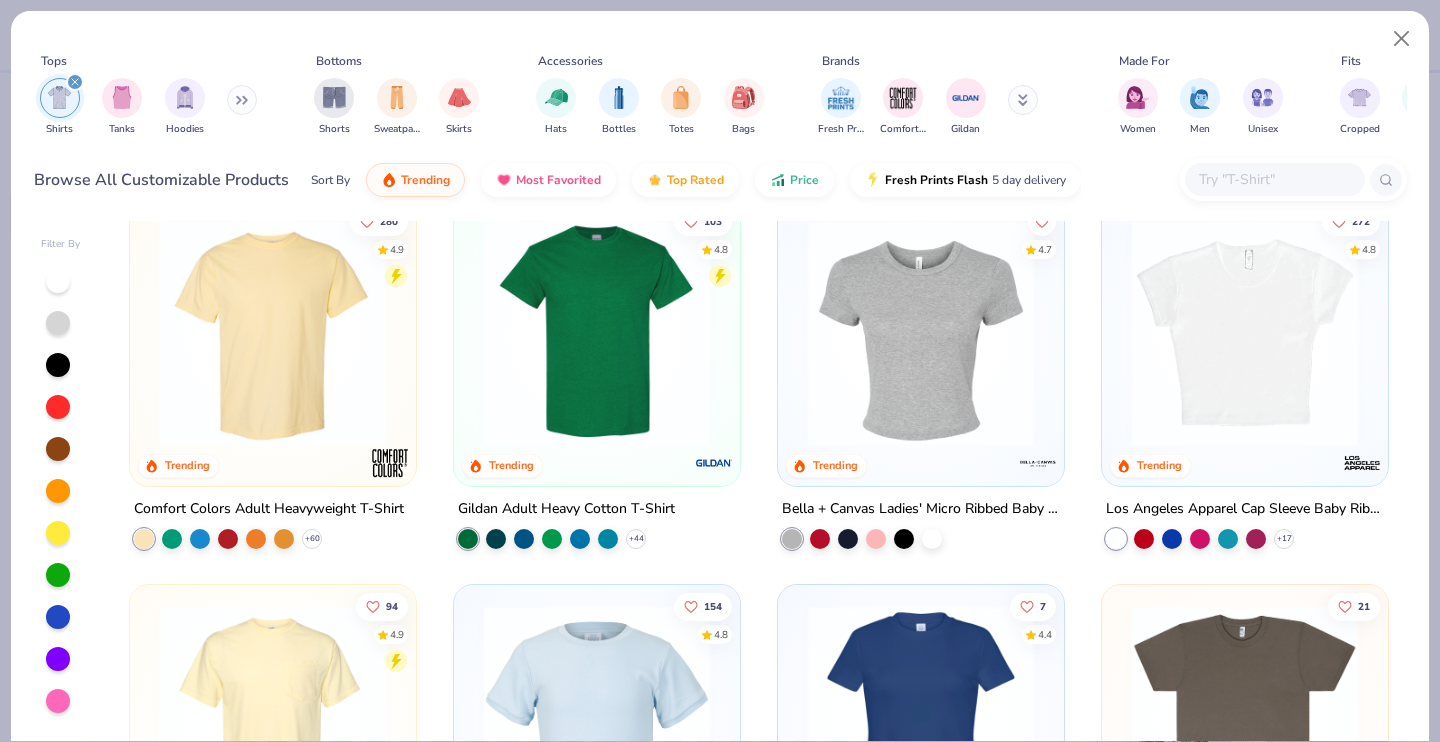 scroll, scrollTop: 19, scrollLeft: 0, axis: vertical 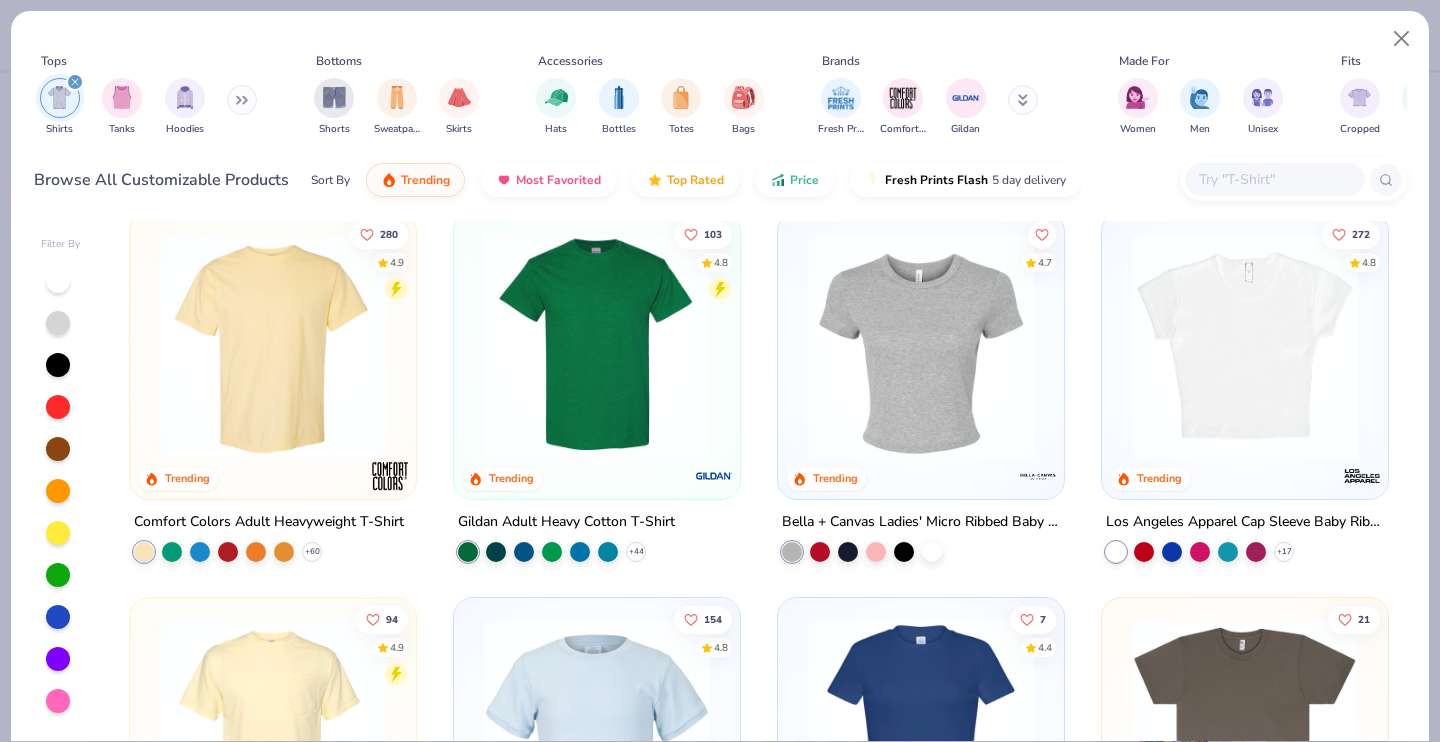 click at bounding box center (351, 346) 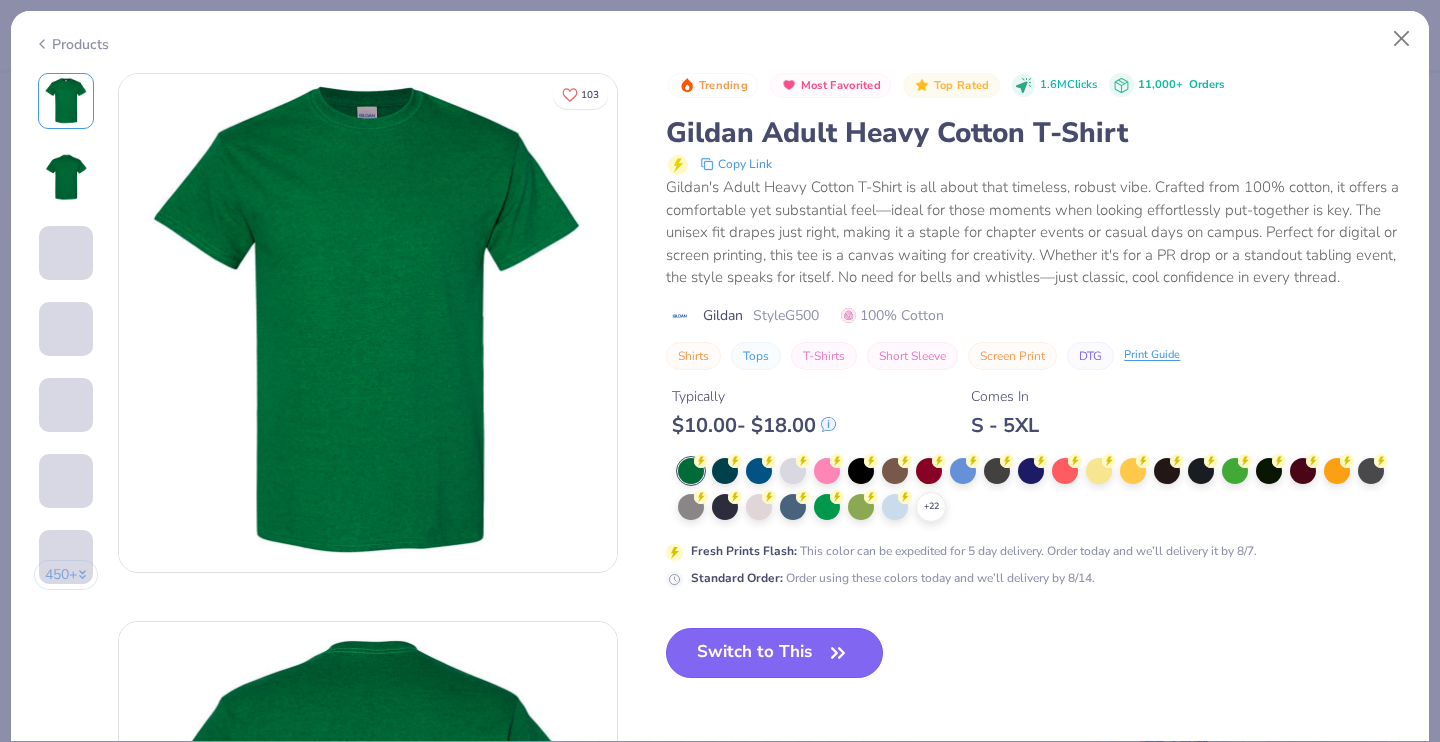 click on "Switch to This" at bounding box center (774, 653) 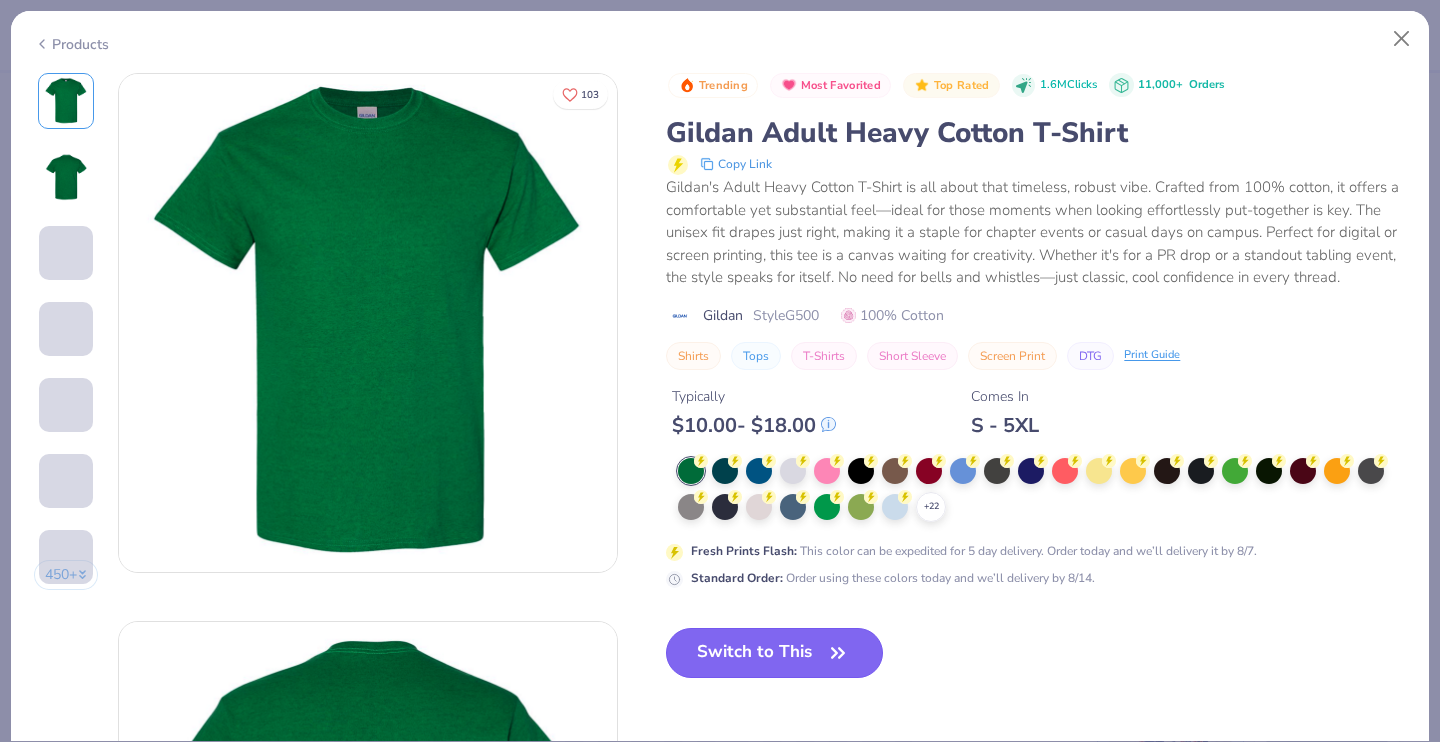click on "Switch to This" at bounding box center [774, 653] 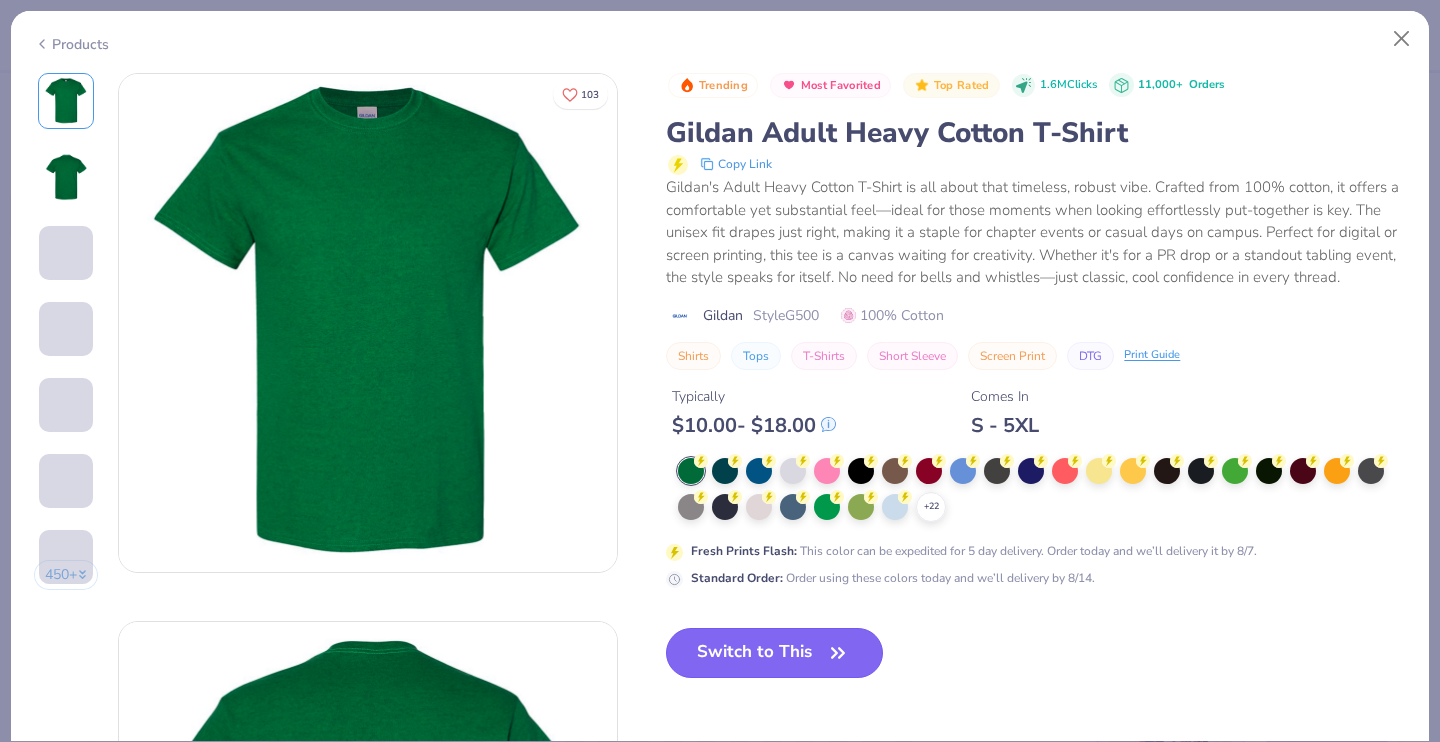 click on "Switch to This" at bounding box center (774, 653) 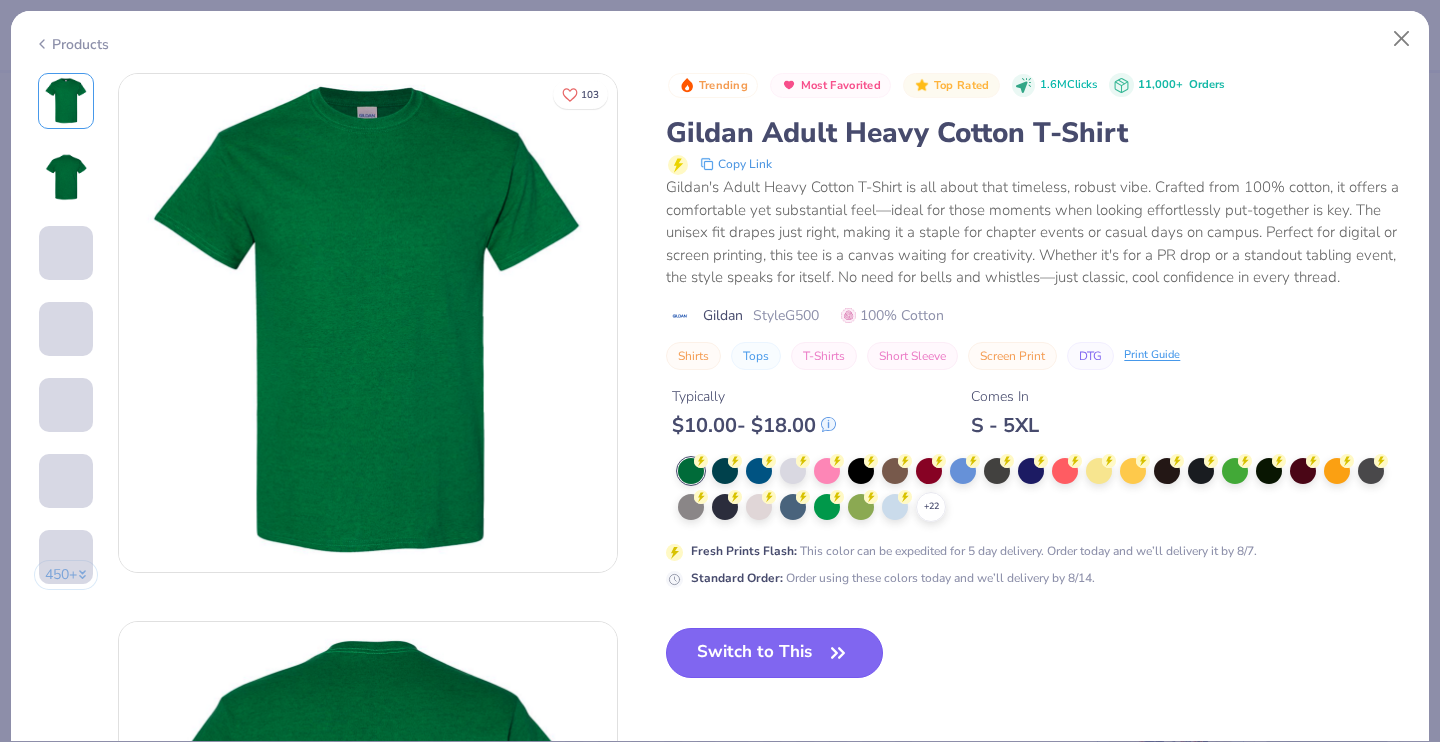click 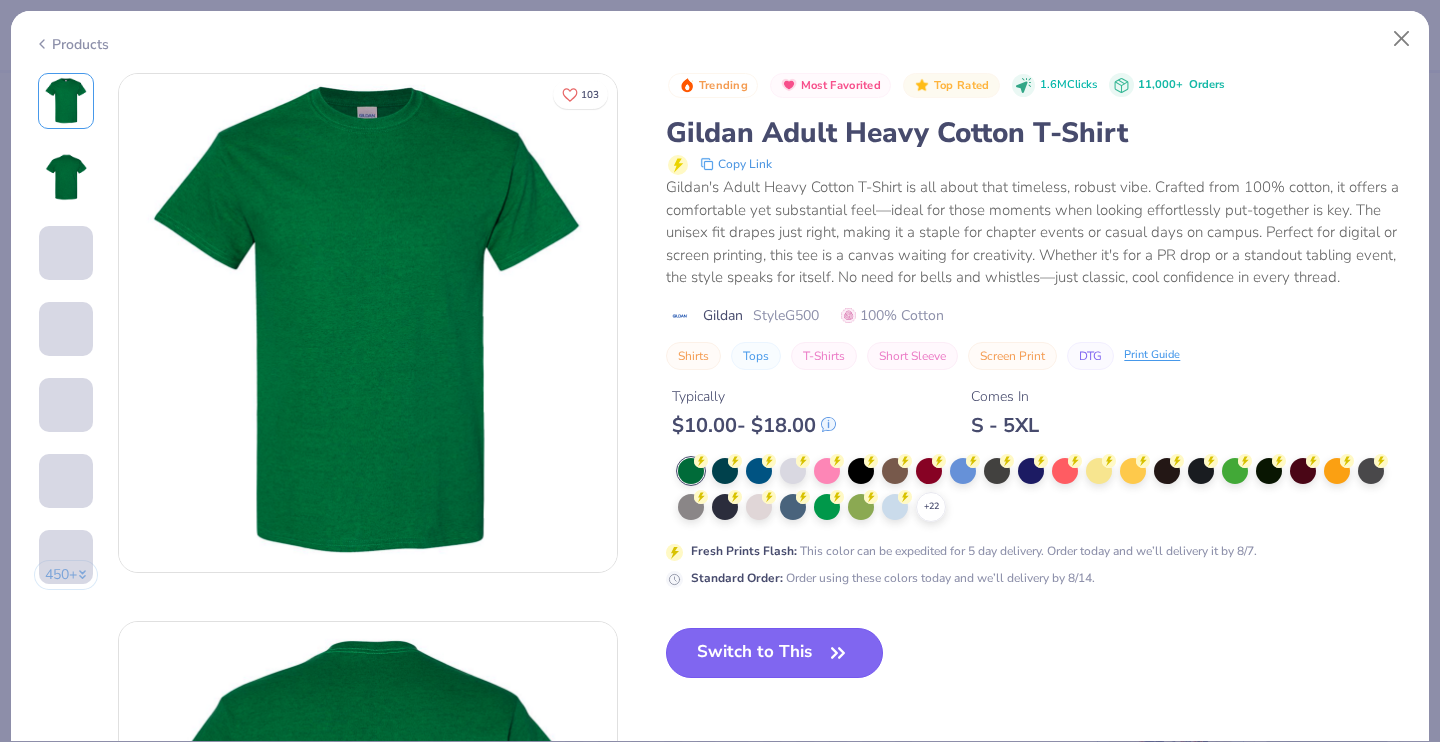 click on "Switch to This" at bounding box center (774, 653) 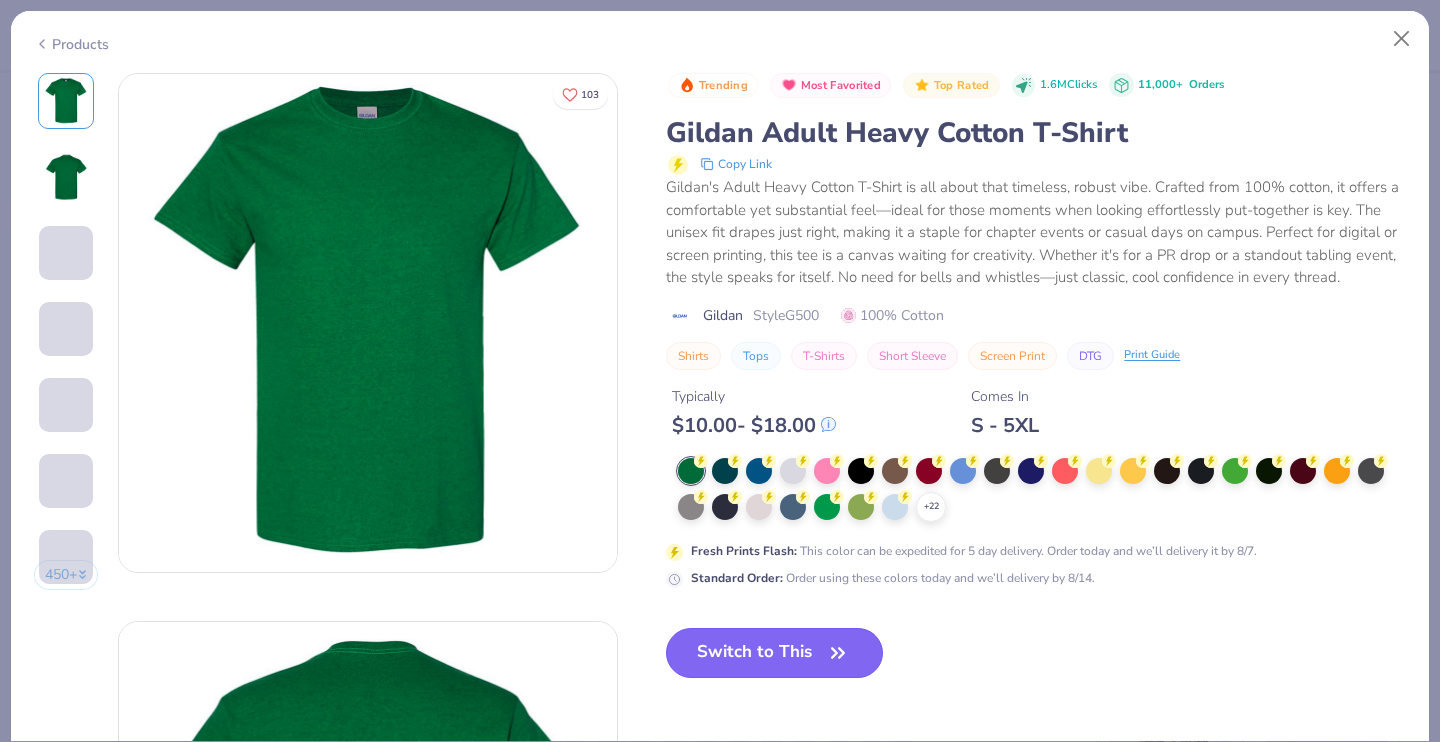 click on "Switch to This" at bounding box center (774, 653) 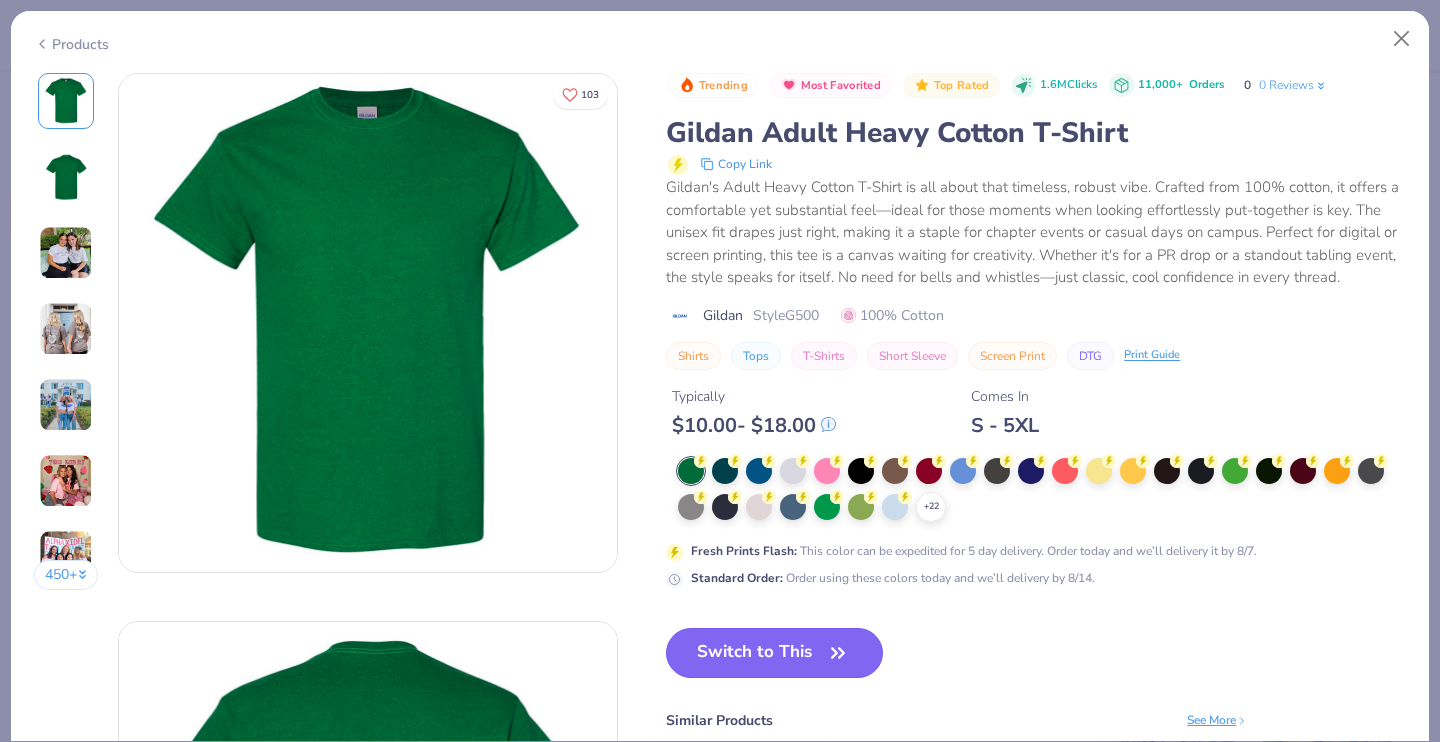 click on "Switch to This" at bounding box center [774, 653] 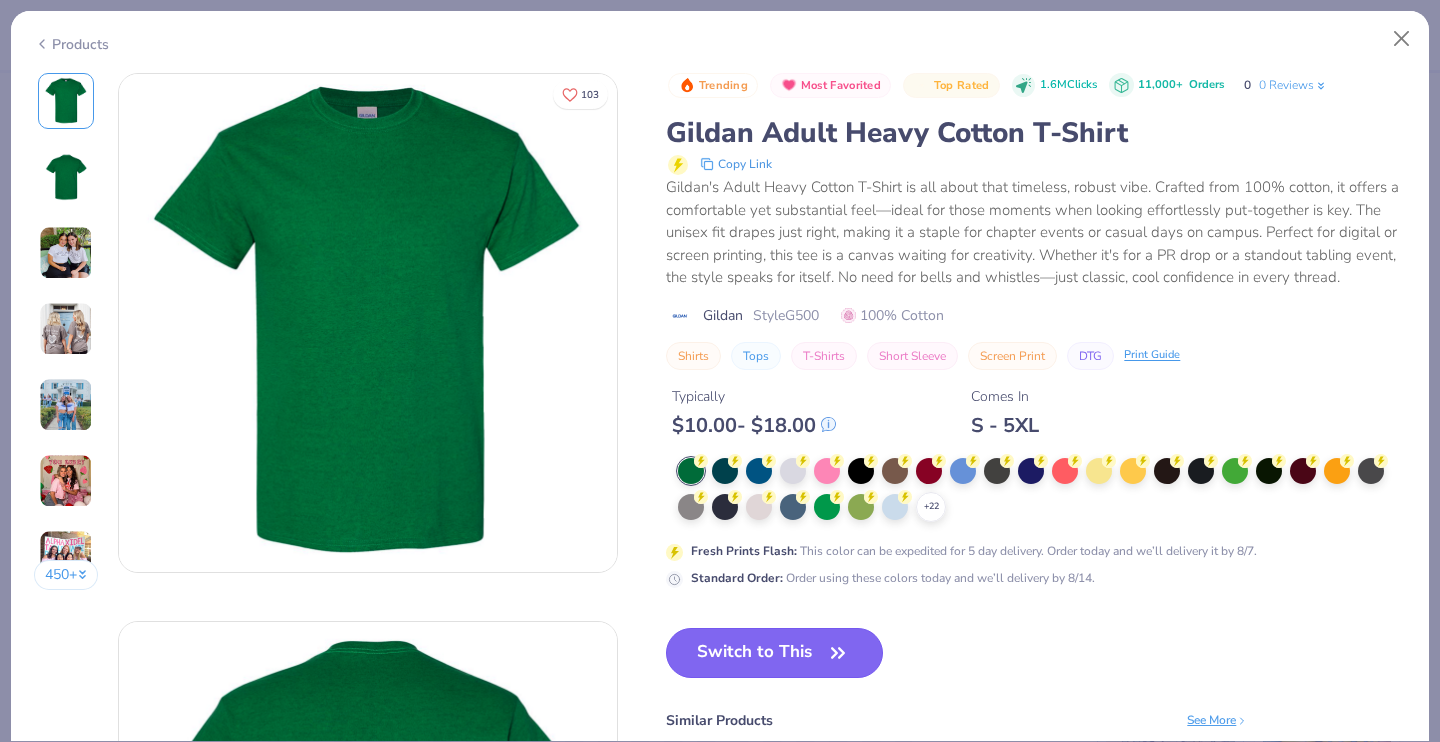click on "Switch to This" at bounding box center [774, 653] 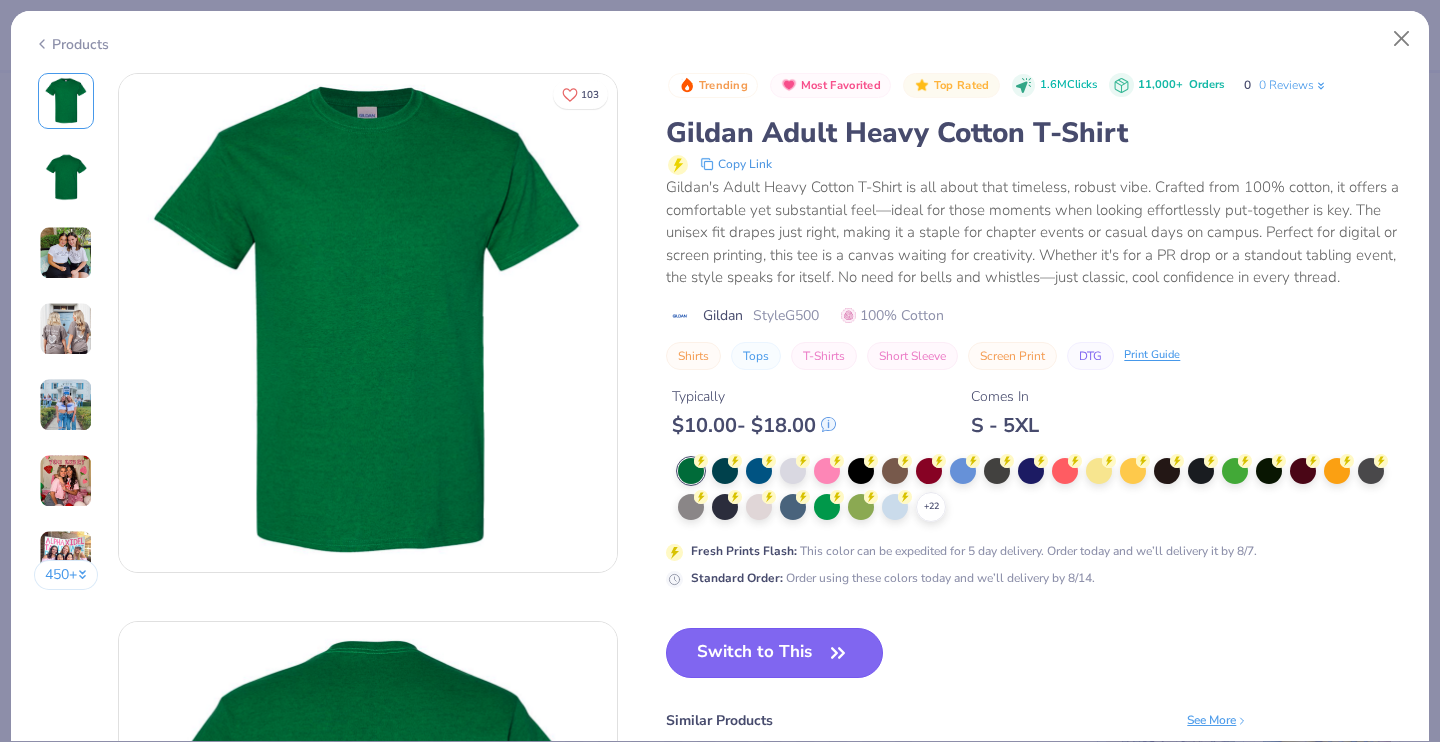 click on "Switch to This" at bounding box center (774, 653) 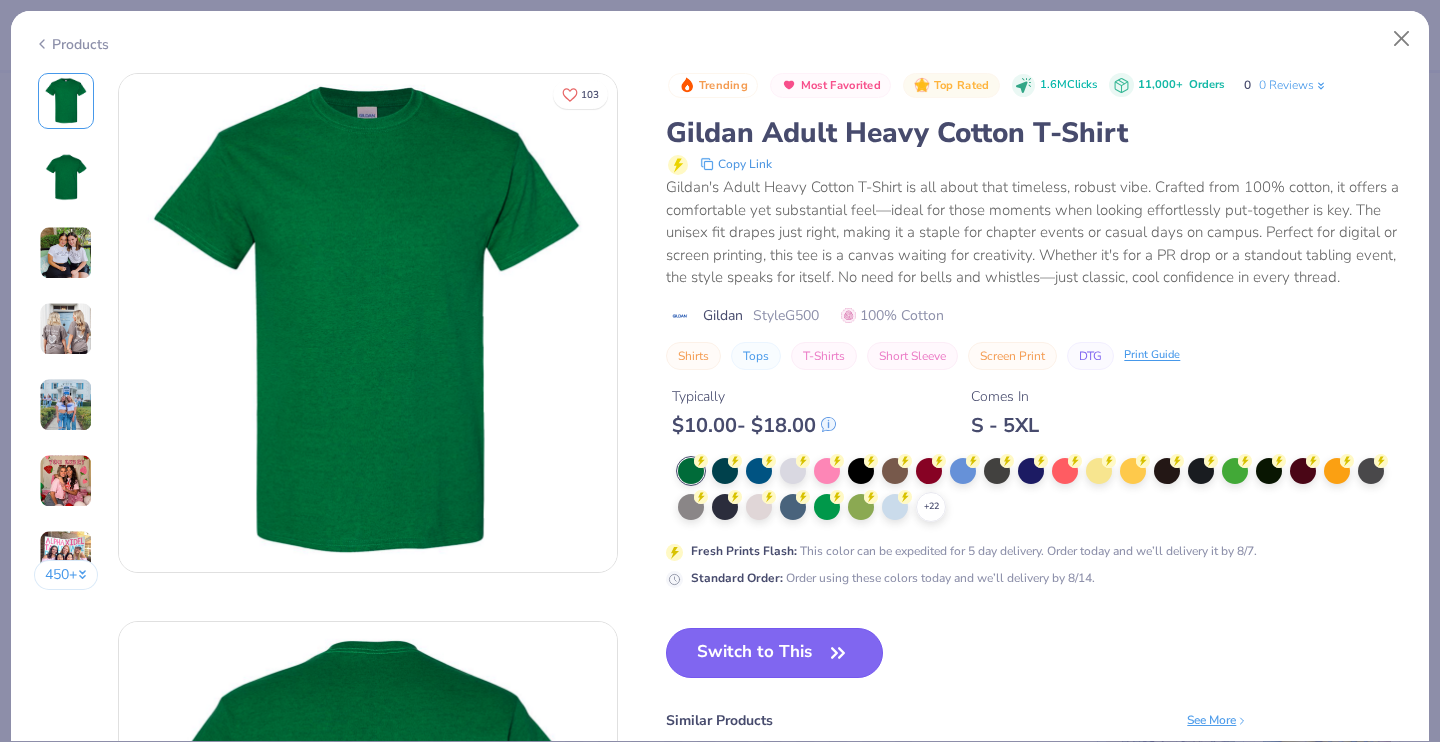 click on "Switch to This" at bounding box center (774, 653) 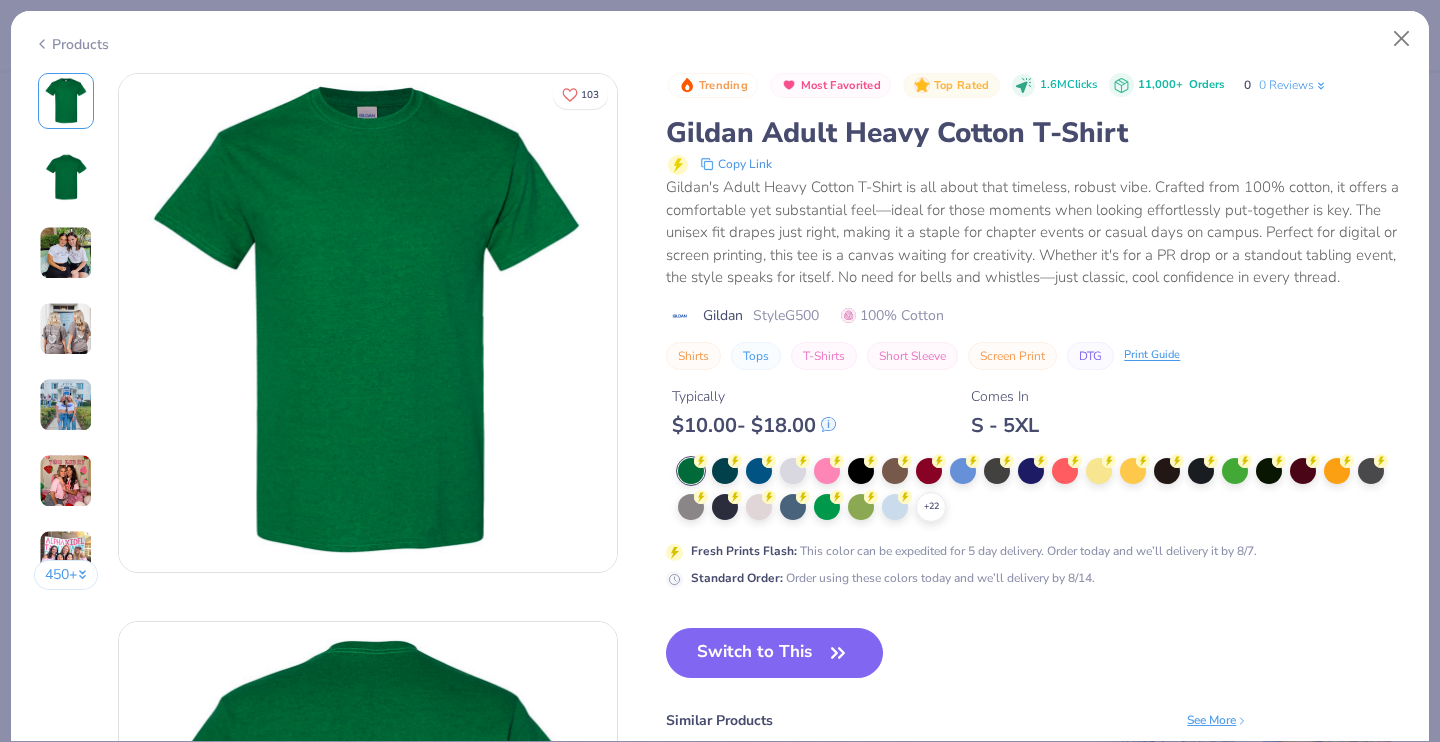 click on "Trending Most Favorited Top Rated 1.6M  Clicks 11,000+    Orders 0 0 Reviews Gildan Adult Heavy Cotton T-Shirt Copy Link Gildan's Adult Heavy Cotton T-Shirt is all about that timeless, robust vibe. Crafted from 100% cotton, it offers a comfortable yet substantial feel—ideal for those moments when looking effortlessly put-together is key. The unisex fit drapes just right, making it a staple for chapter events or casual days on campus. Perfect for digital or screen printing, this tee is a canvas waiting for creativity. Whether it's for a PR drop or a standout tabling event, the style speaks for itself. No need for bells and whistles—just classic, cool confidence in every thread. Gildan Style  G500   100% Cotton Shirts Tops T-Shirts Short Sleeve Screen Print DTG Print Guide Typically   $ 10.00  - $ 18.00   Comes In S - 5XL     + 22 Fresh Prints Flash :   This color can be expedited for 5 day delivery. Order today and we’ll delivery it by 8/7. Standard Order :   Switch to This Similar Products See More 5" at bounding box center (1036, 485) 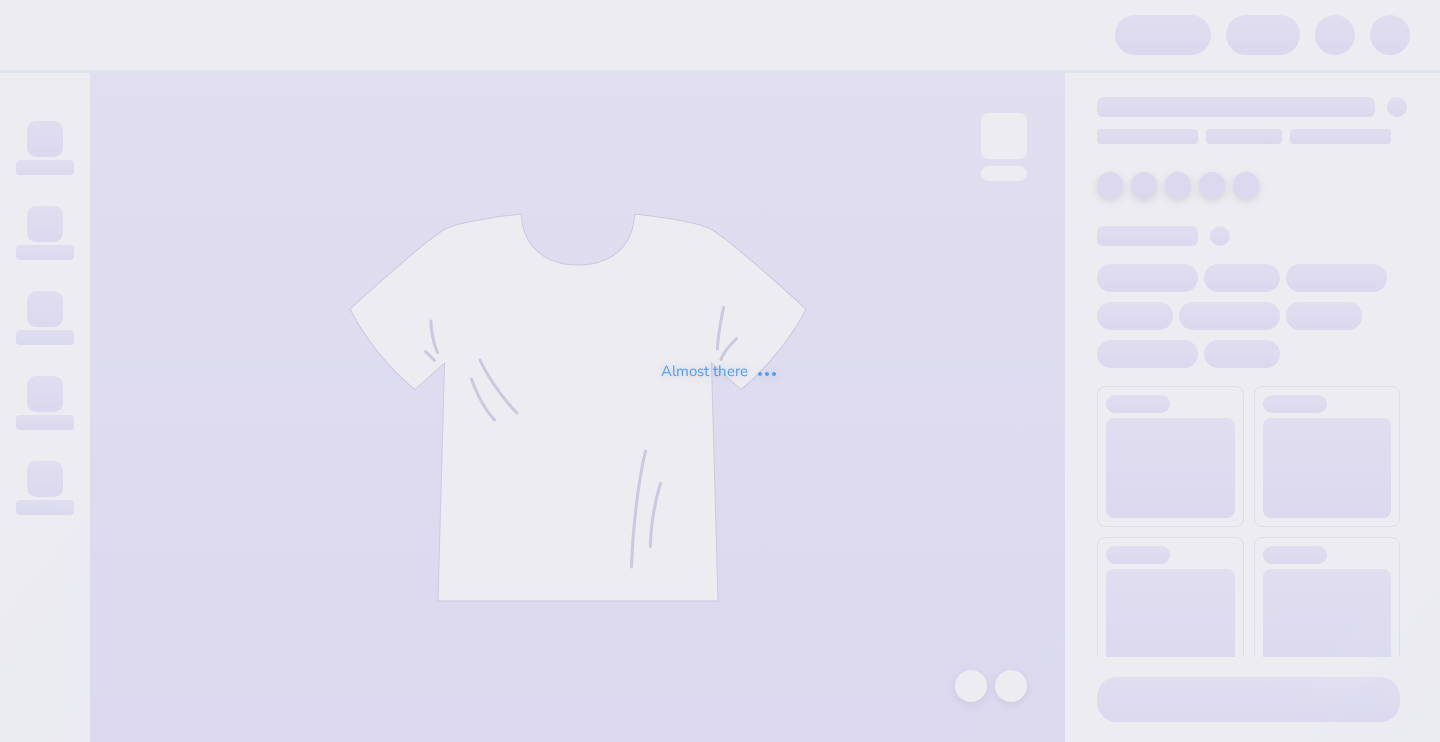 scroll, scrollTop: 0, scrollLeft: 0, axis: both 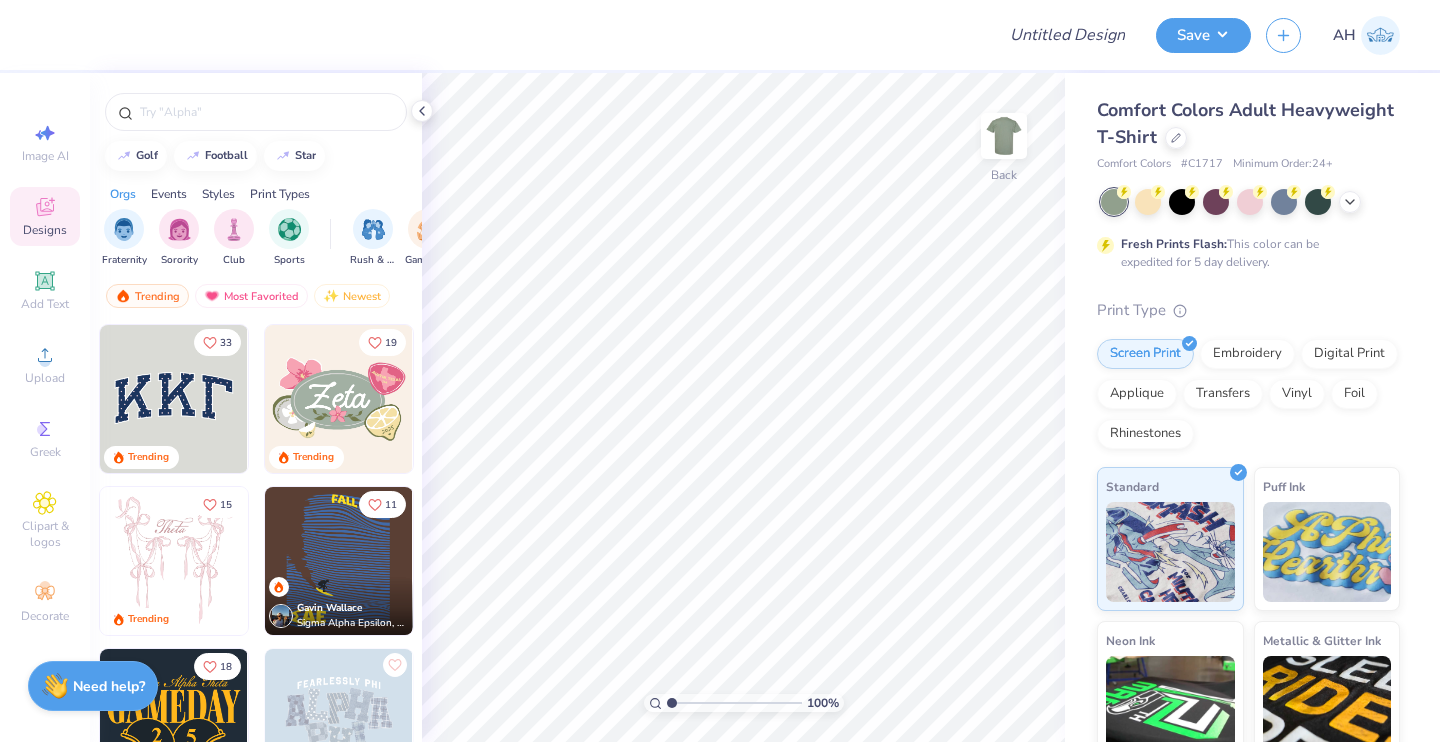 click on "Need help?" at bounding box center [109, 686] 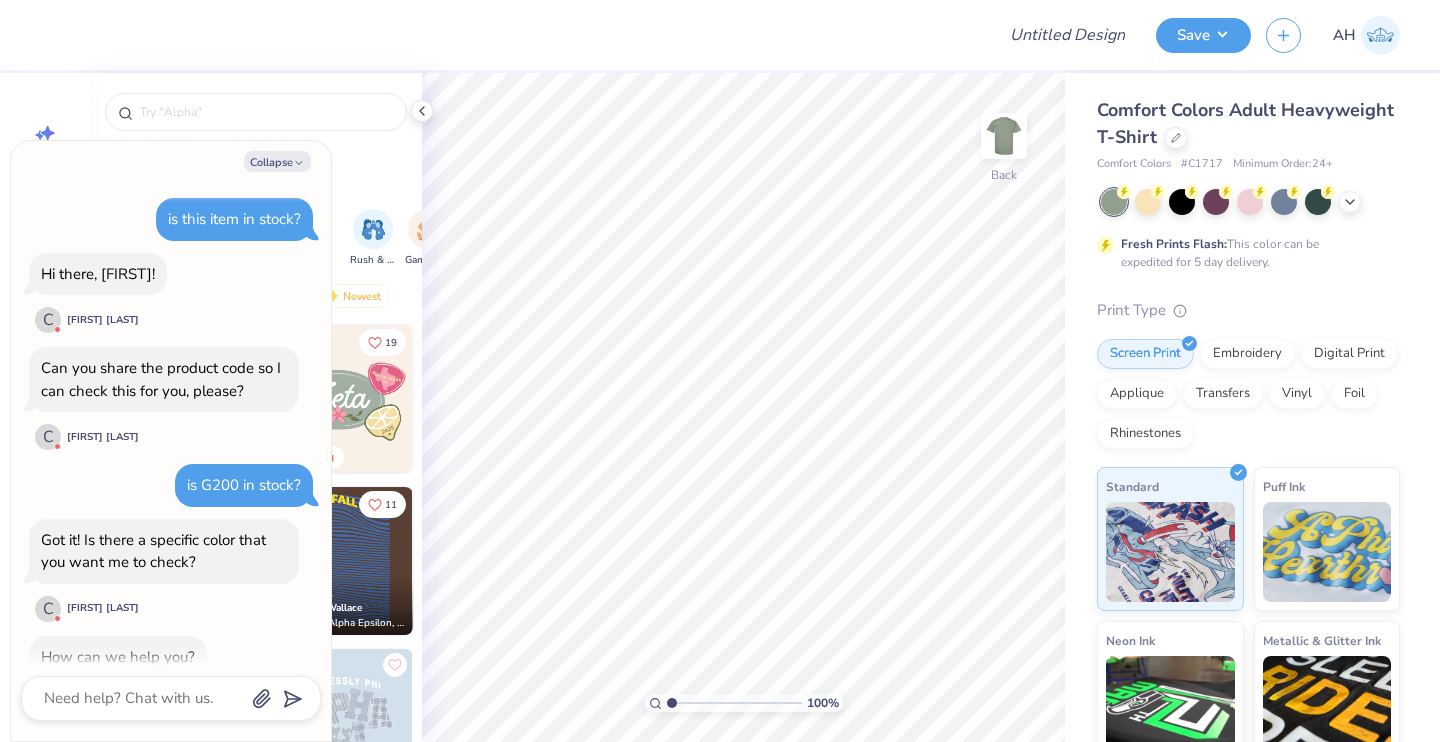 scroll, scrollTop: 28, scrollLeft: 0, axis: vertical 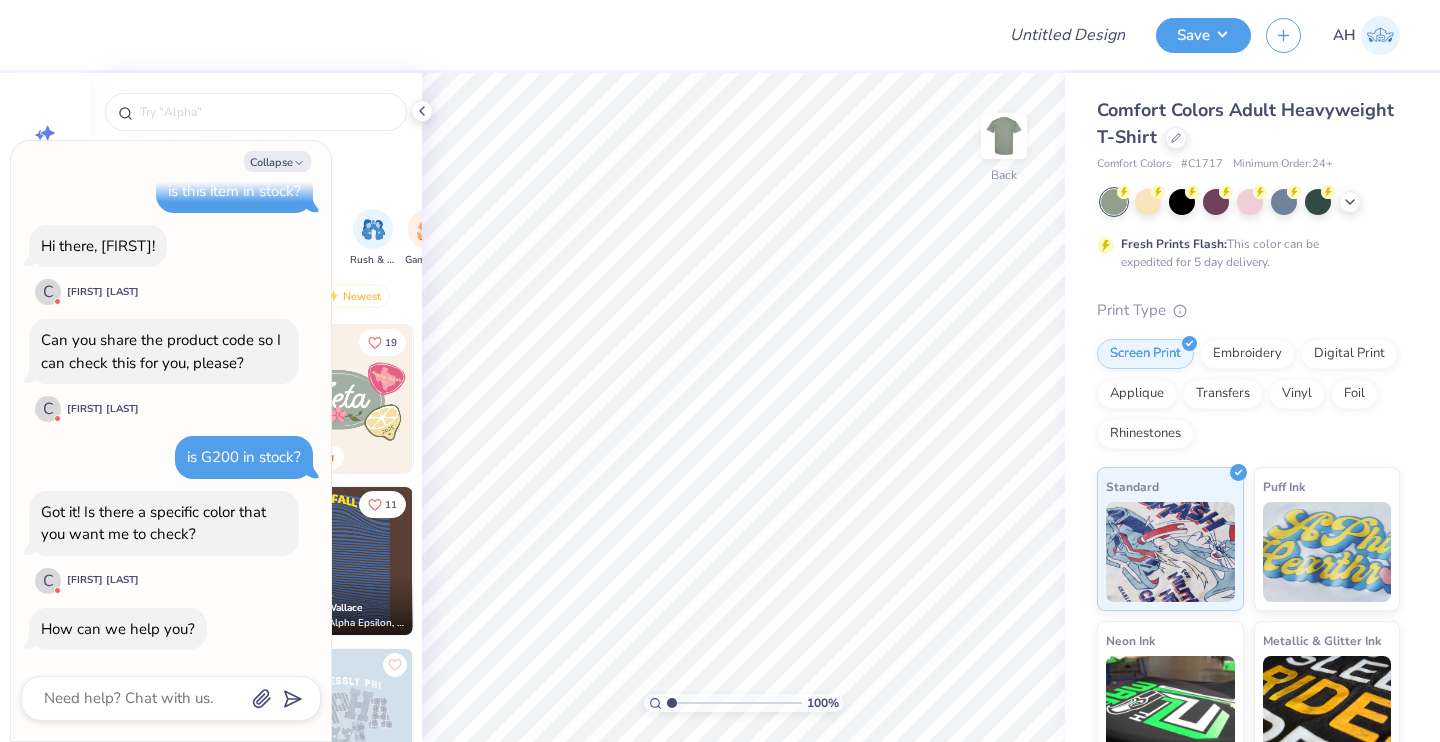 click at bounding box center [517, 35] 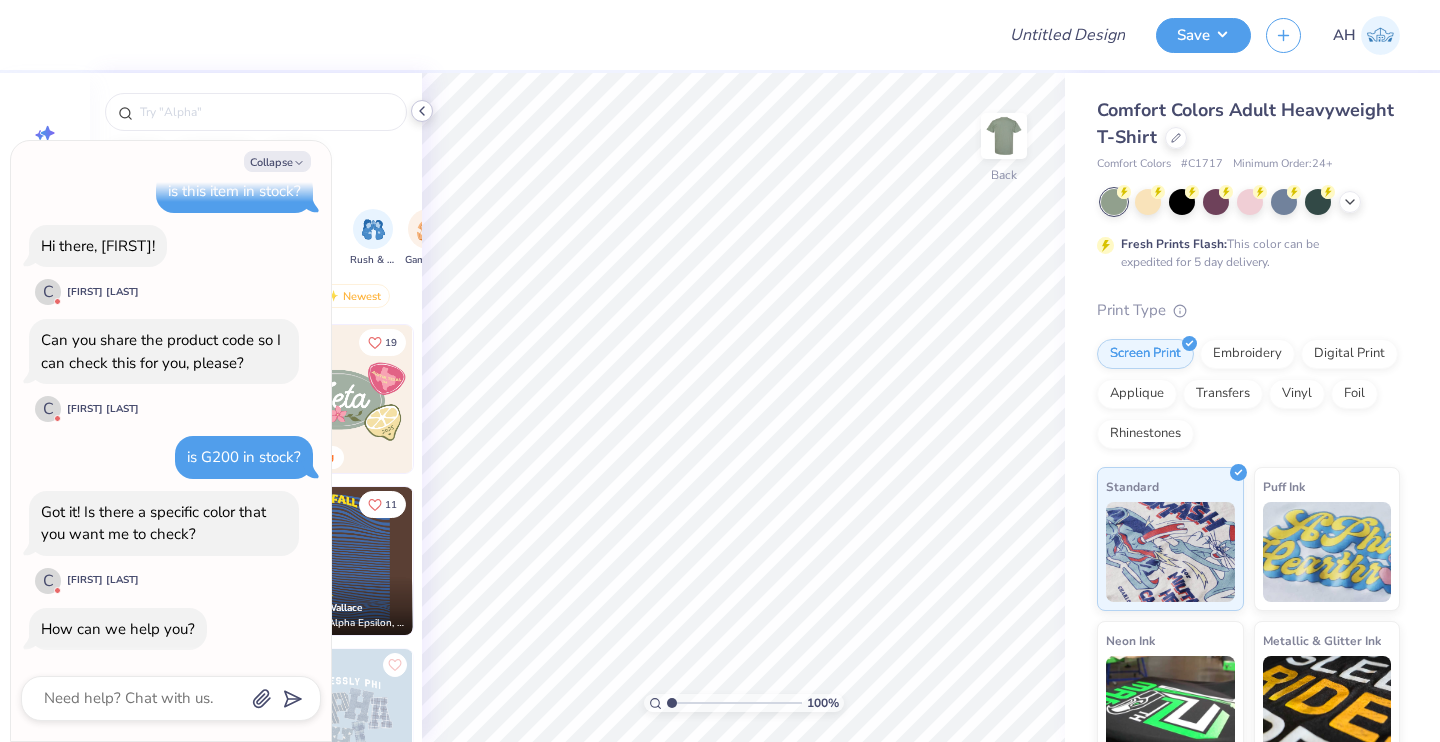 click 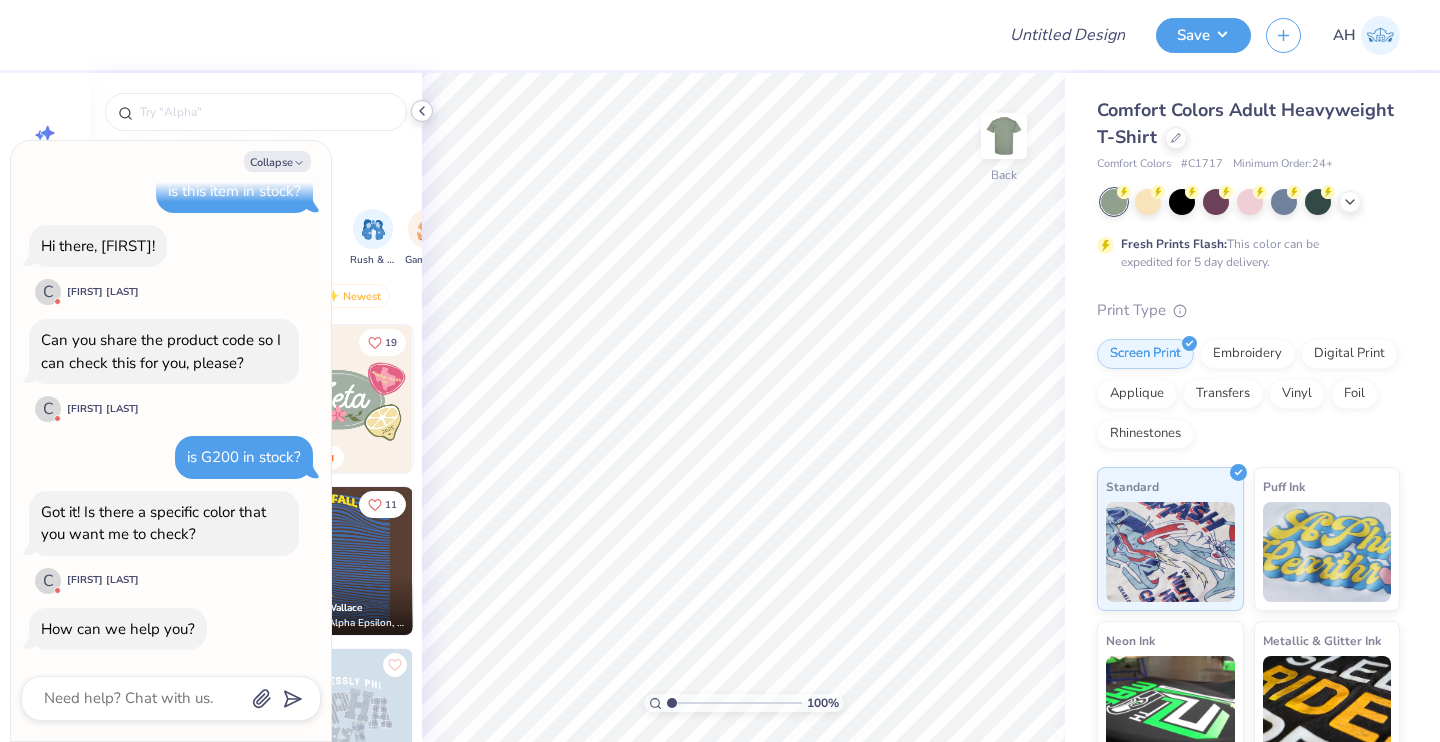 type on "x" 